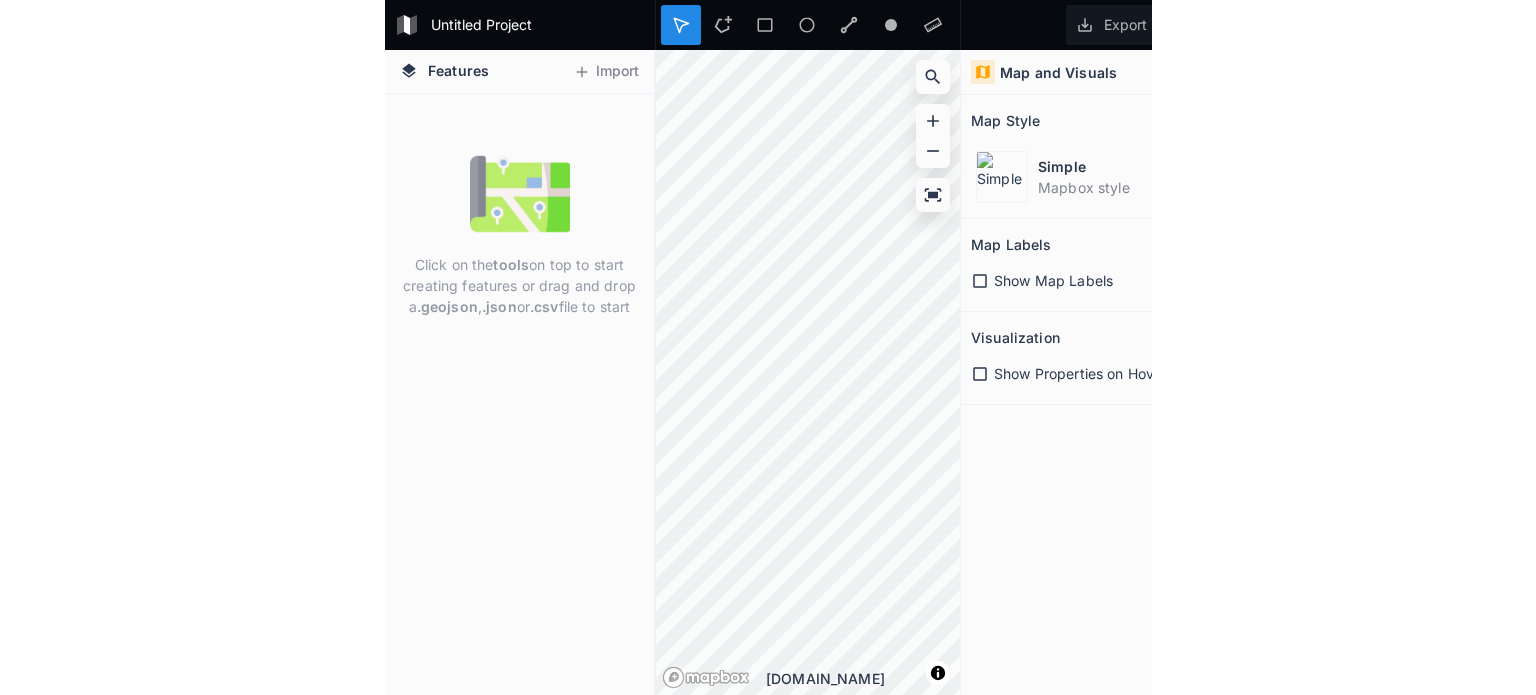 scroll, scrollTop: 0, scrollLeft: 0, axis: both 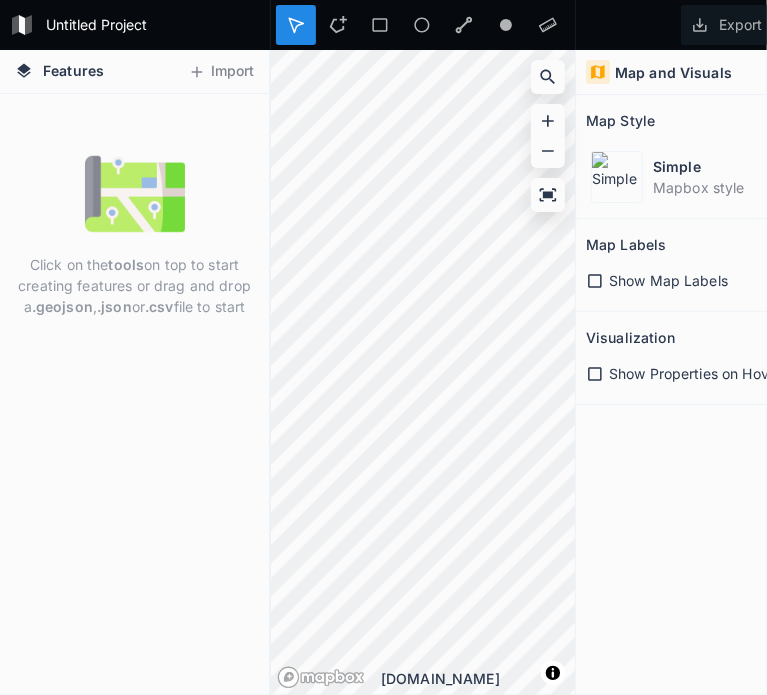 click on "Features  Import   Click on the  tools  on top to start creating features or drag and drop a  .geojson ,  .json or  .csv  file to start  © Mapbox   © OpenStreetMap   Improve this map © Mapbox   © OpenStreetMap   Improve this map krata.app Map and Visuals Map Style Simple Mapbox style Map Labels Show Map Labels Visualization Show Properties on Hover" at bounding box center [423, 372] 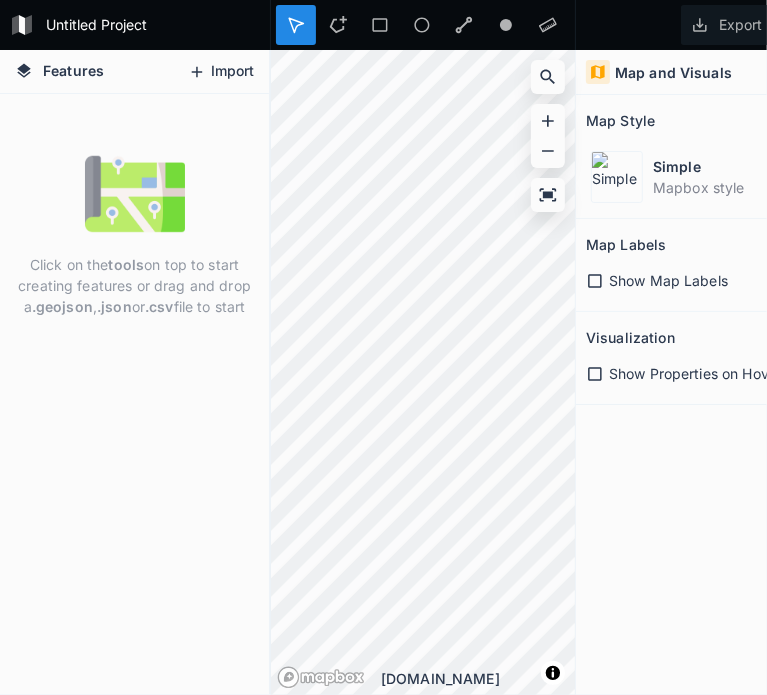 click on "Import" at bounding box center (221, 72) 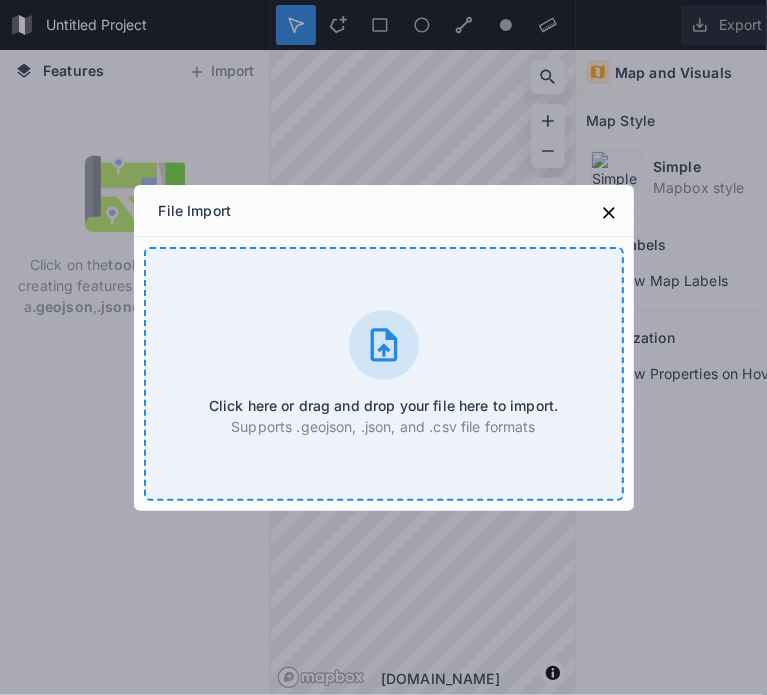 click on "Click here or drag and drop your file here to import. Supports .geojson, .json, and .csv file formats" at bounding box center [384, 374] 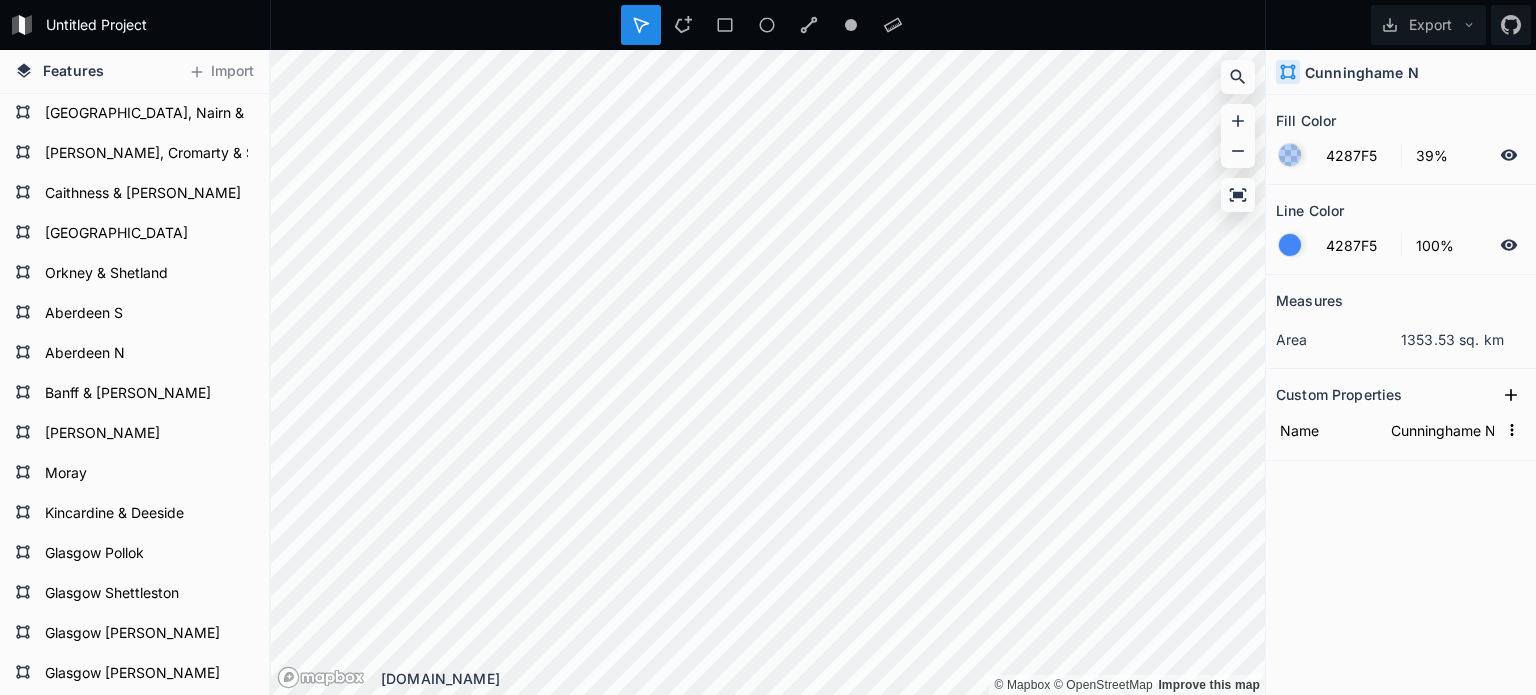 click on "1353.53 sq. km" at bounding box center (1463, 339) 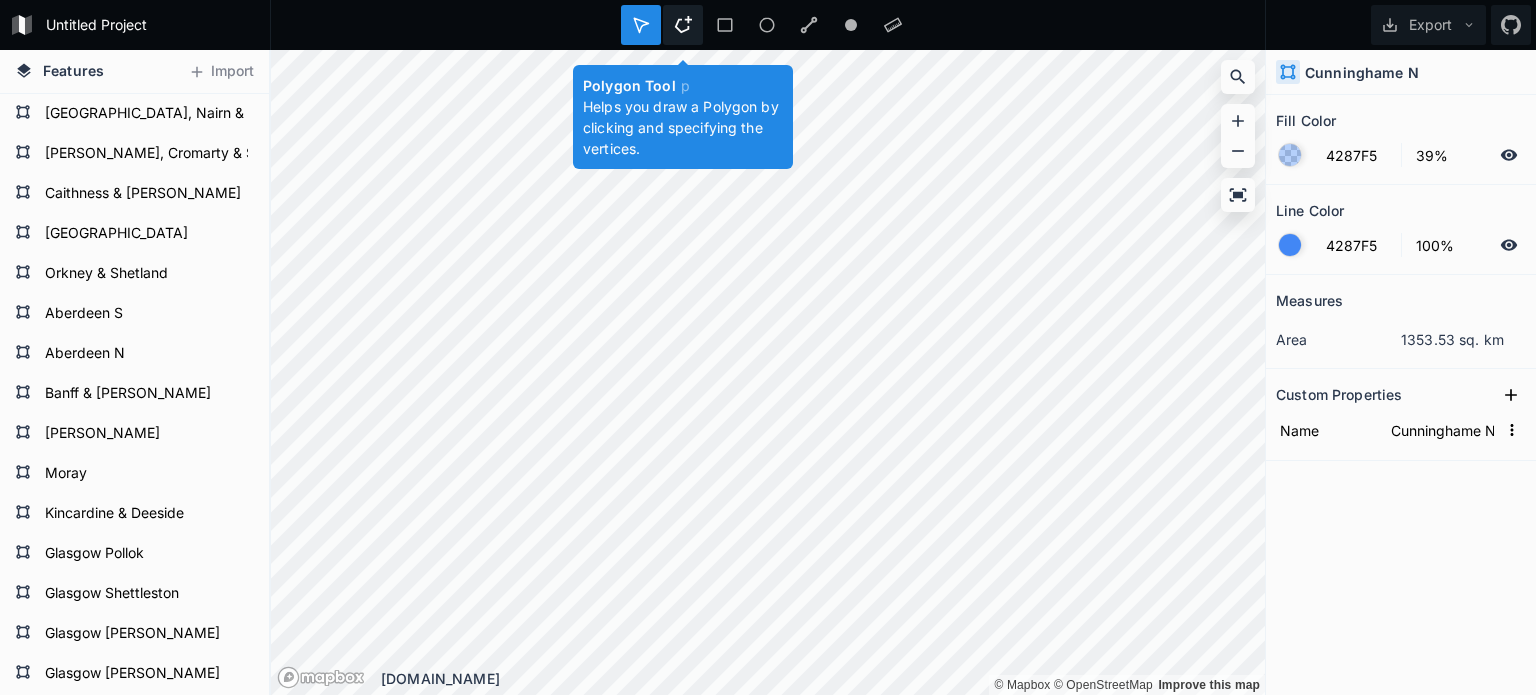 click 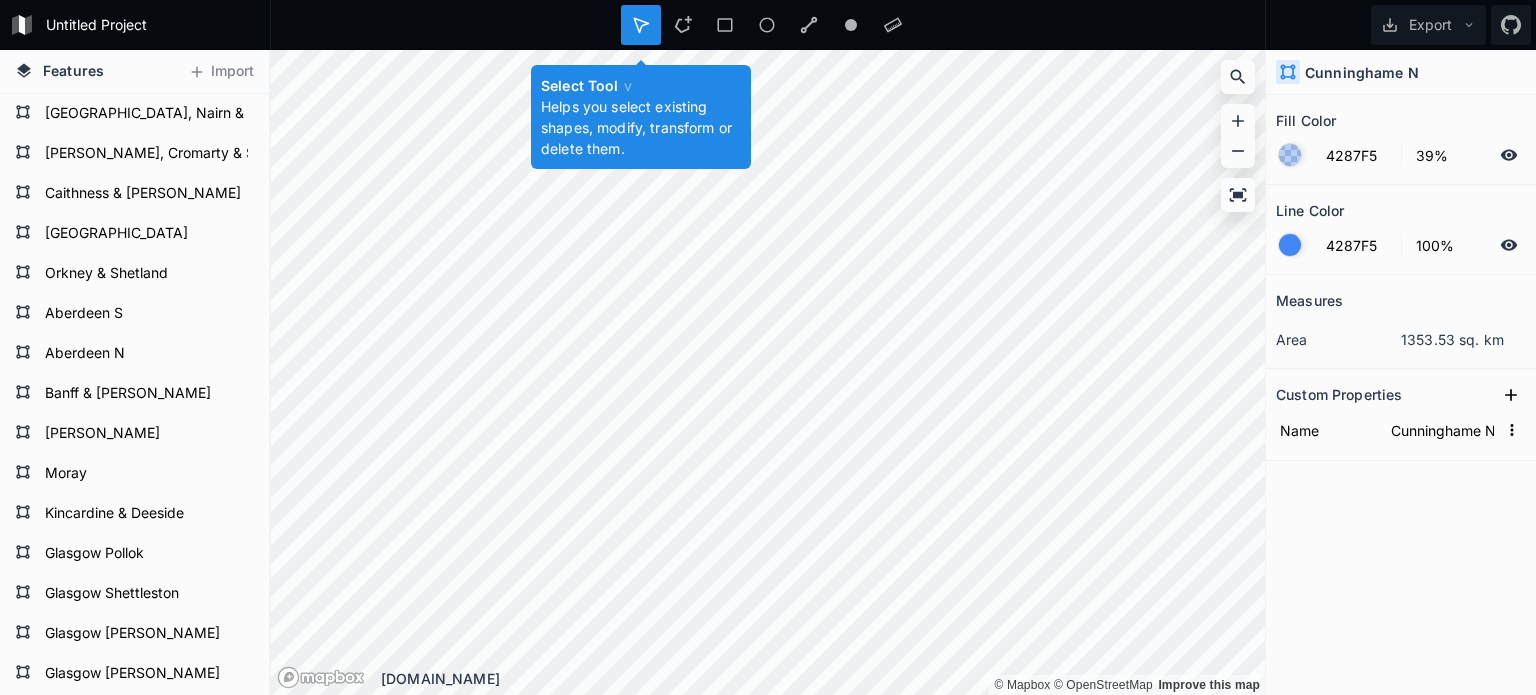 click 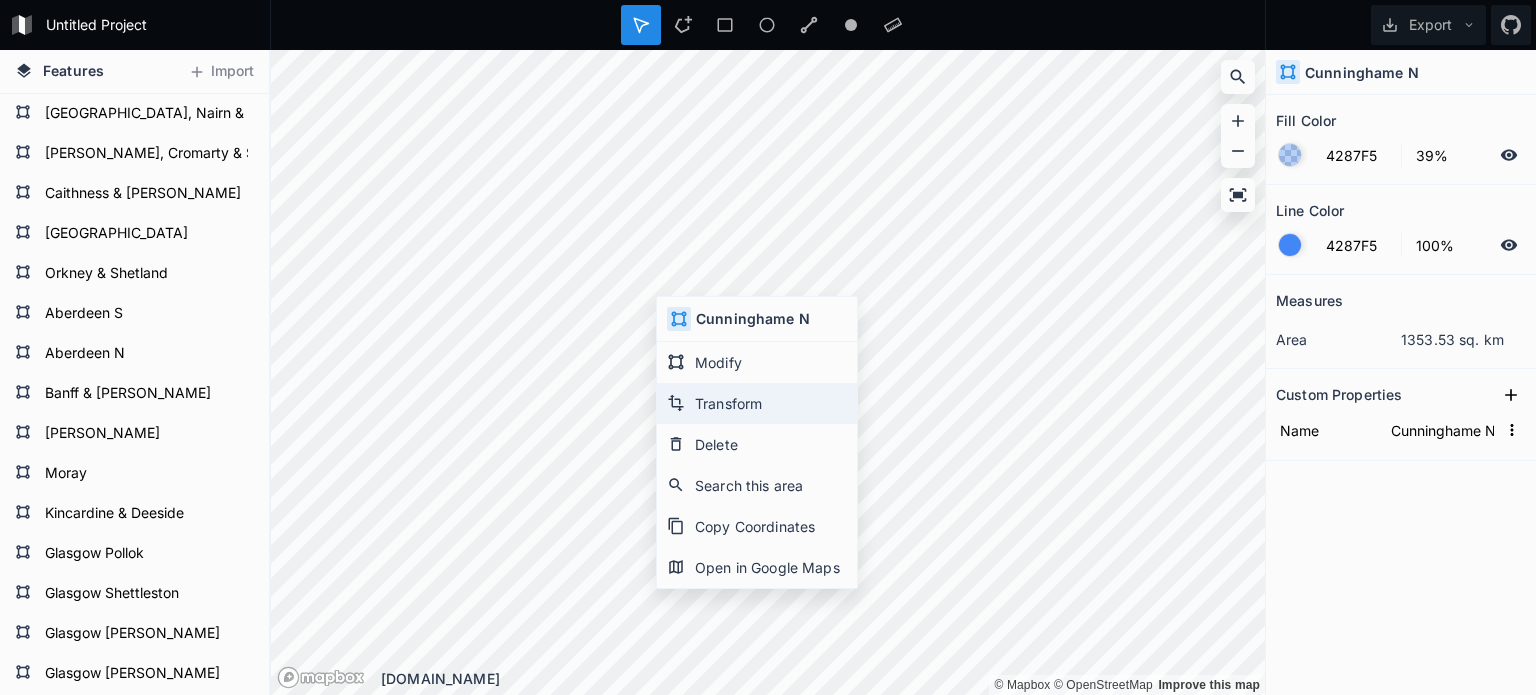 click on "Transform" 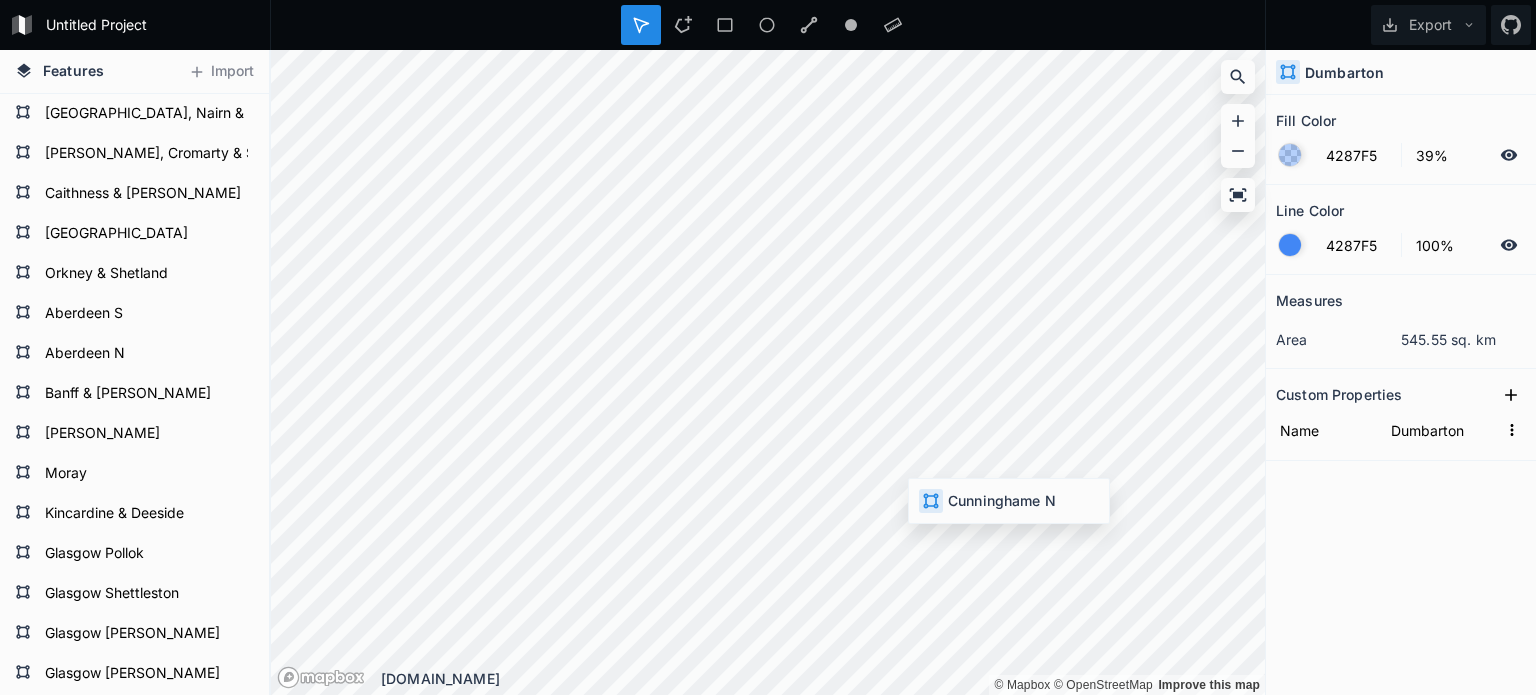 type on "Cunninghame N" 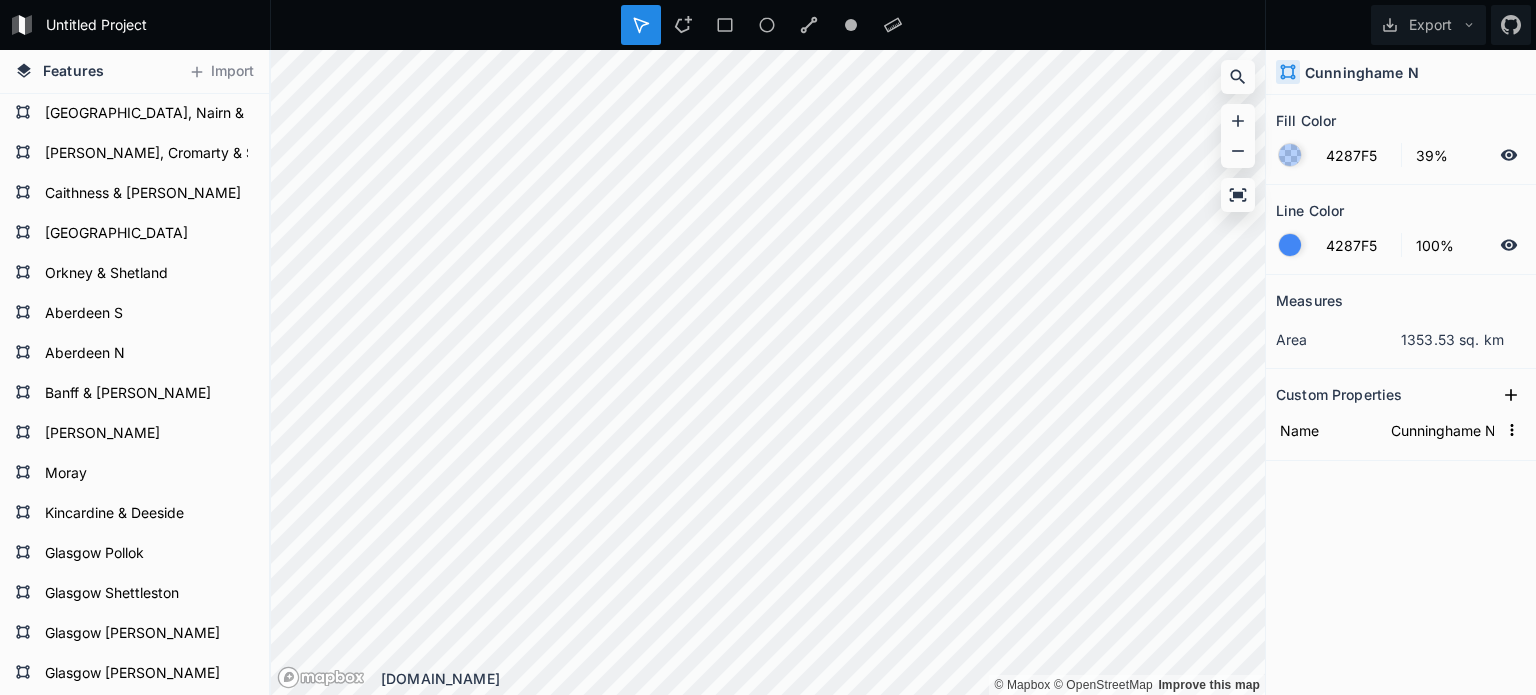 drag, startPoint x: 685, startPoint y: 31, endPoint x: 702, endPoint y: 46, distance: 22.671568 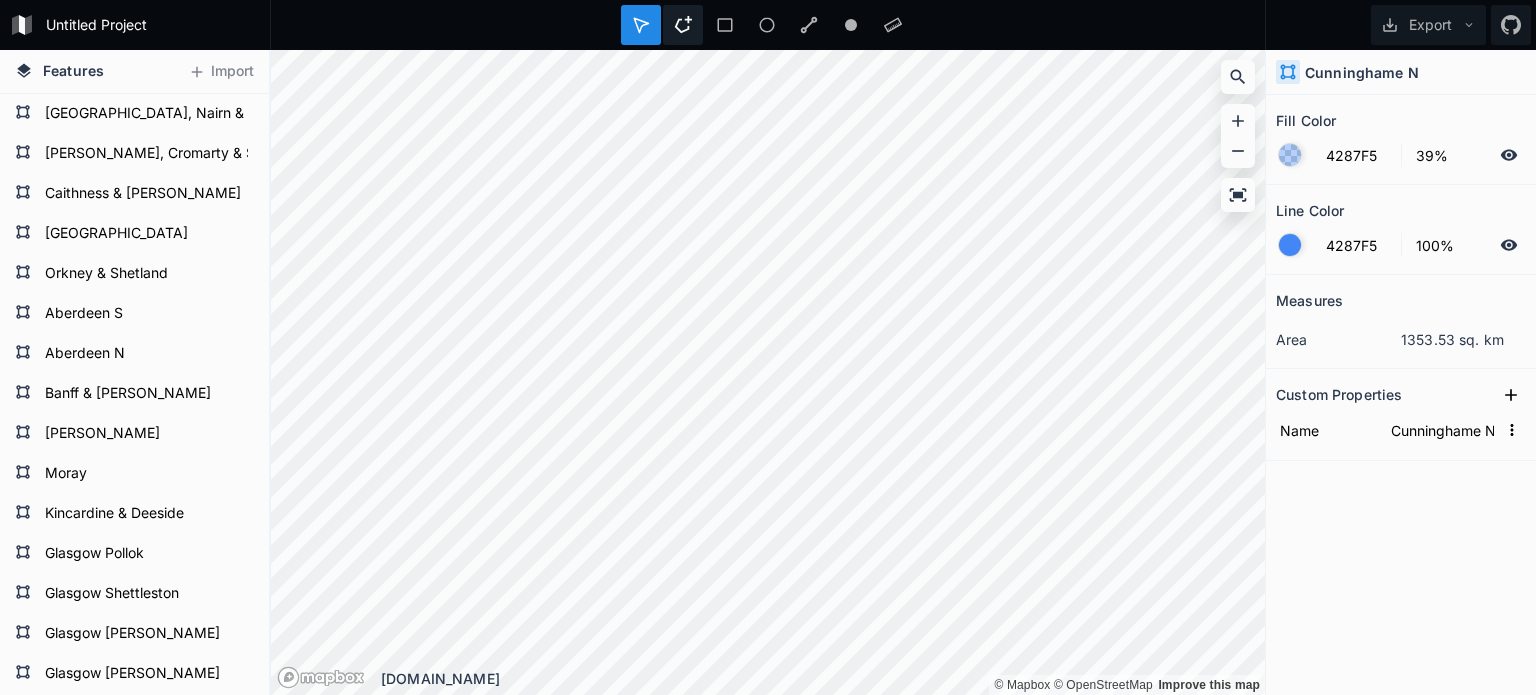 click 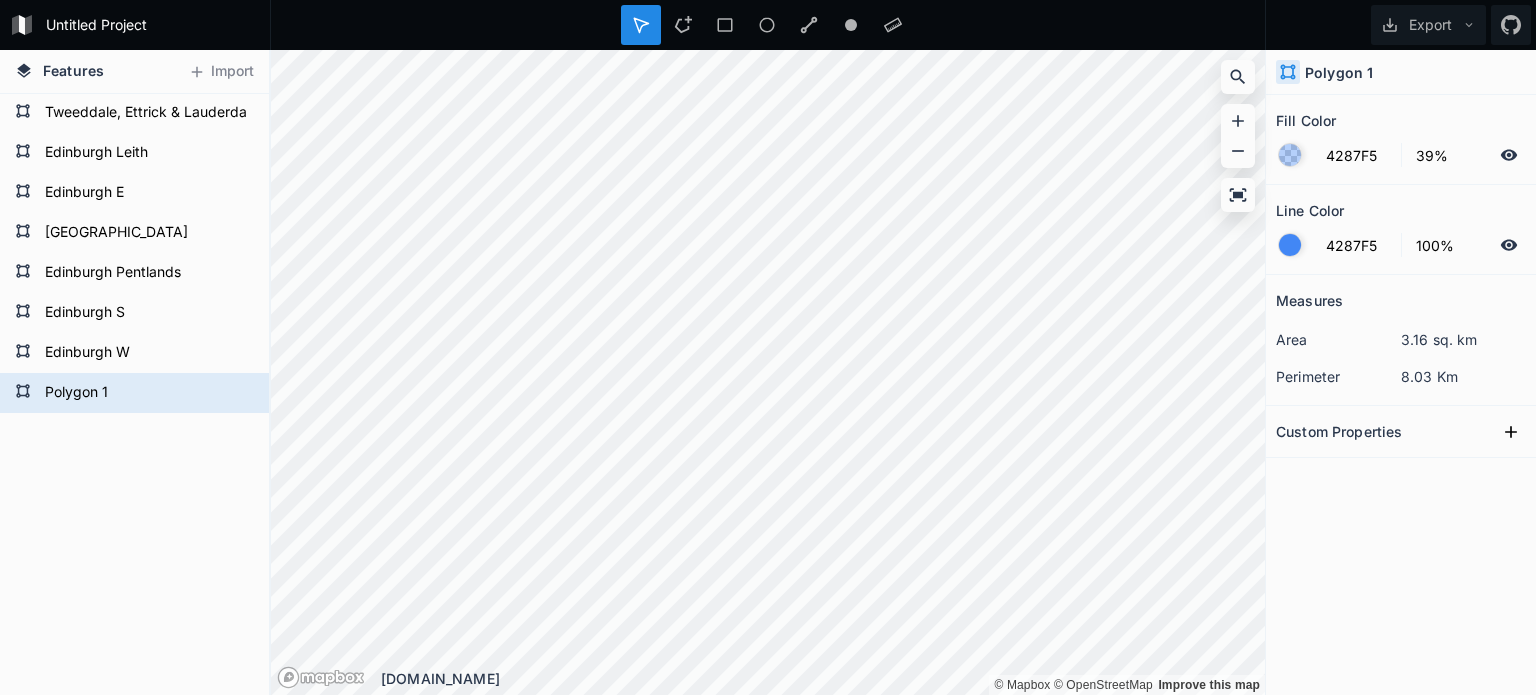 scroll, scrollTop: 2618, scrollLeft: 0, axis: vertical 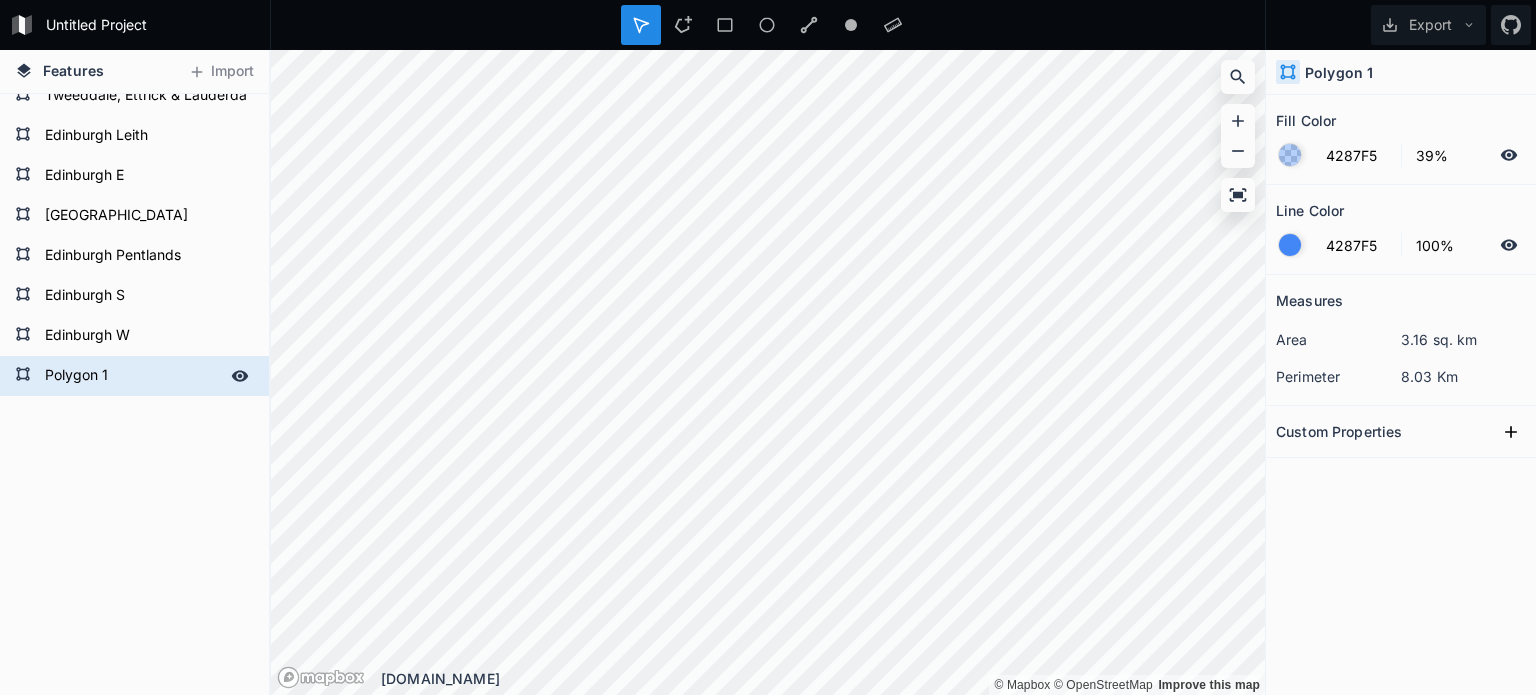 click on "Polygon 1" at bounding box center (132, 376) 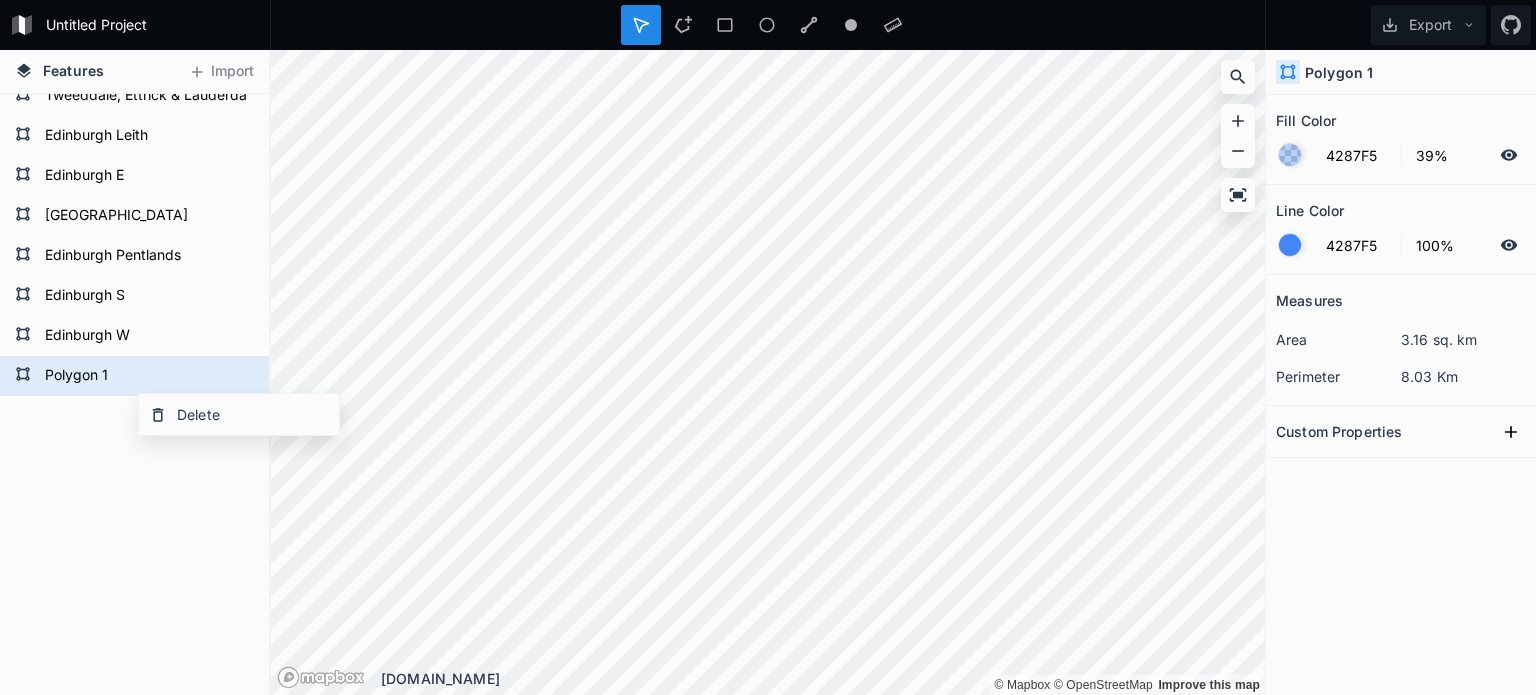 click on "East Kilbride Motherwell N Cumbernauld & Kilsyth Clydesdale Strathkelvin & Bearsden Edinburgh W Dumbarton Polygon 1 Edinburgh W Edinburgh S Edinburgh Pentlands Edinburgh Central Edinburgh E Edinburgh Leith Tweeddale, Ettrick & Lauderdale Dumfries Roxburgh & Berwickshire Galloway & Upper Nithsdale East Lothian Midlothian Falkirk W Glasgow Rutherglen Motherwell S Hamilton Monklands W Stirling Monklands E Livingston Linlithgow" at bounding box center (134, -914) 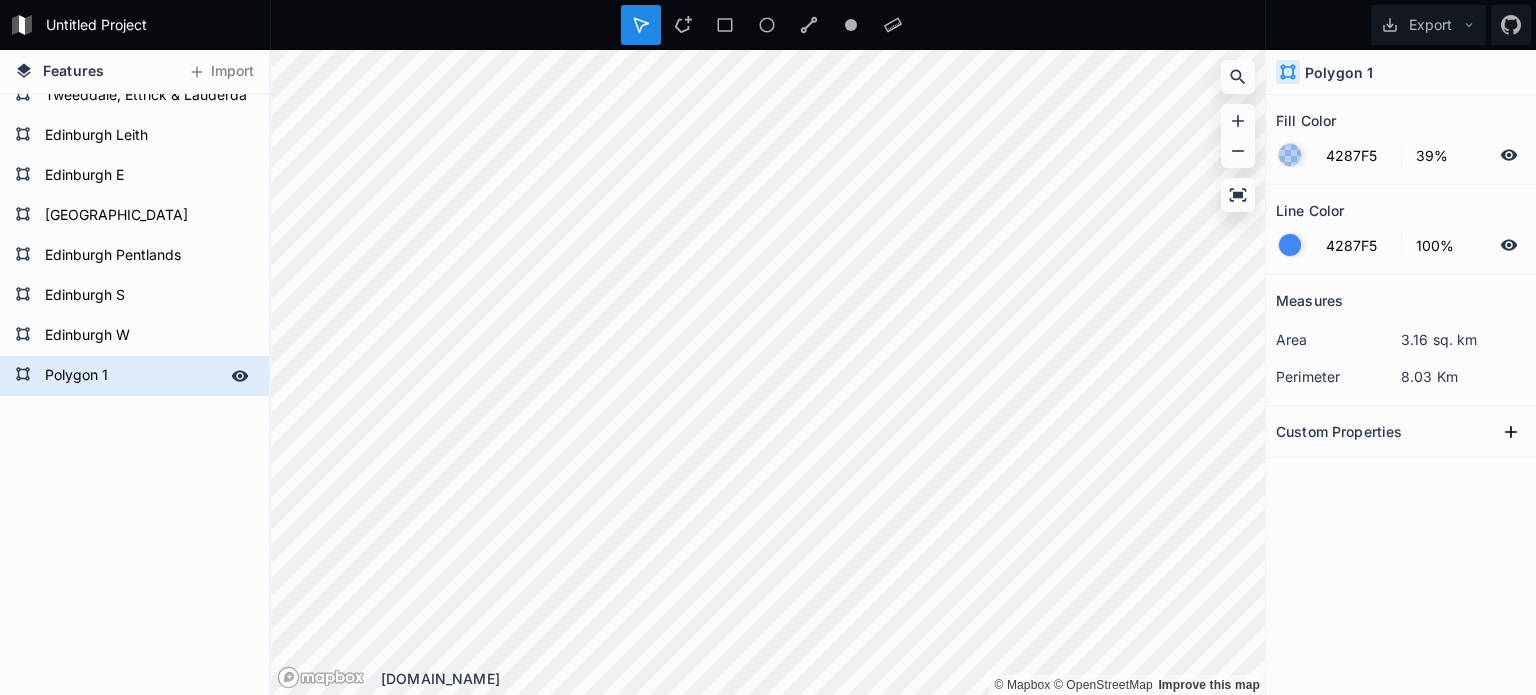 click 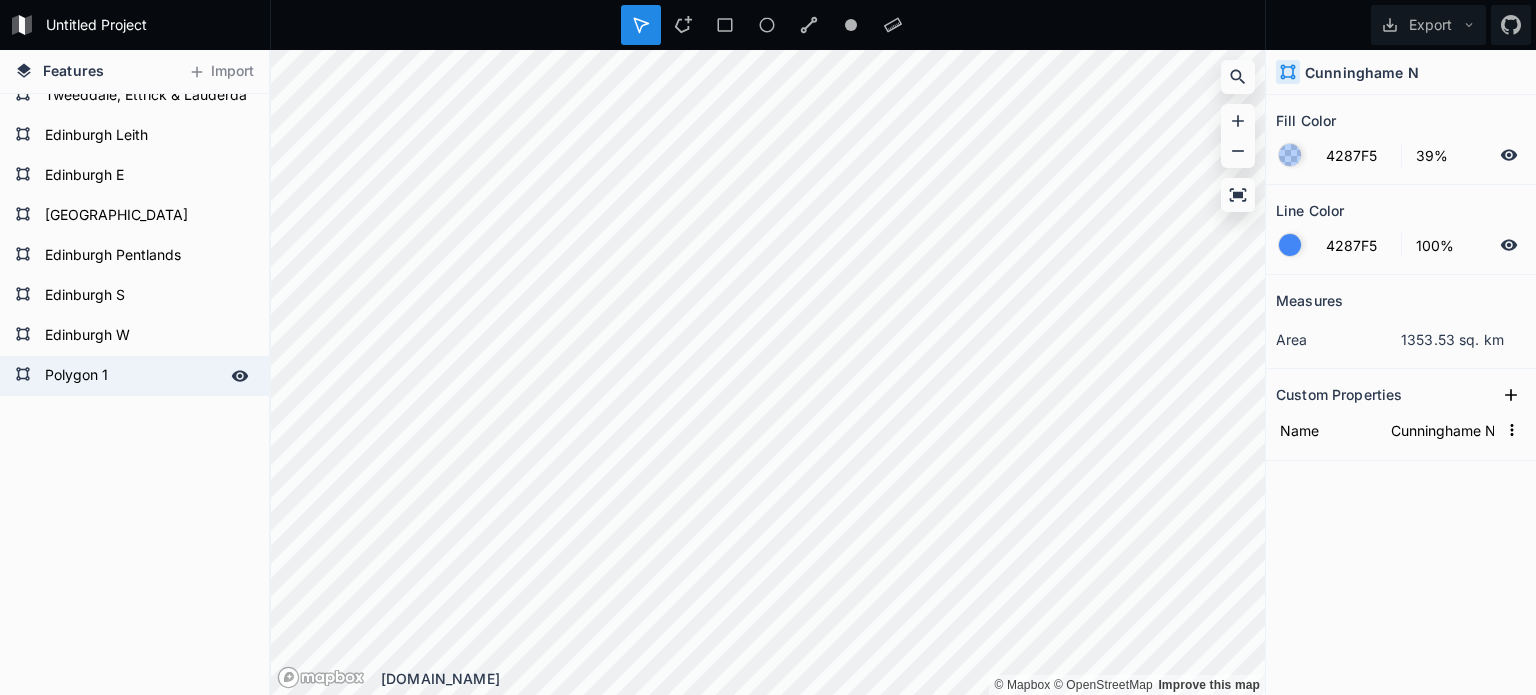 click on "Polygon 1" at bounding box center (132, 376) 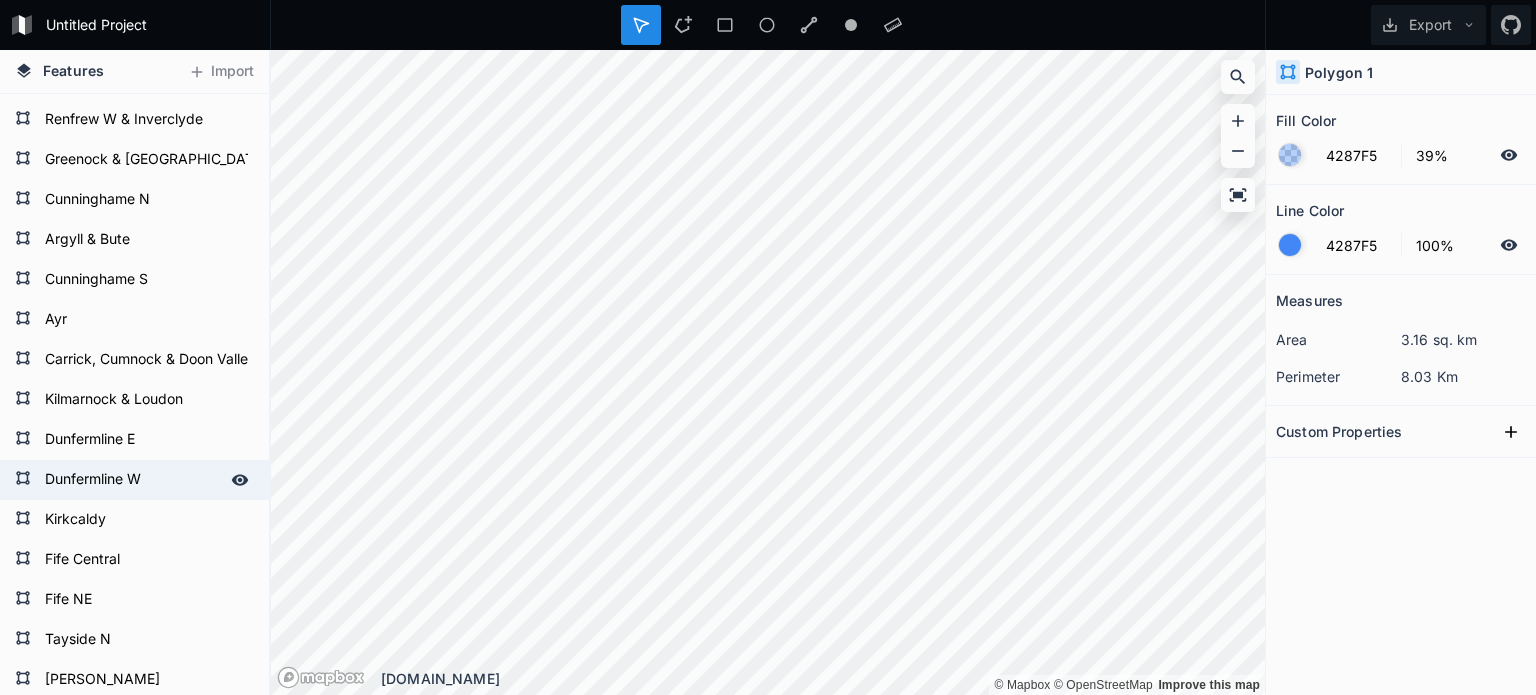 scroll, scrollTop: 918, scrollLeft: 0, axis: vertical 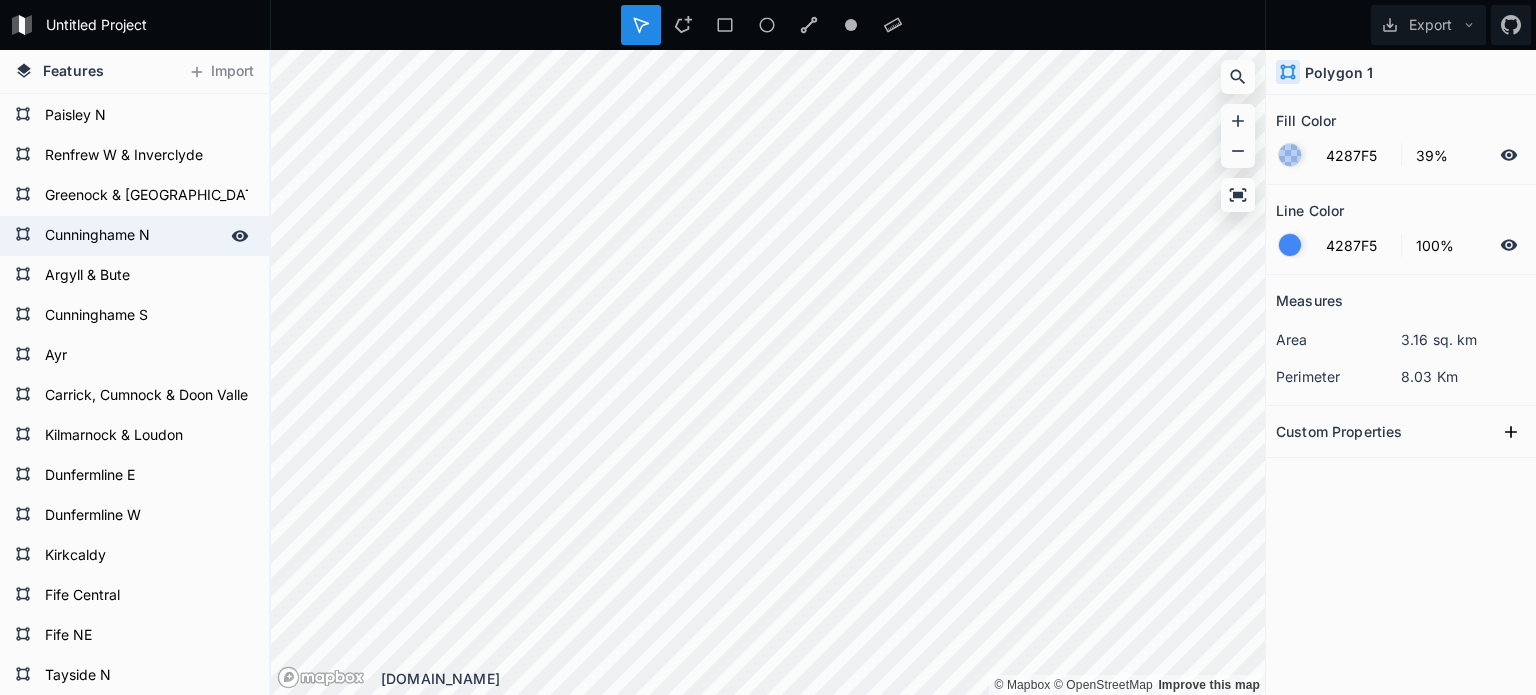 click 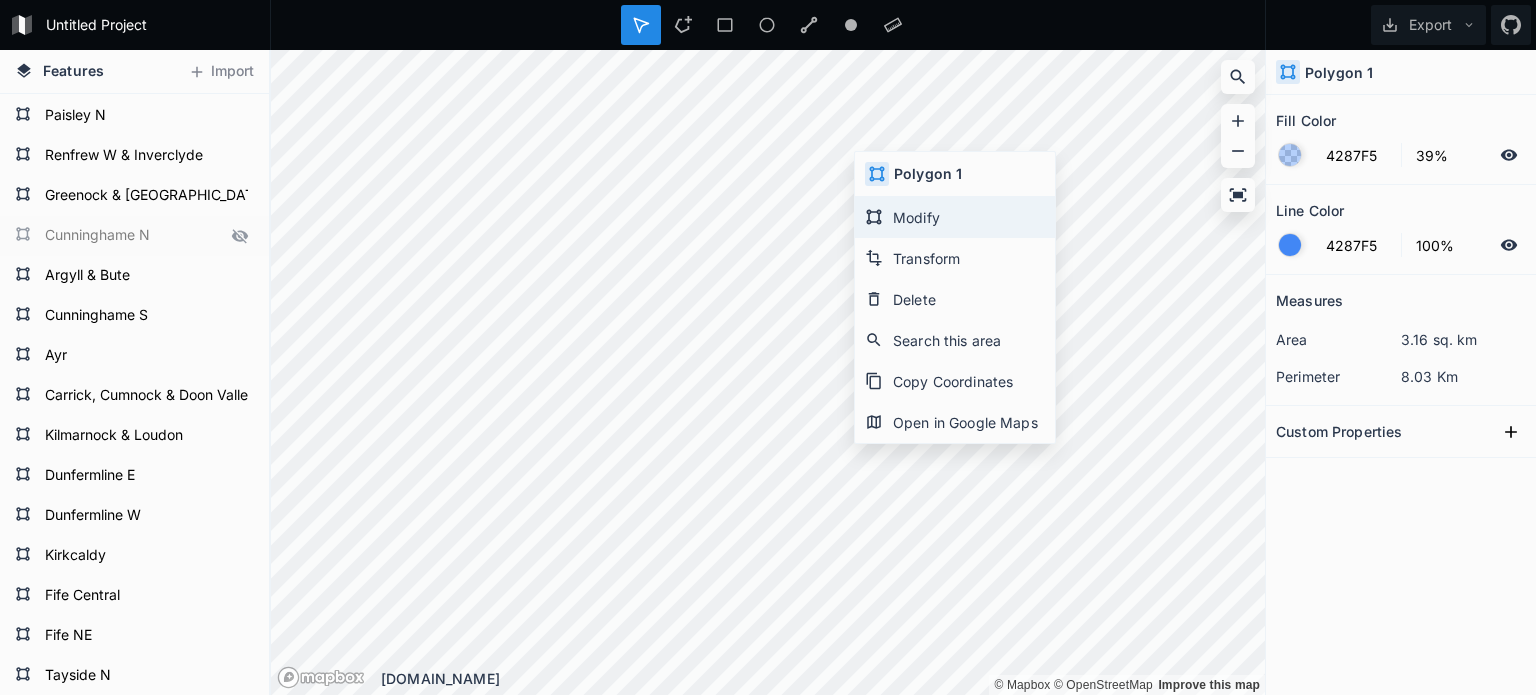 click on "Modify" 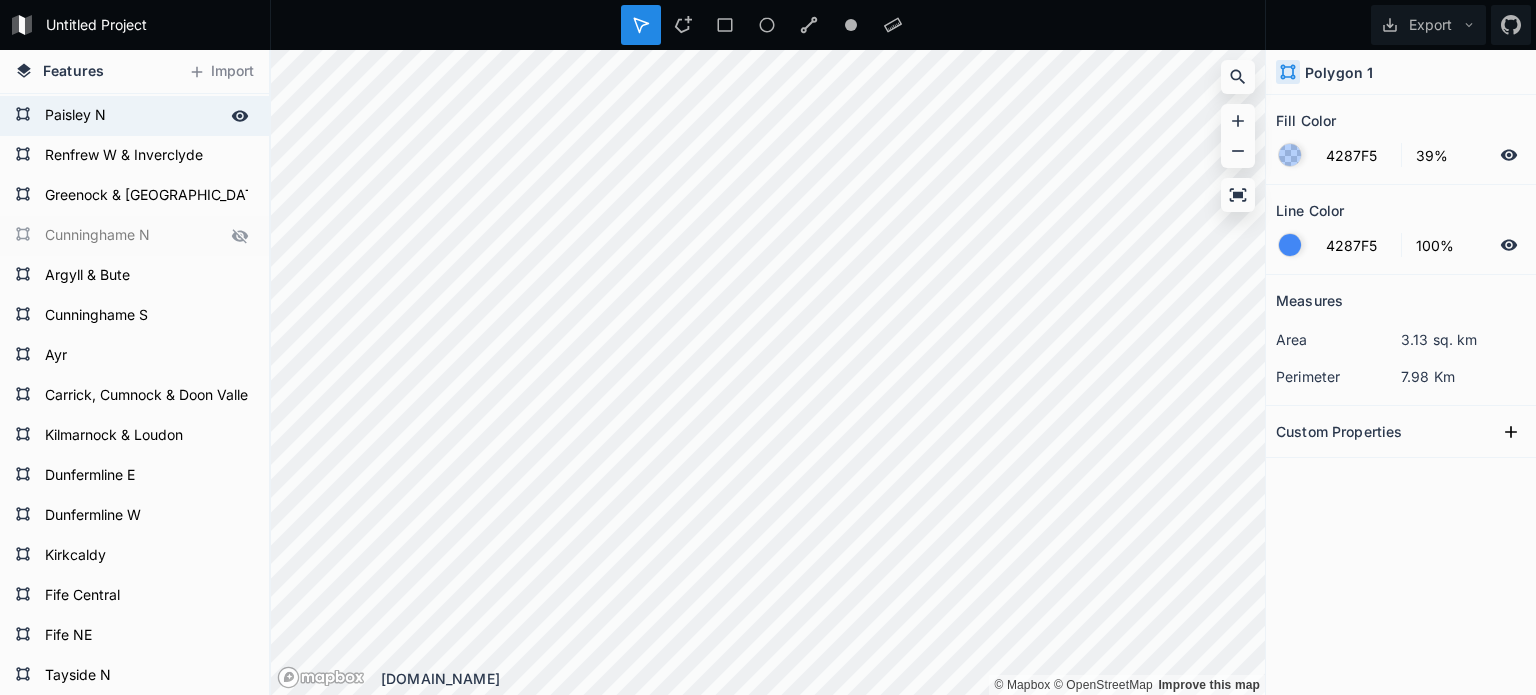 click 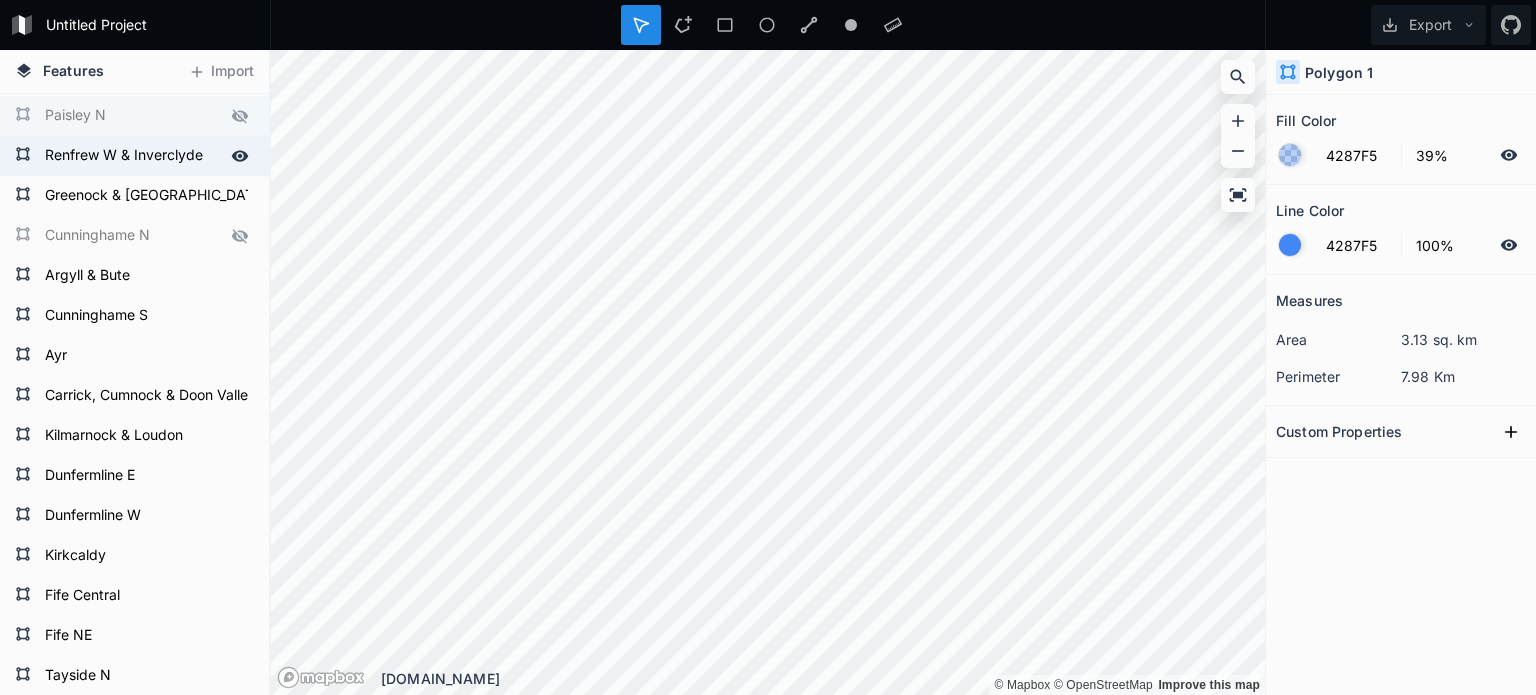 click 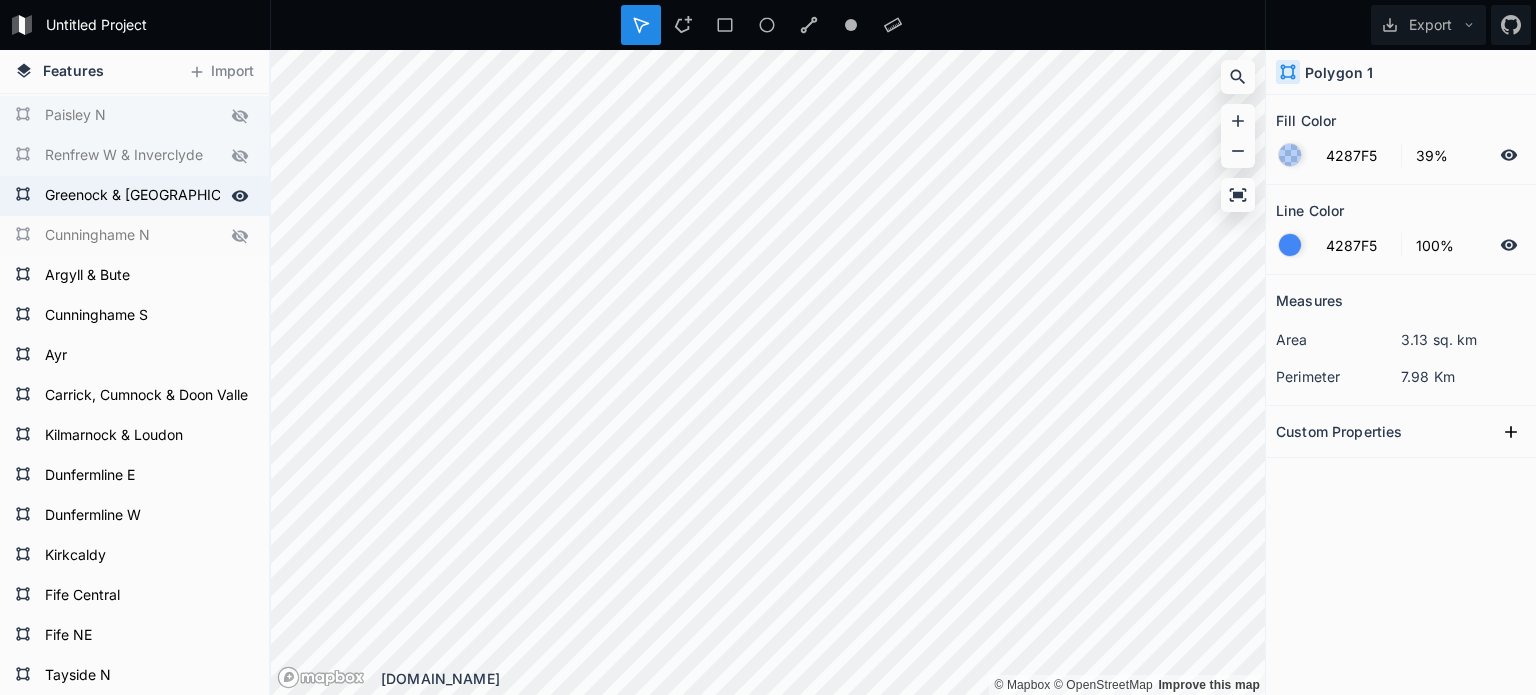 click 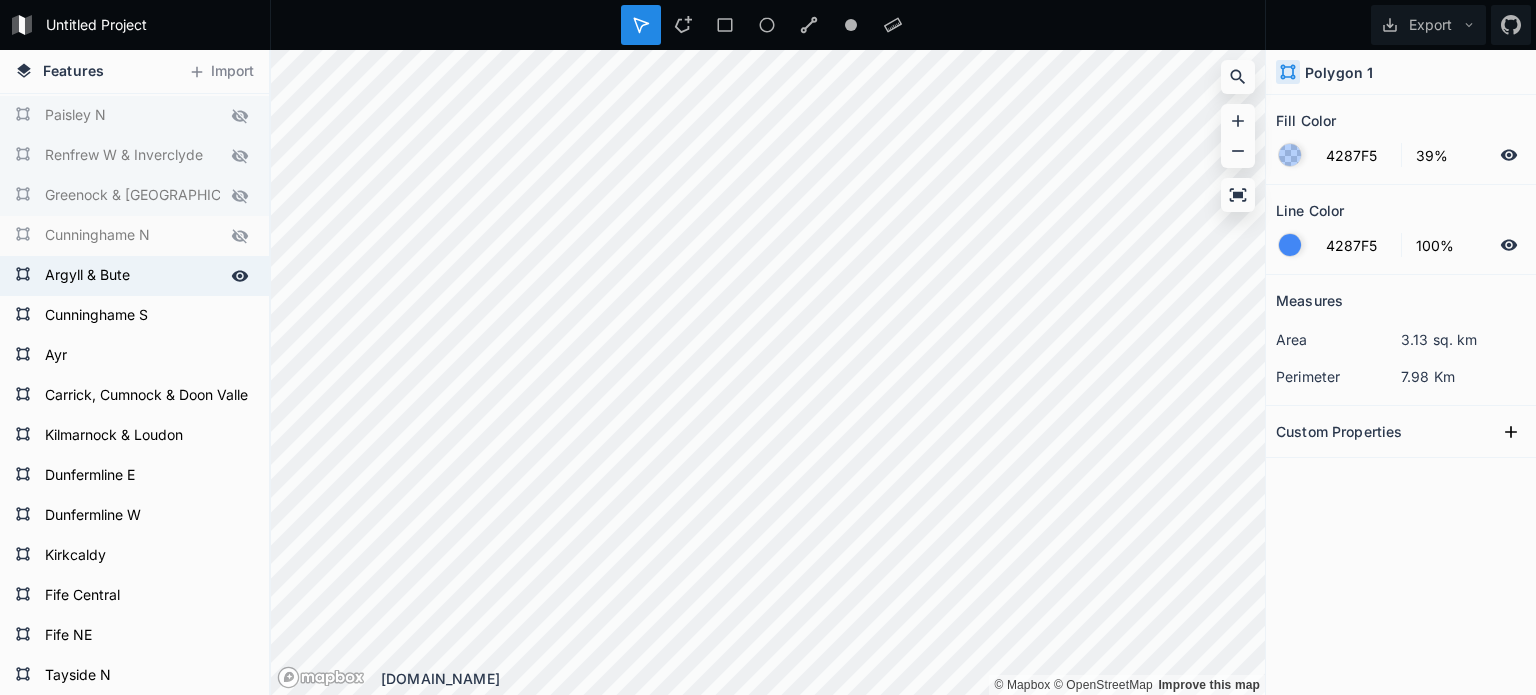 click 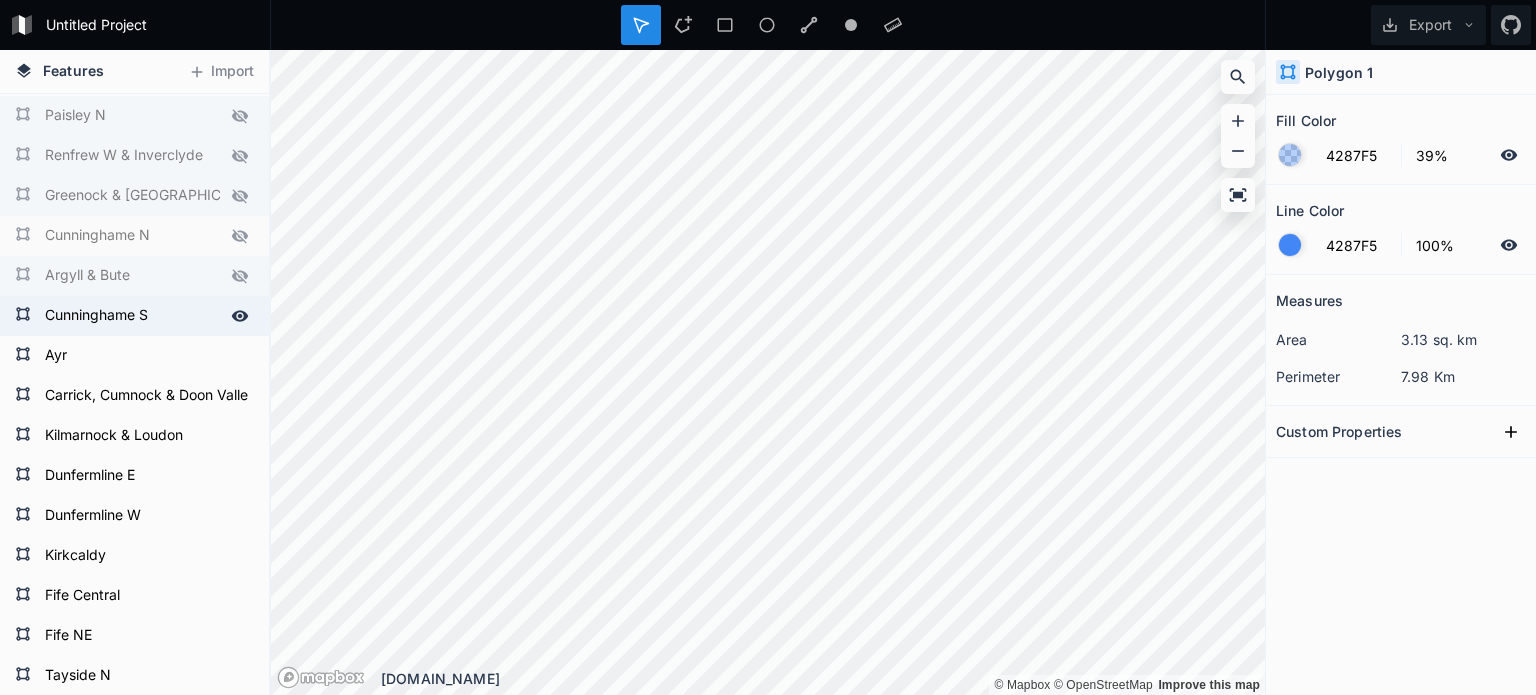 click 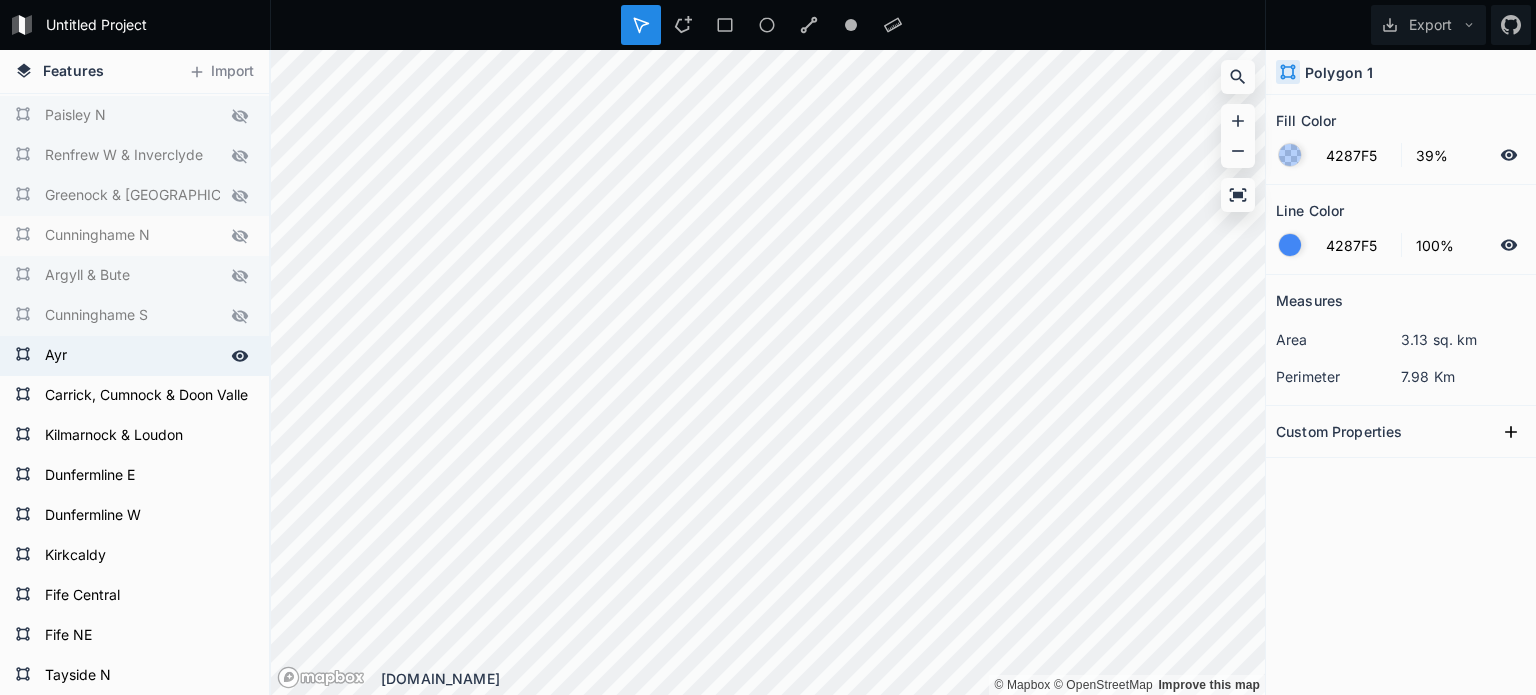 click 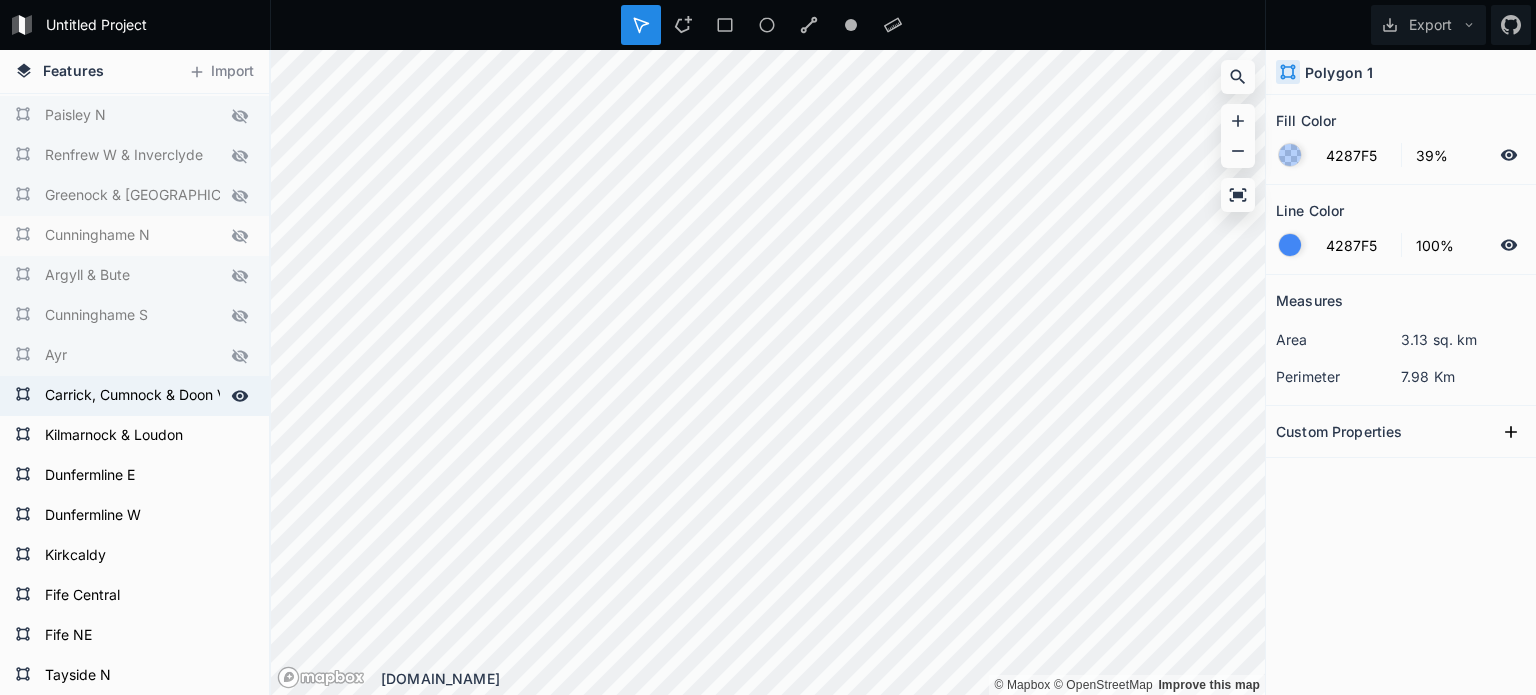 click 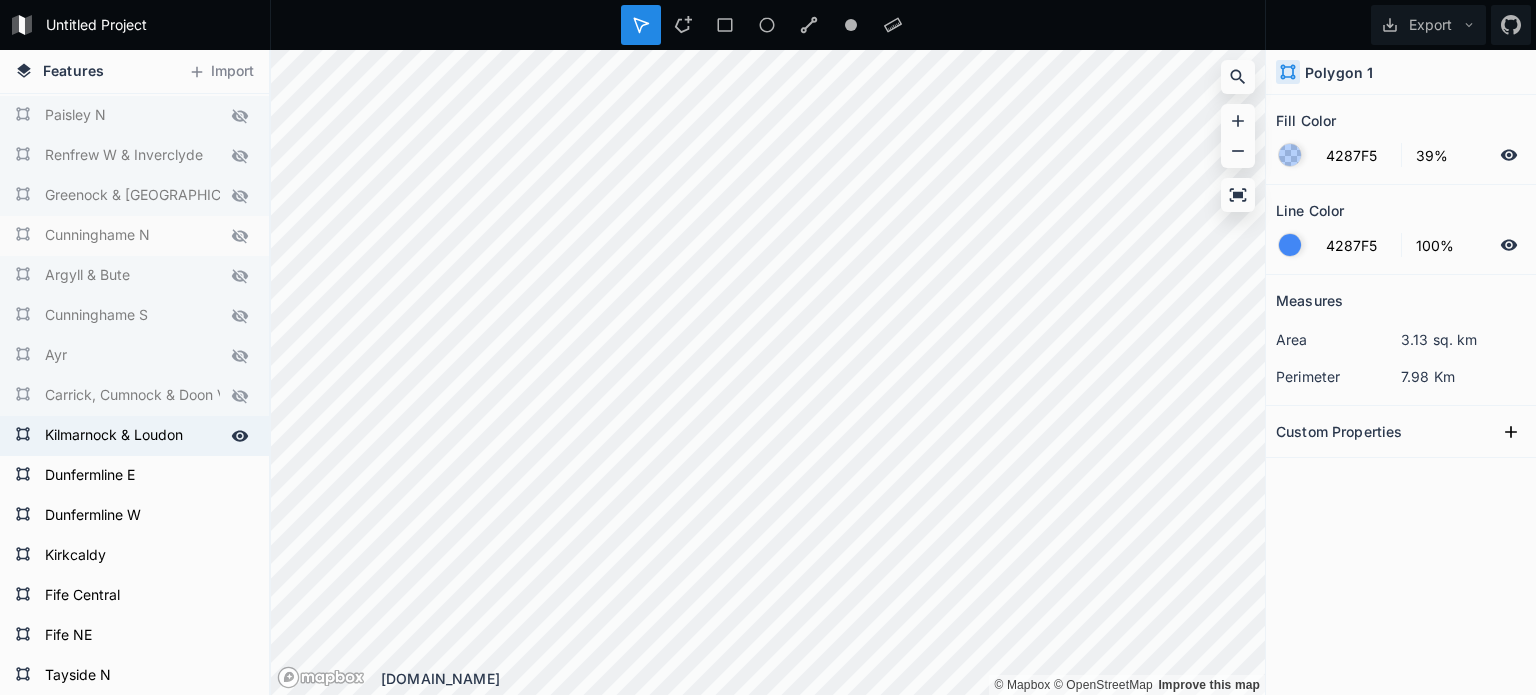 click 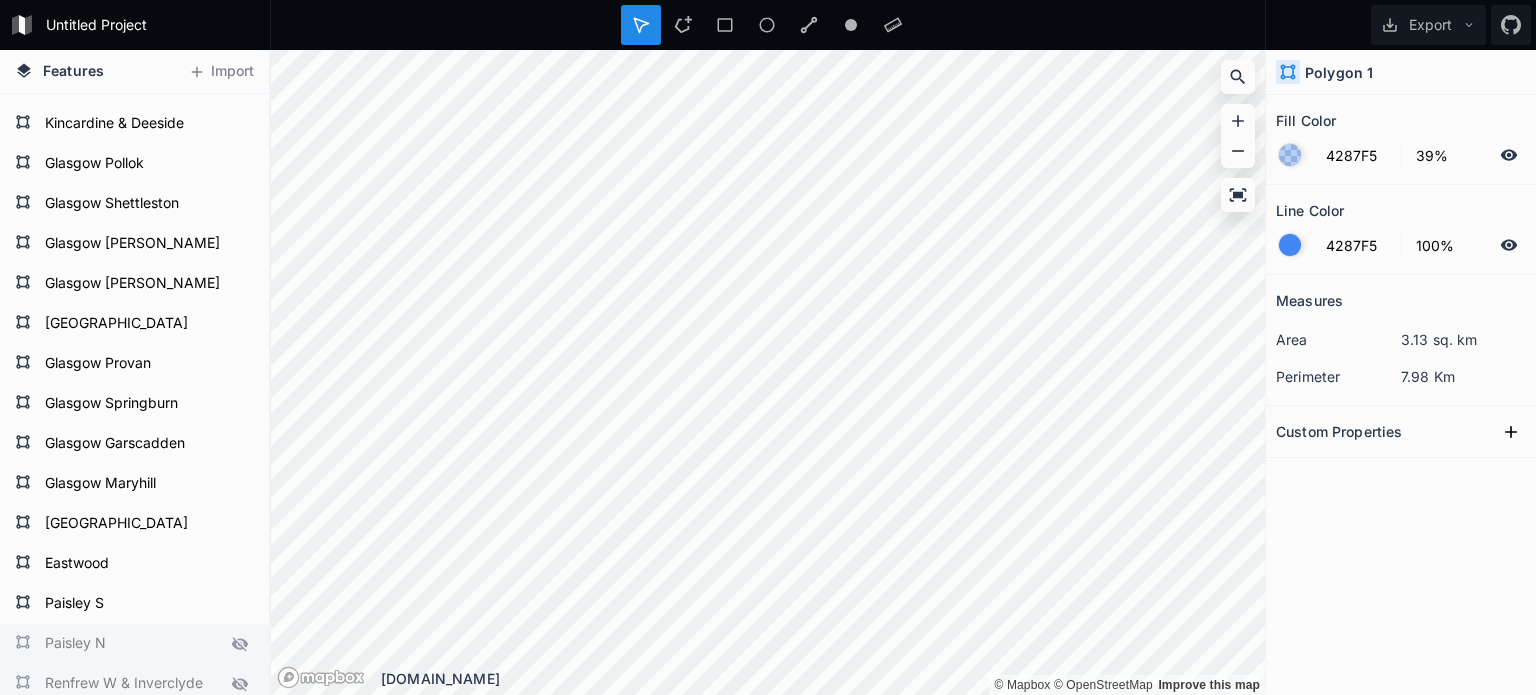 scroll, scrollTop: 385, scrollLeft: 0, axis: vertical 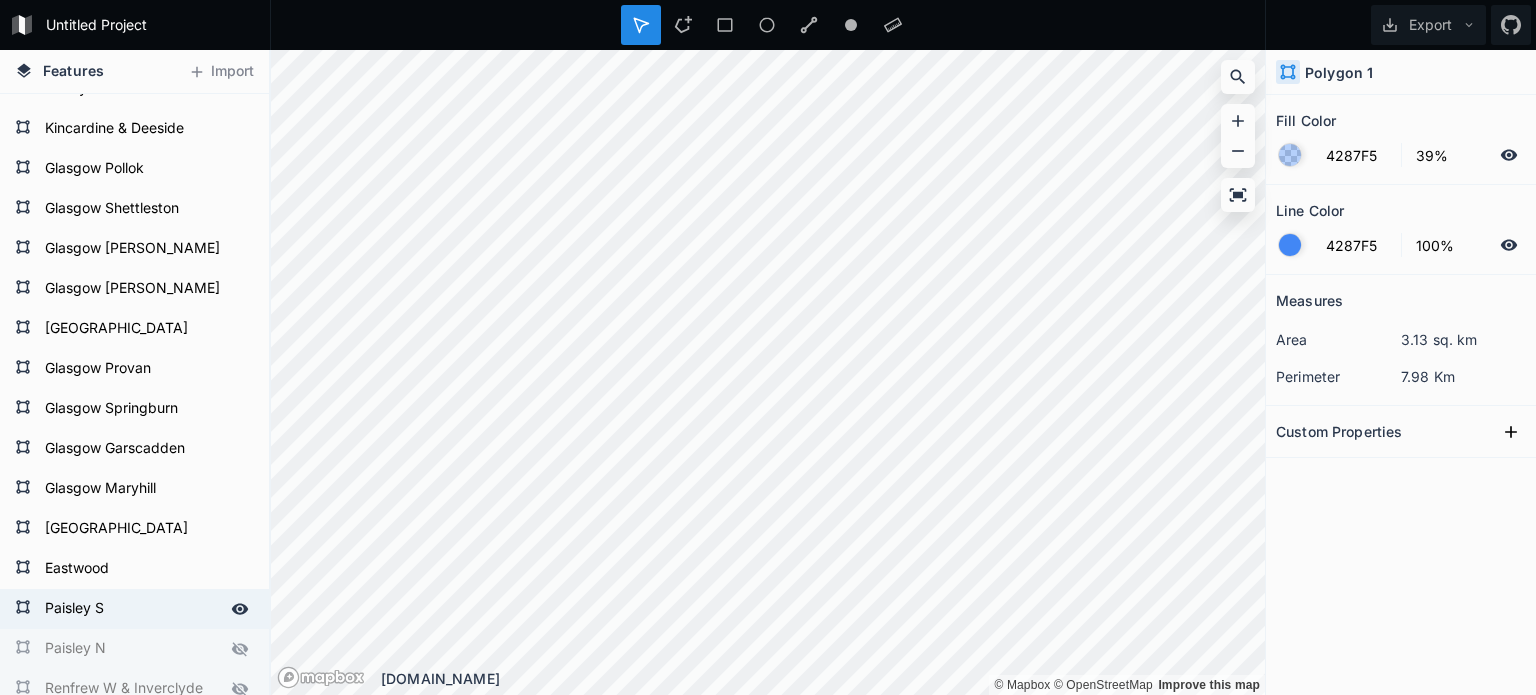 click 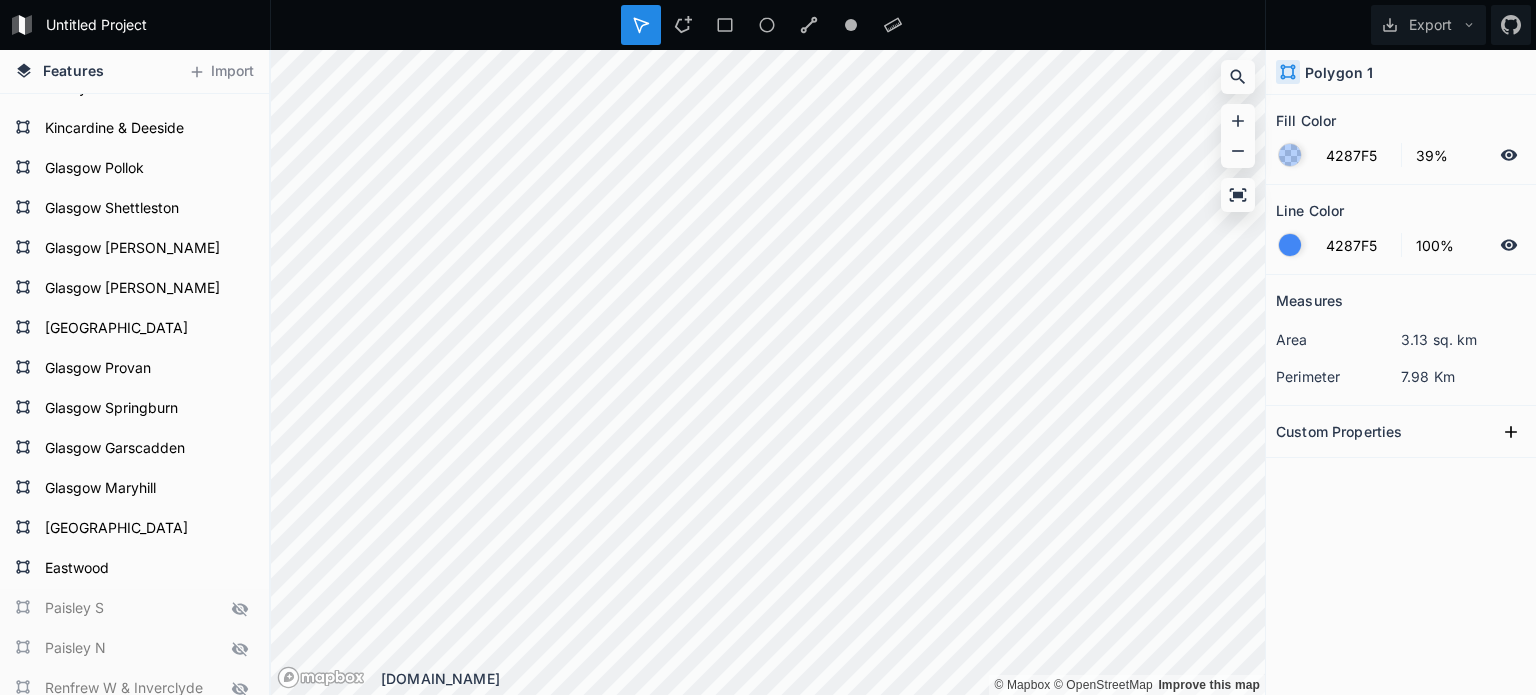 click 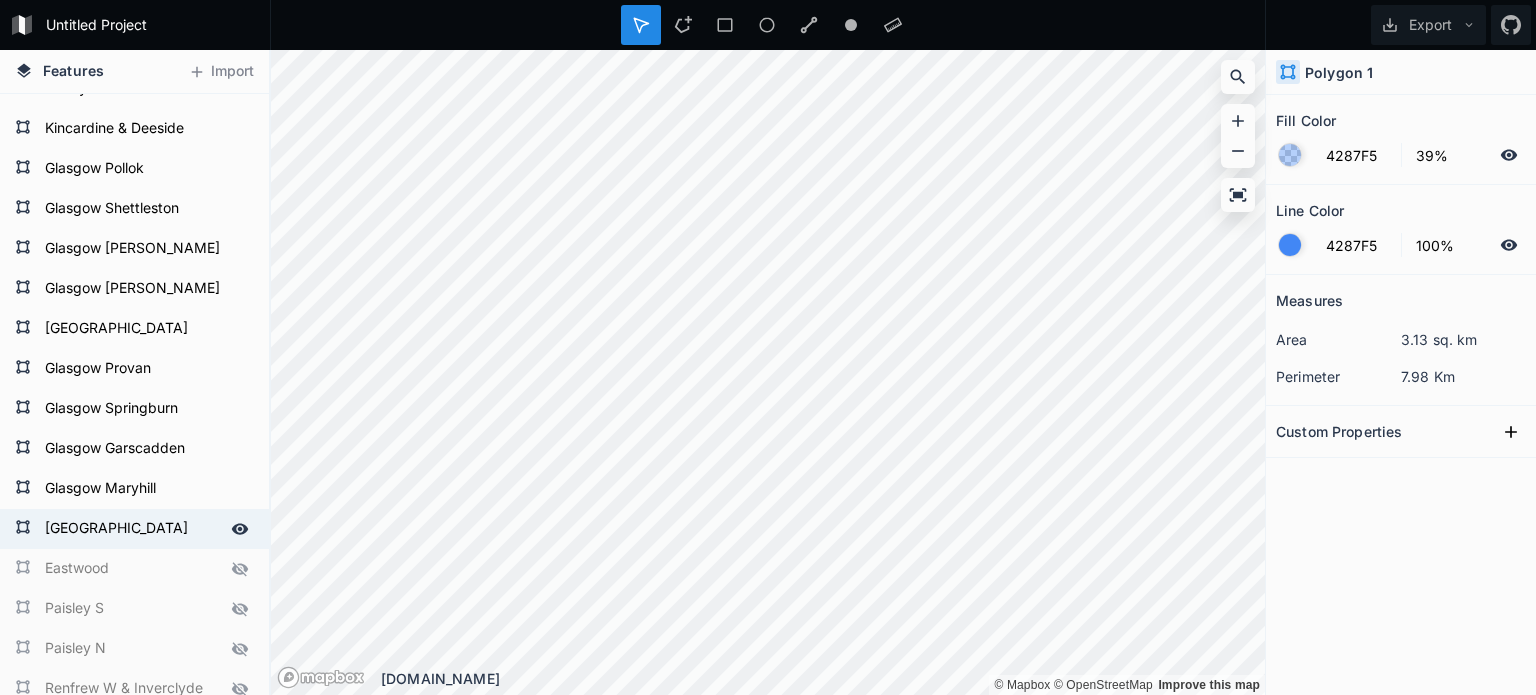 click 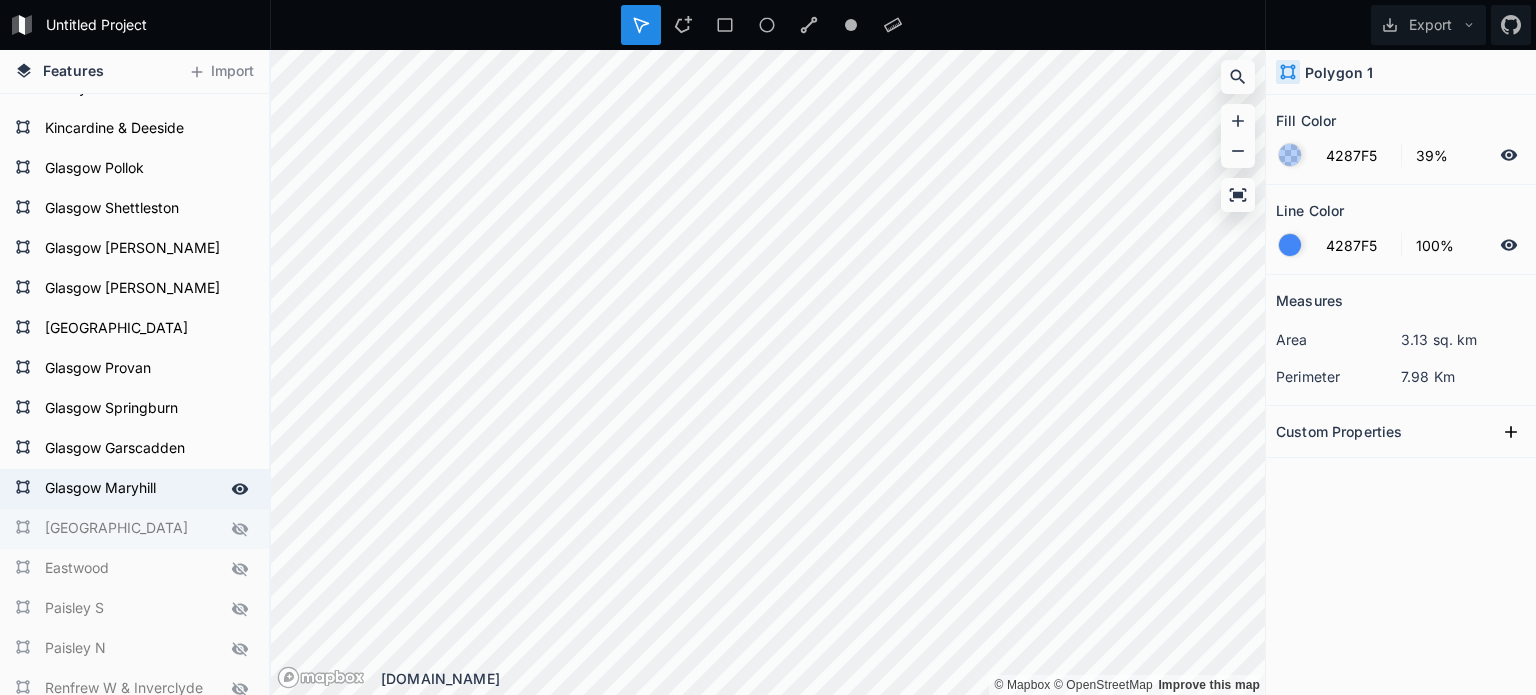 click 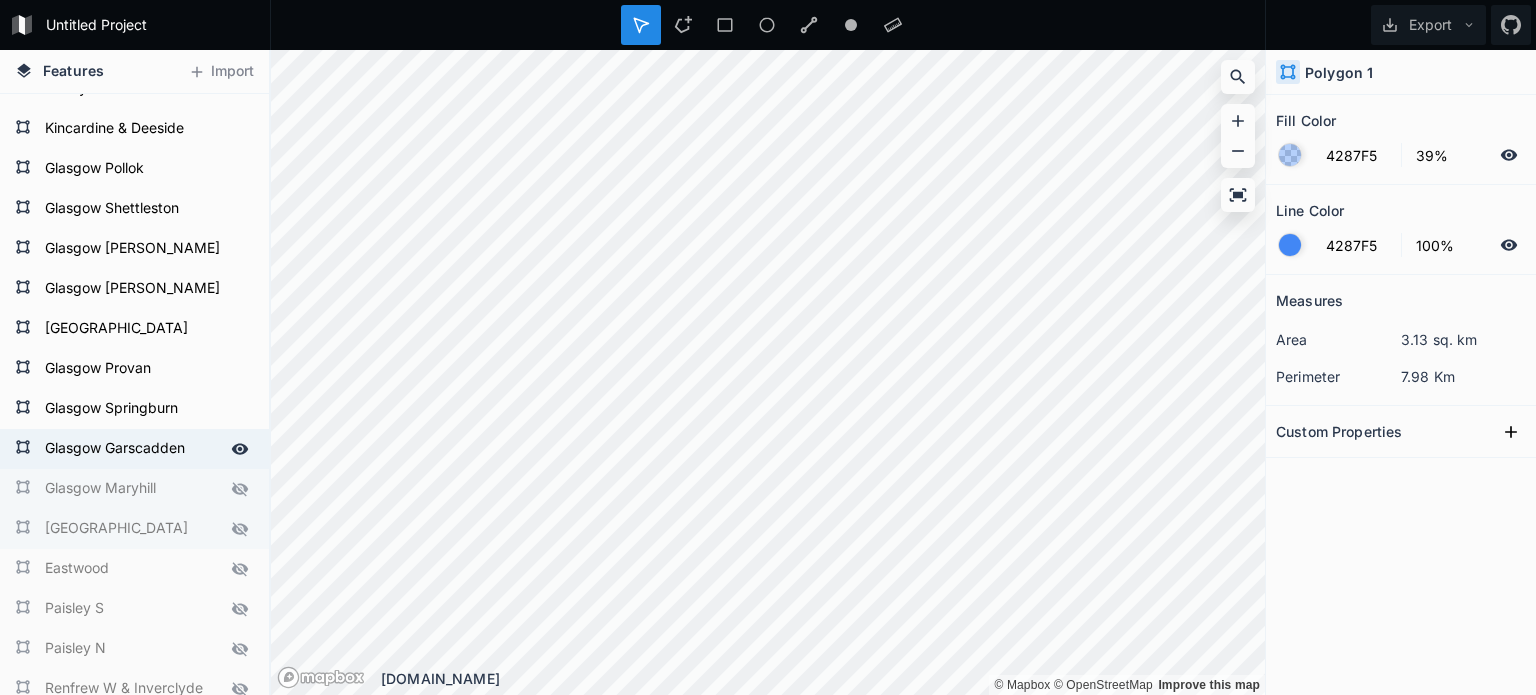 click 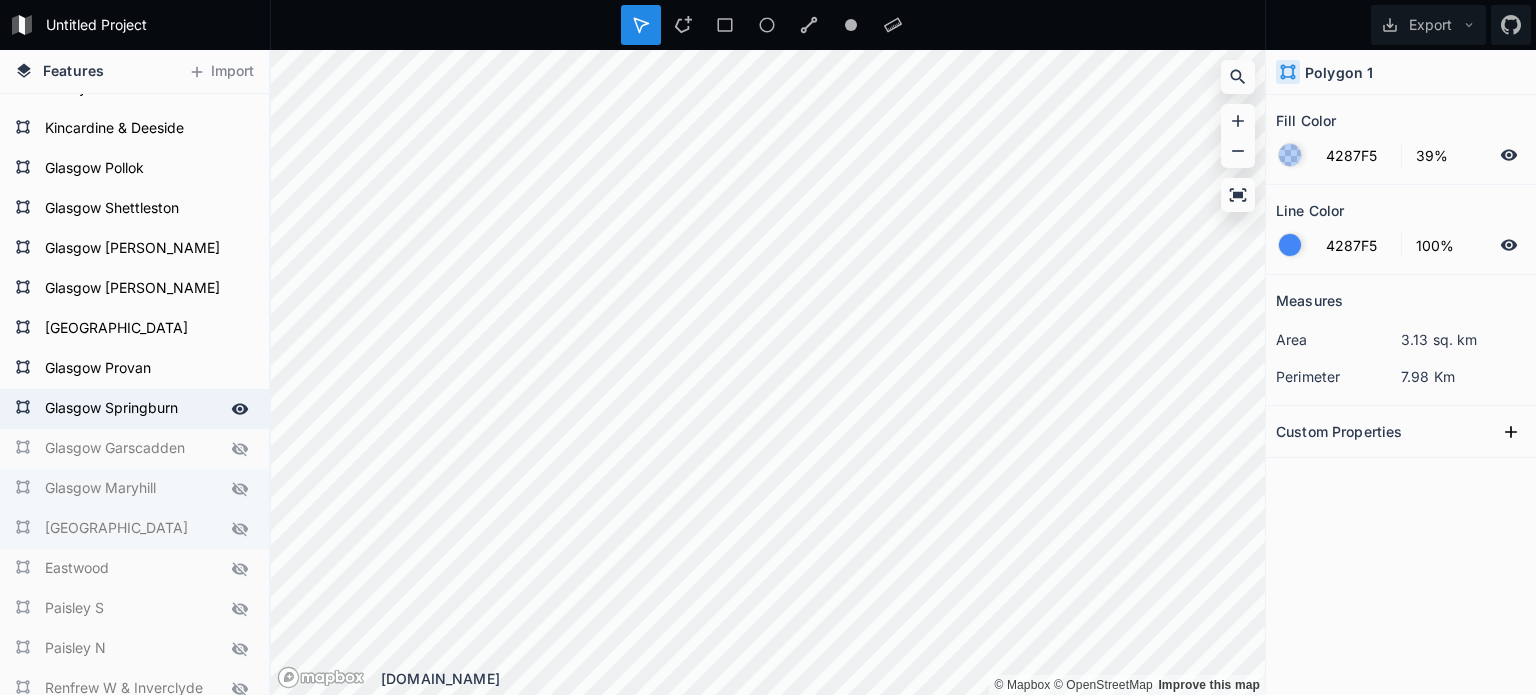 click 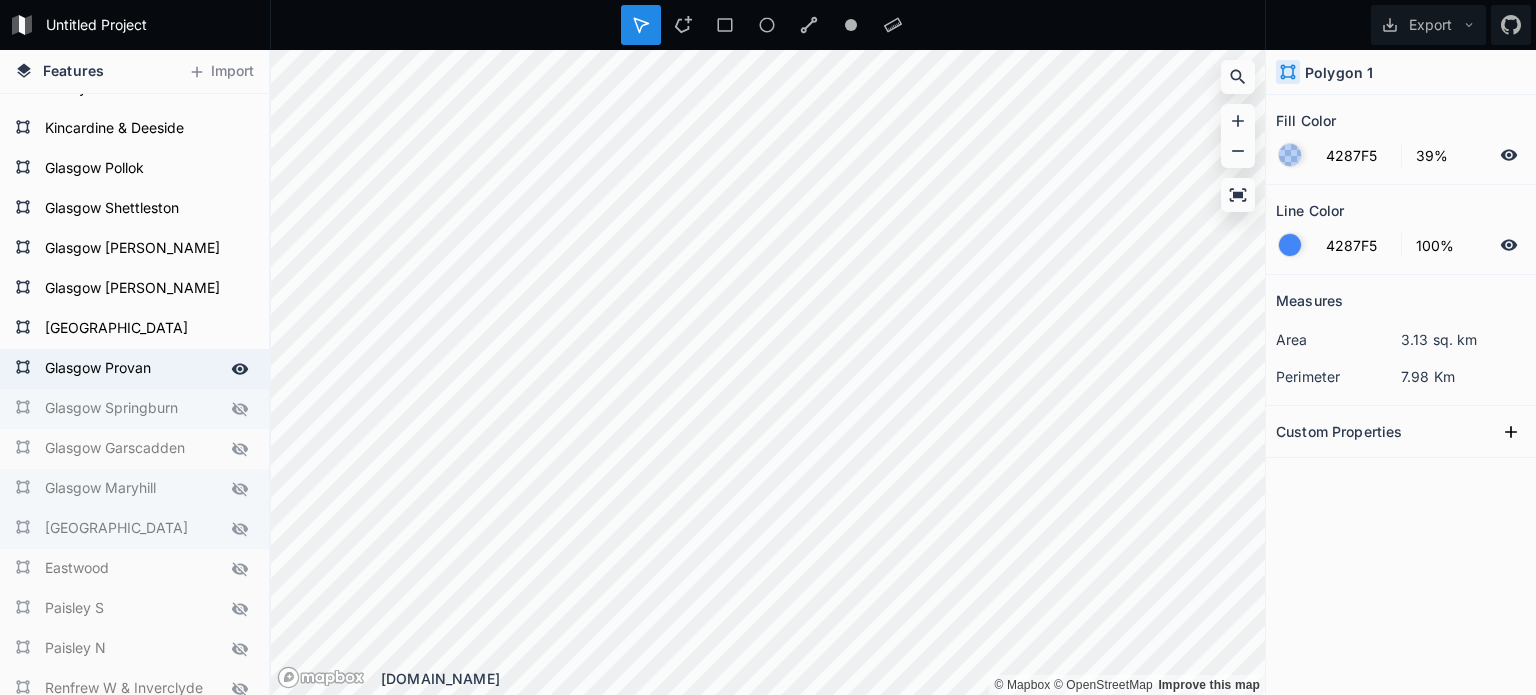 click 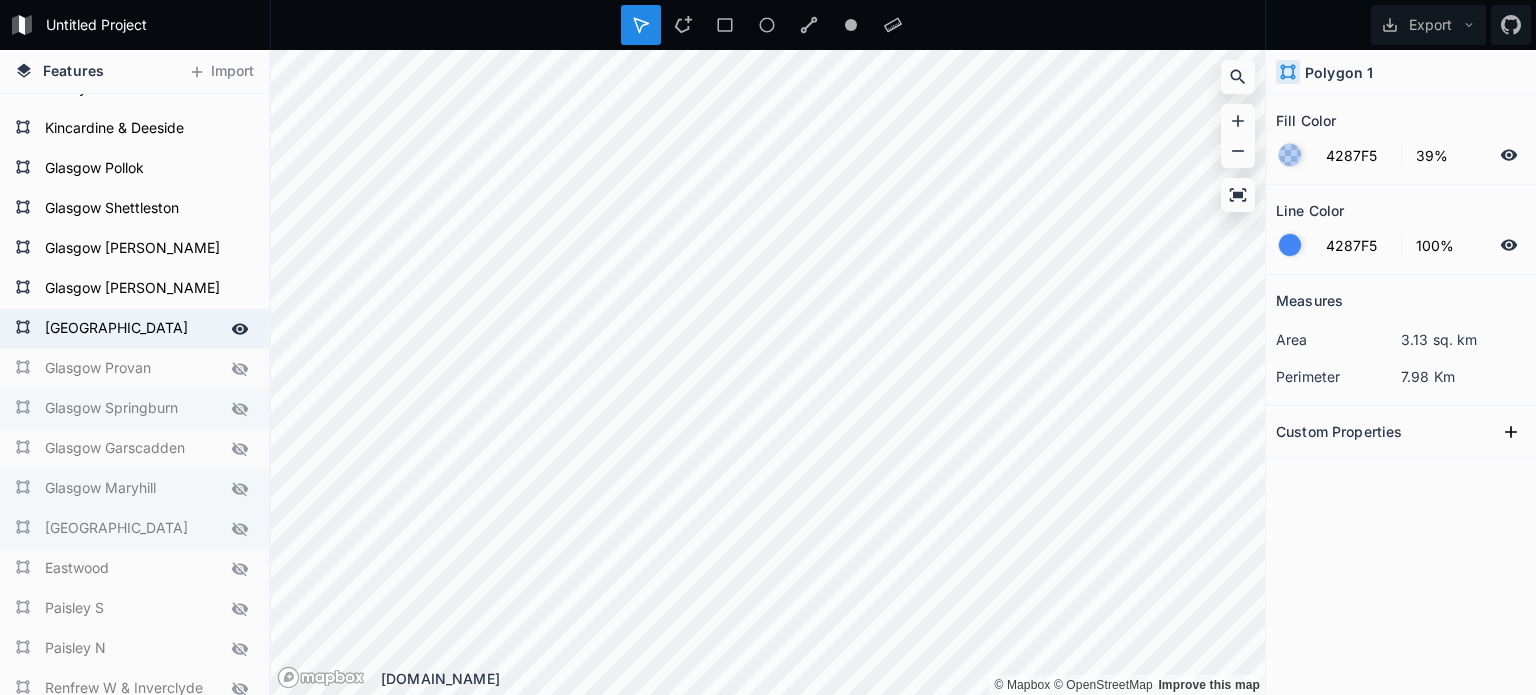 click 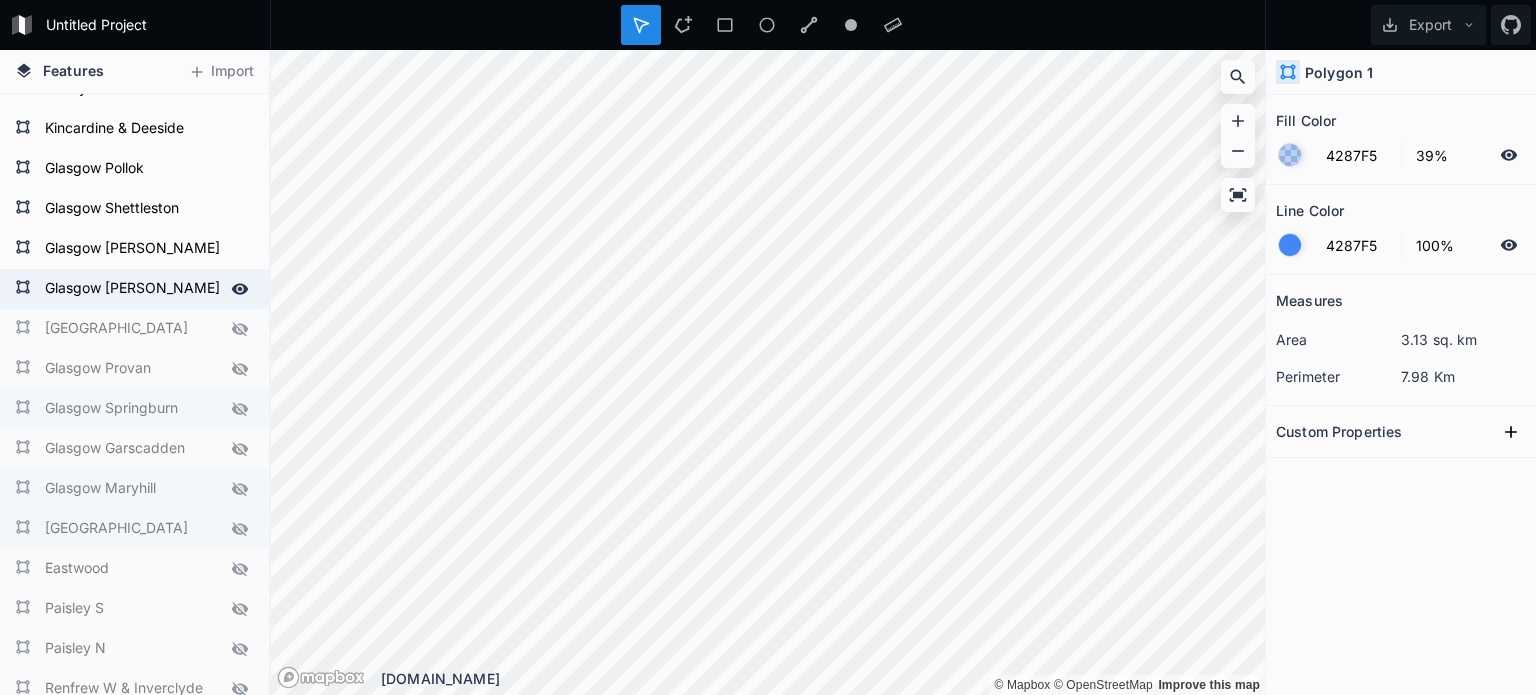 click 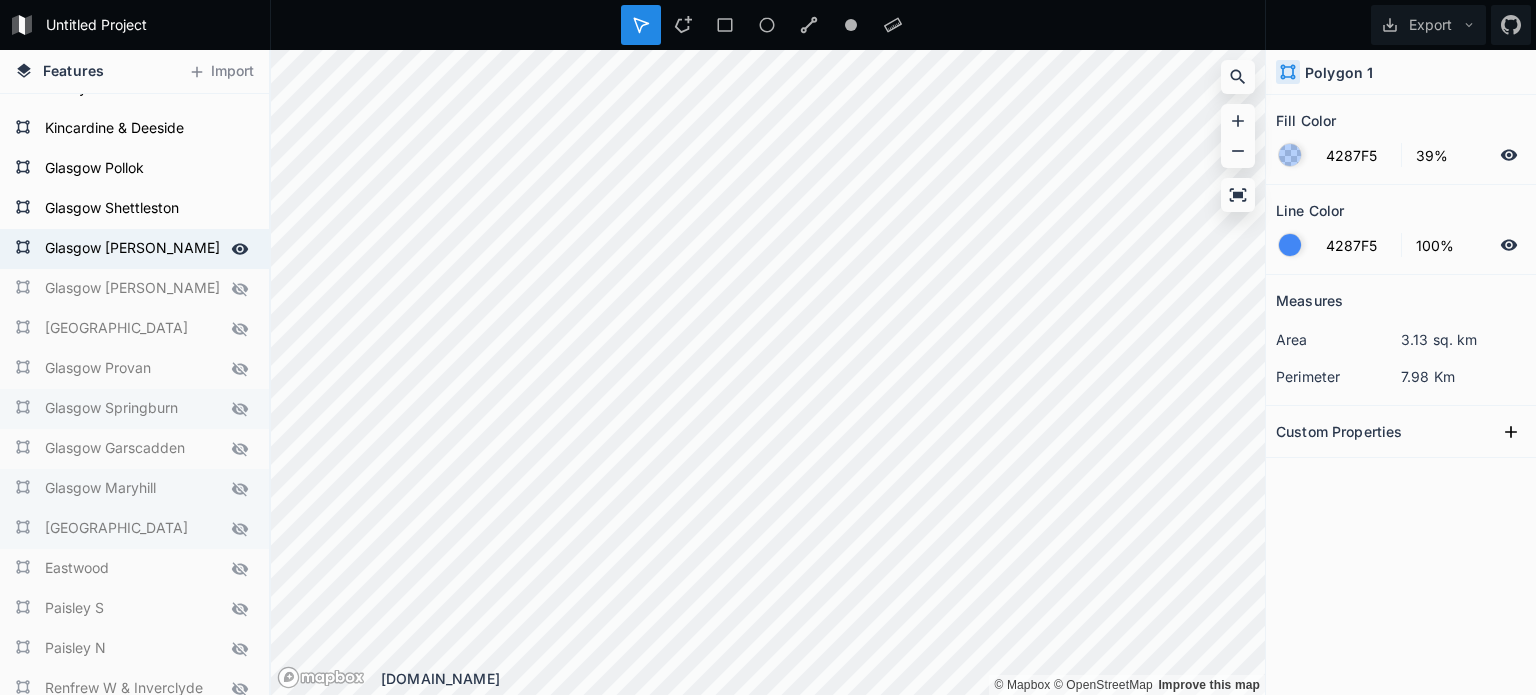 click 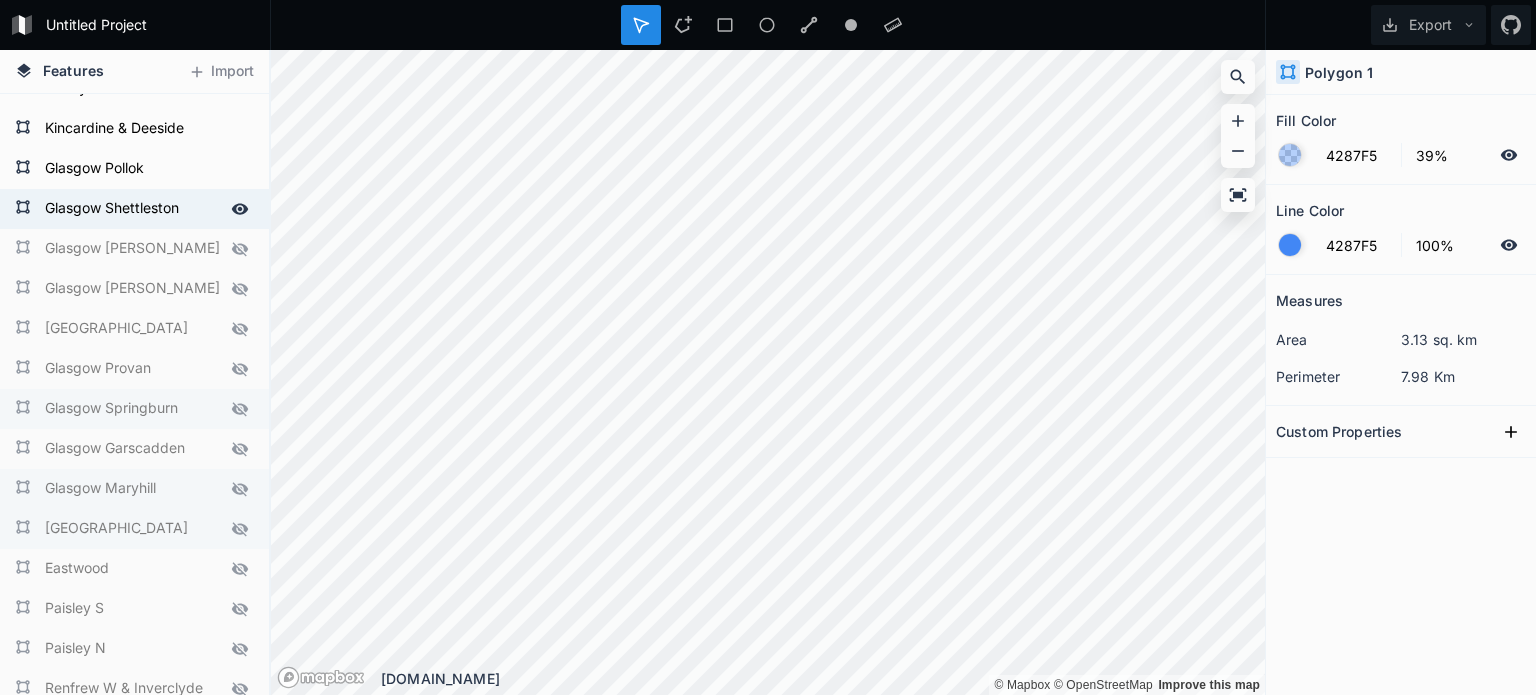 click 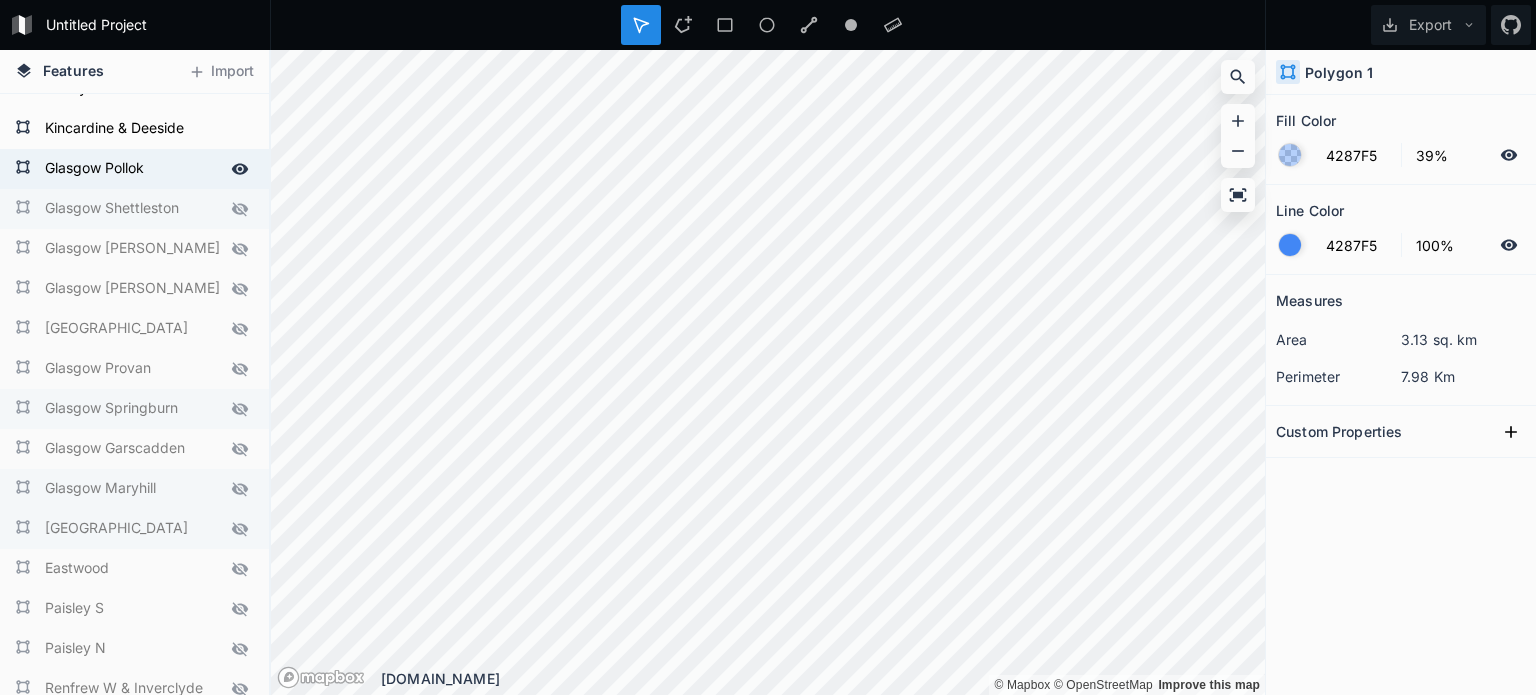 click 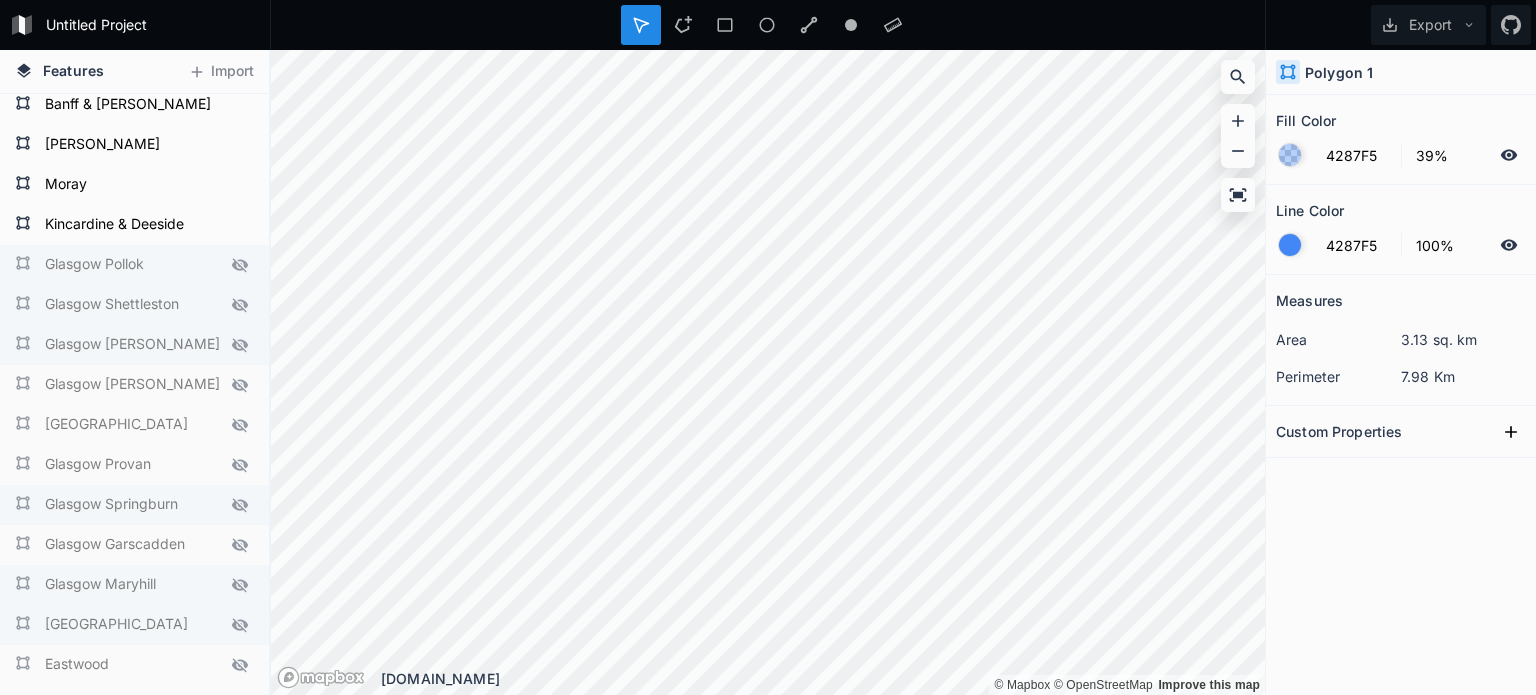 scroll, scrollTop: 285, scrollLeft: 0, axis: vertical 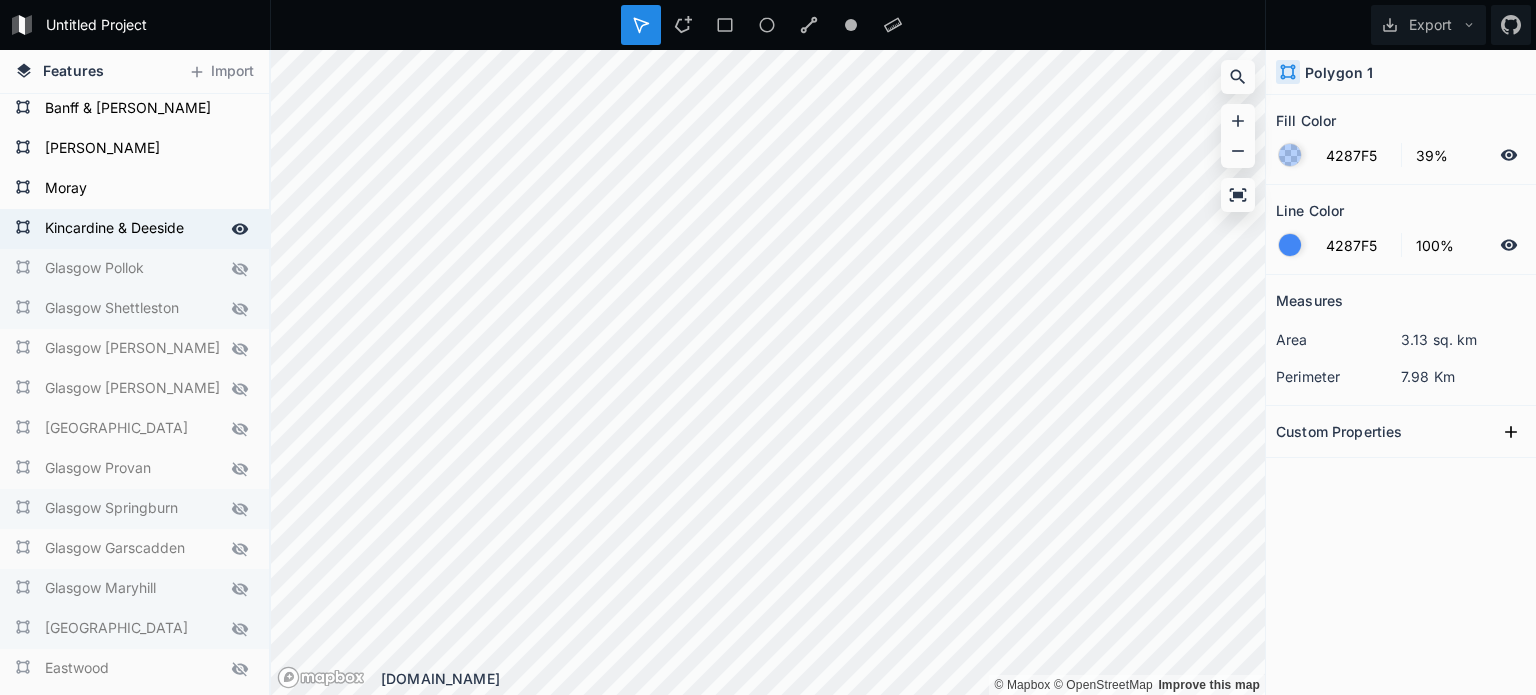 click 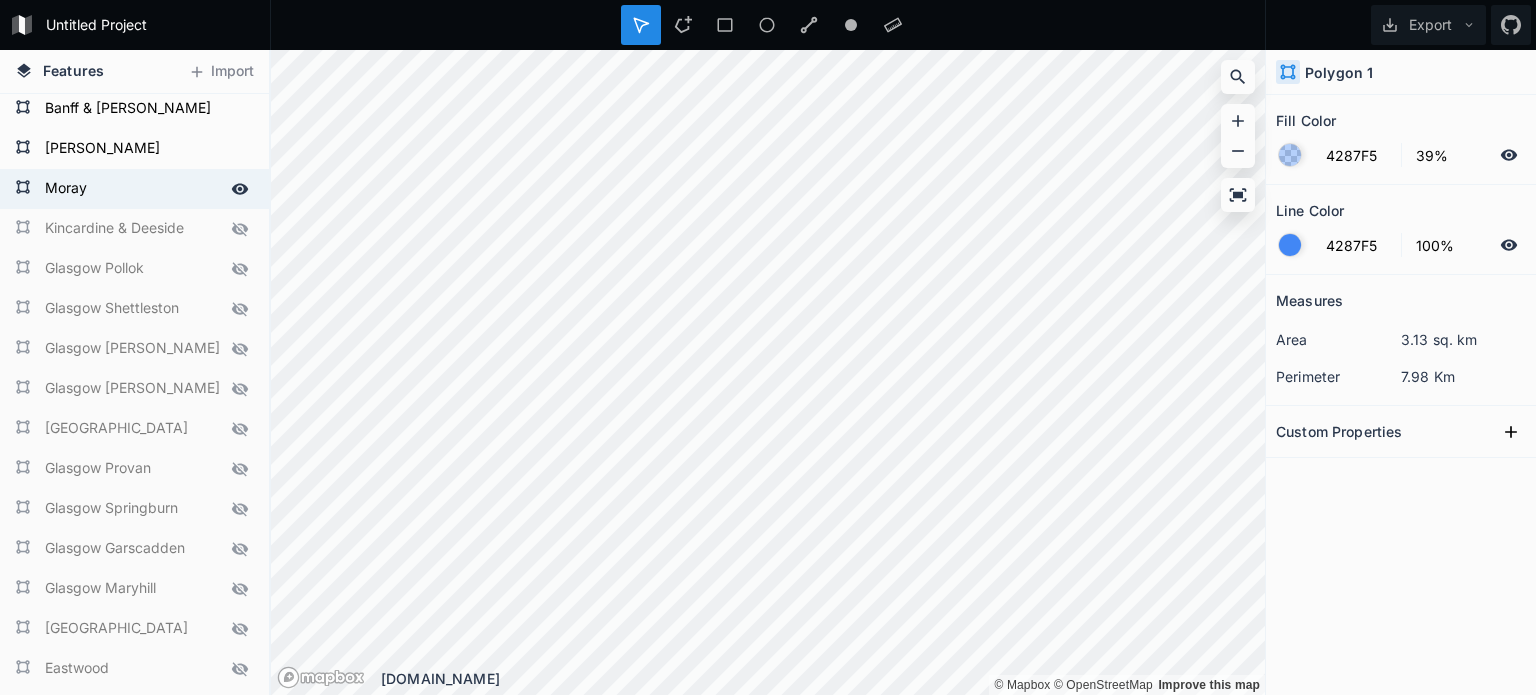 click 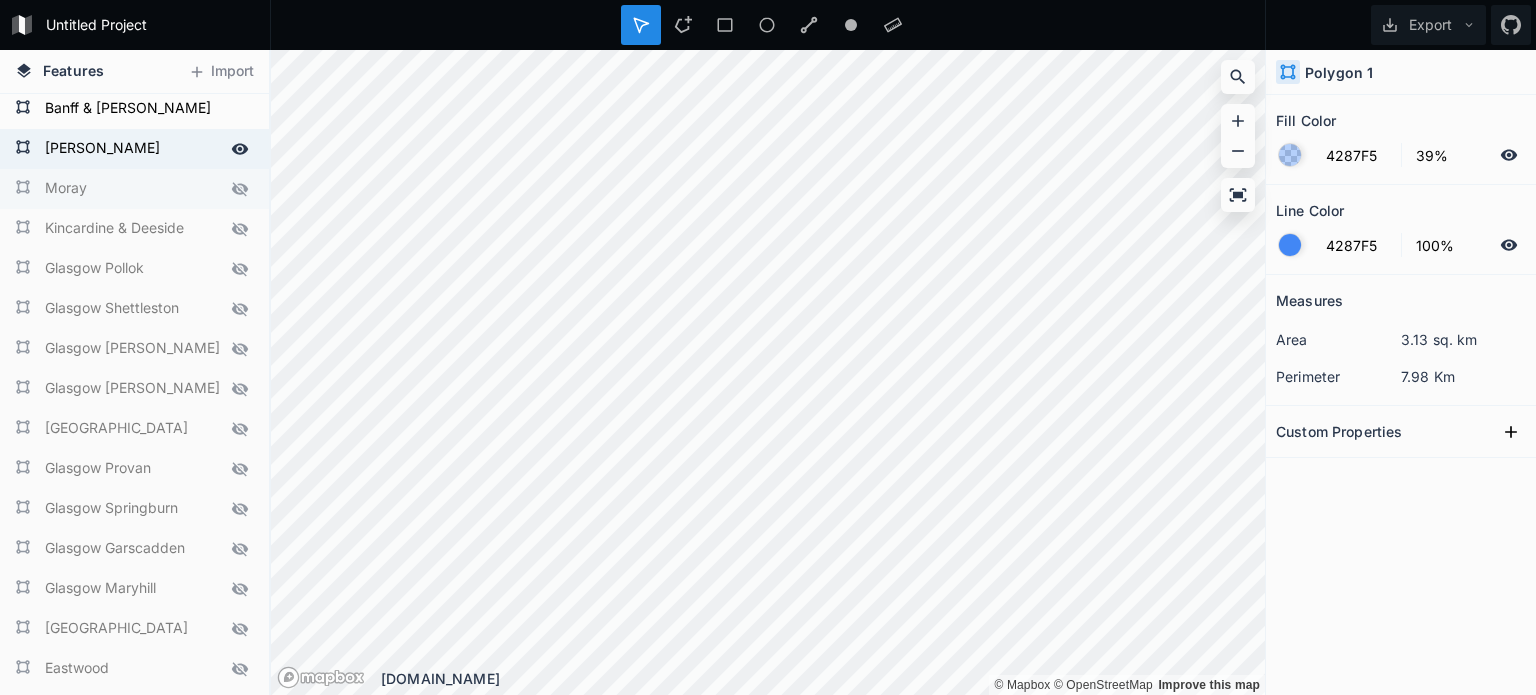 click 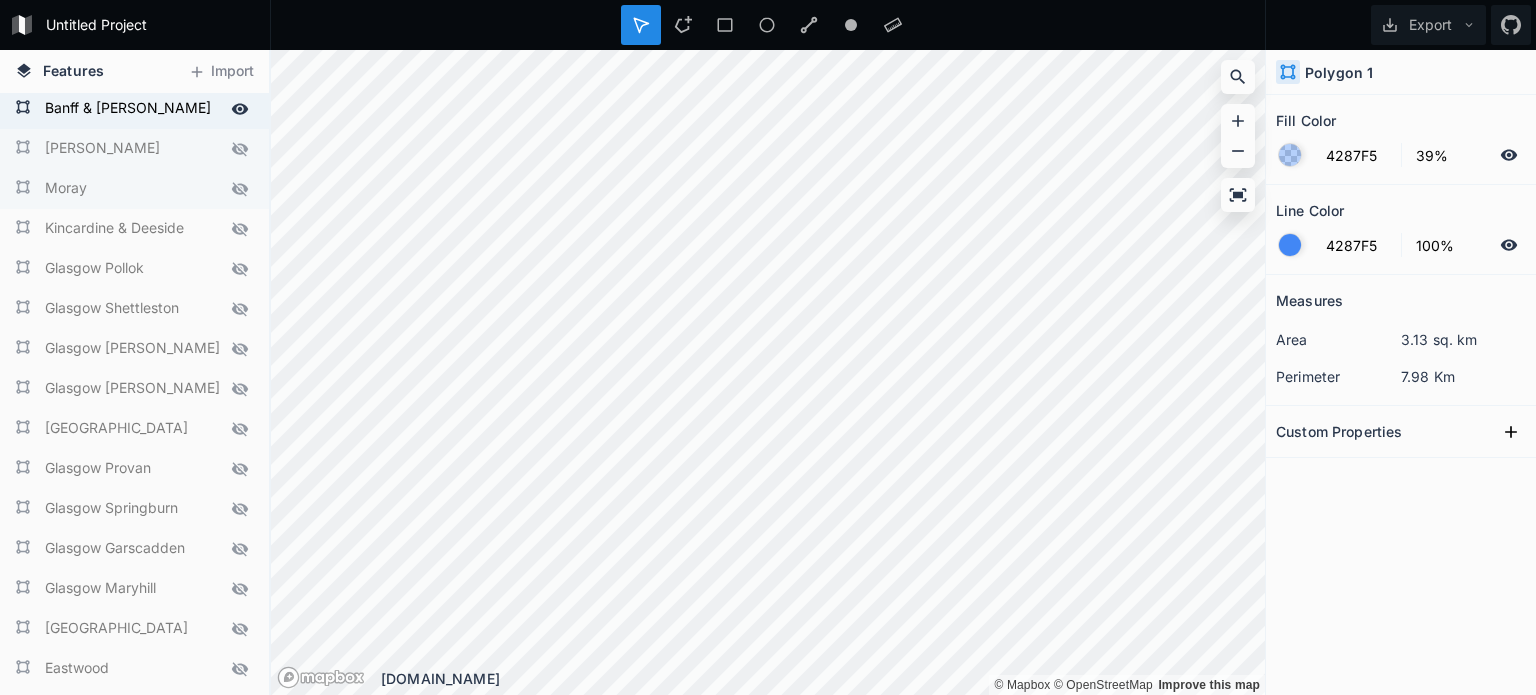 click 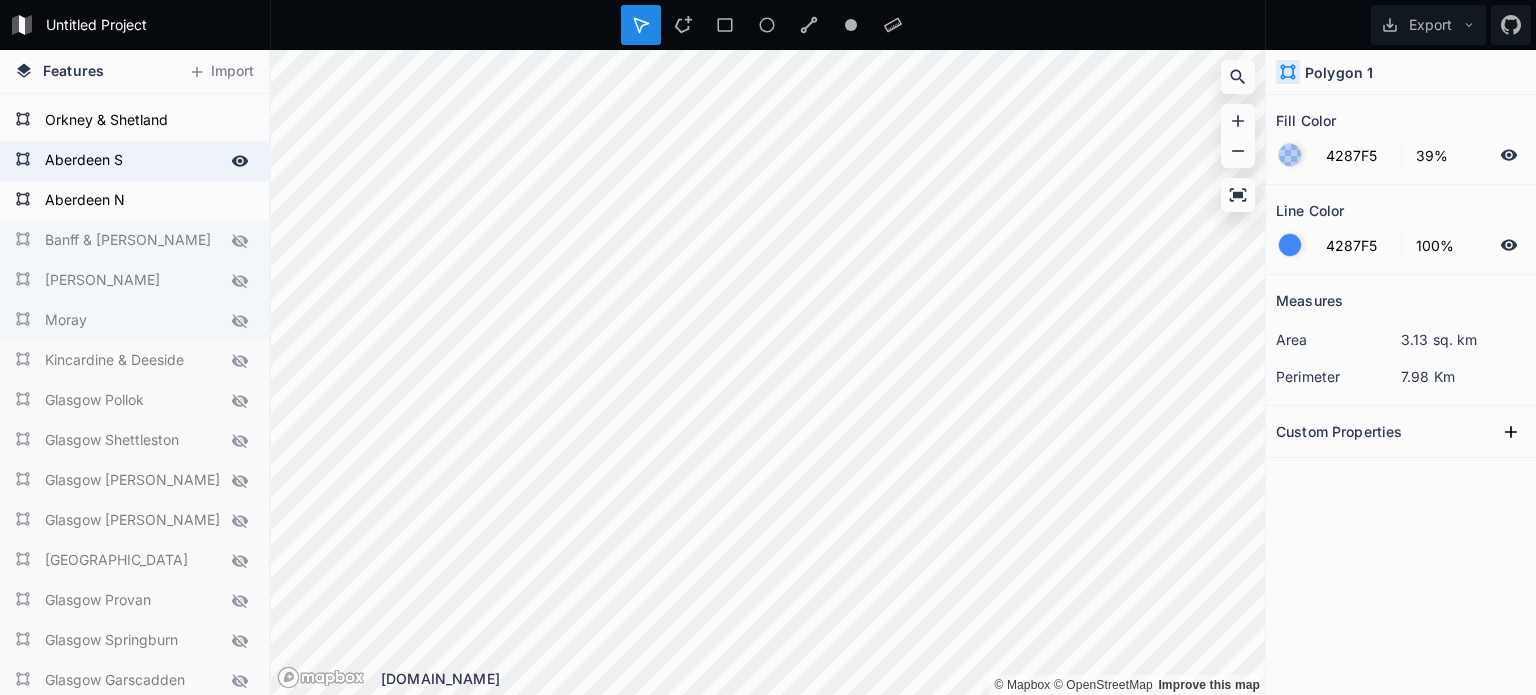 scroll, scrollTop: 85, scrollLeft: 0, axis: vertical 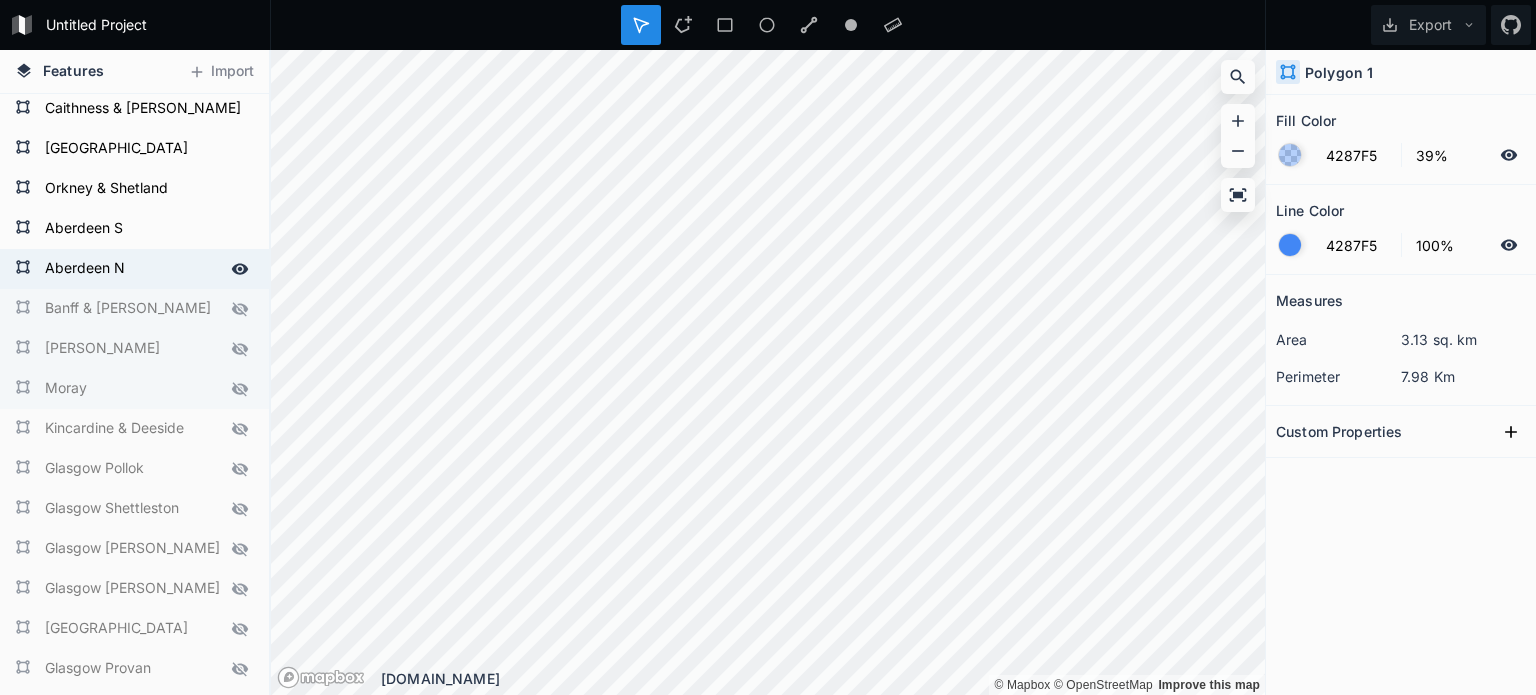 click 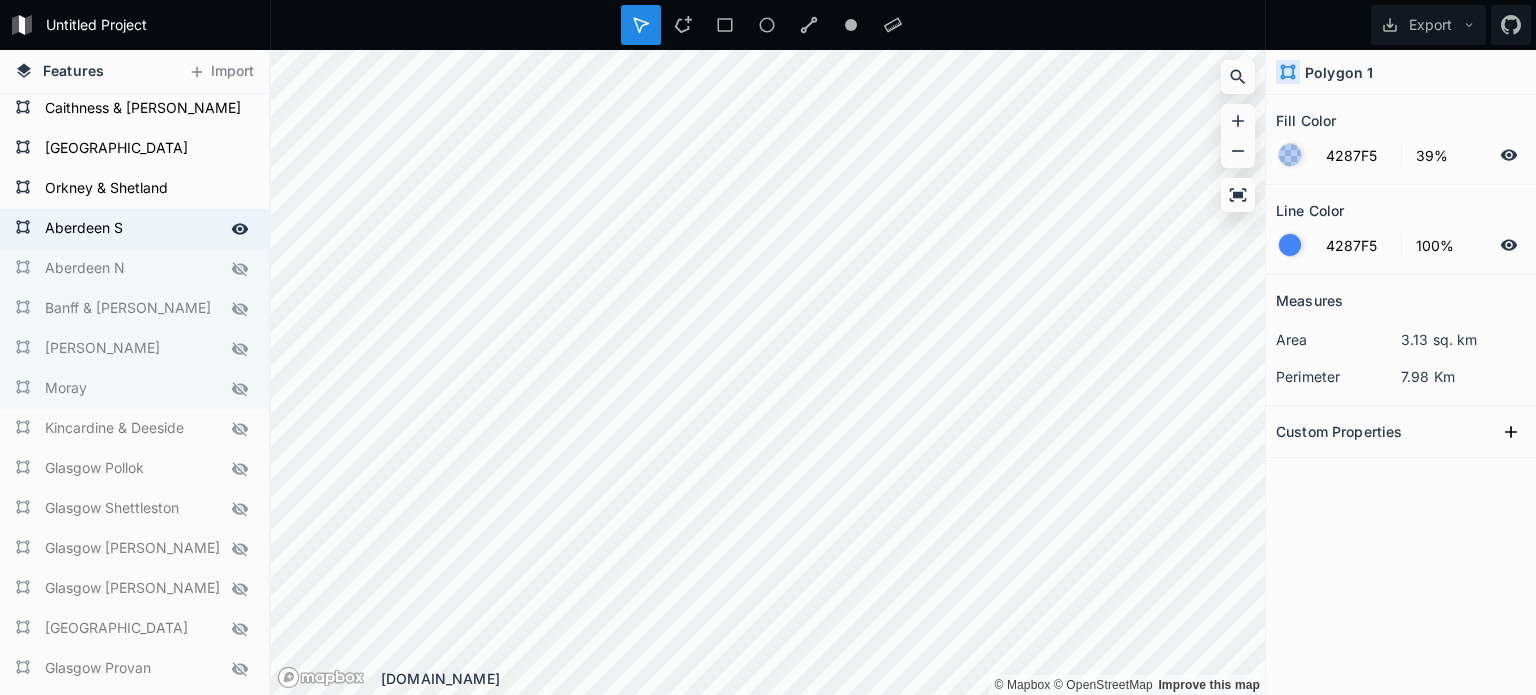 click 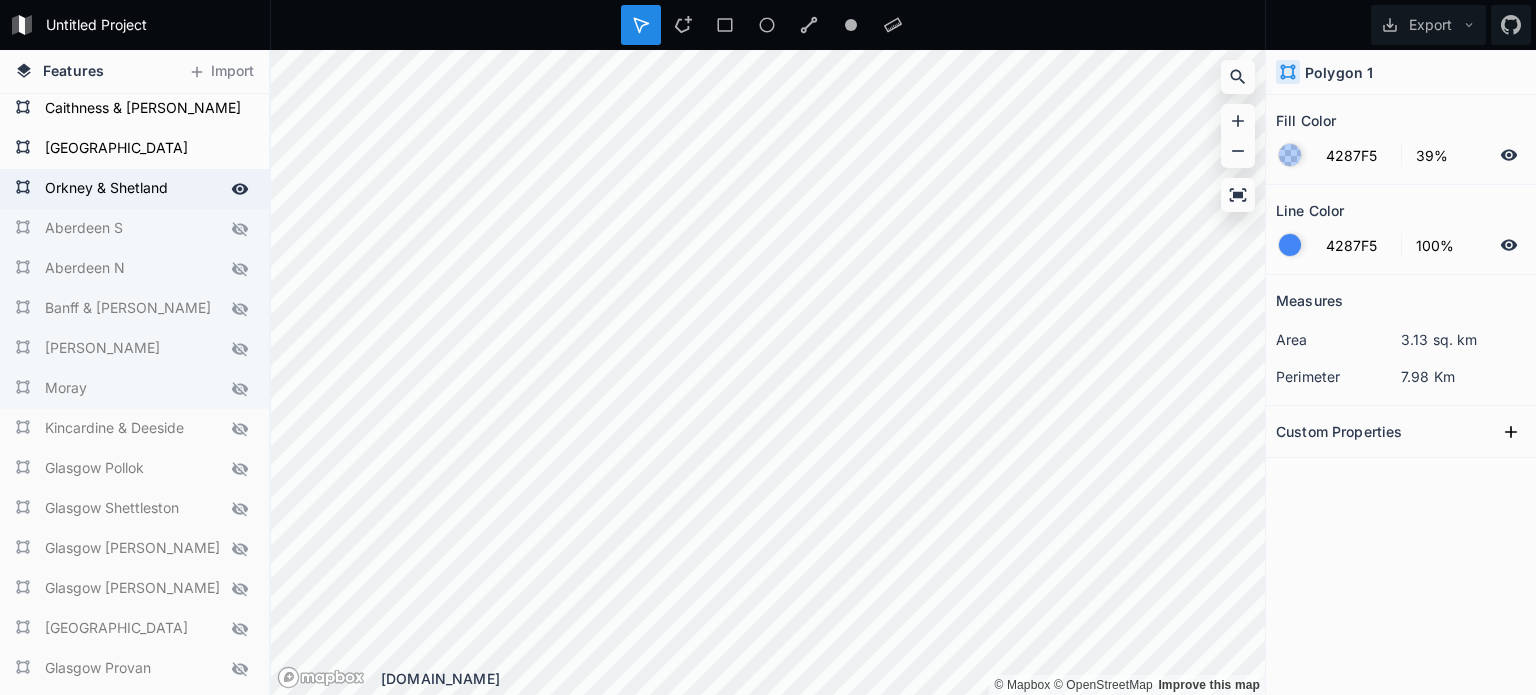 click 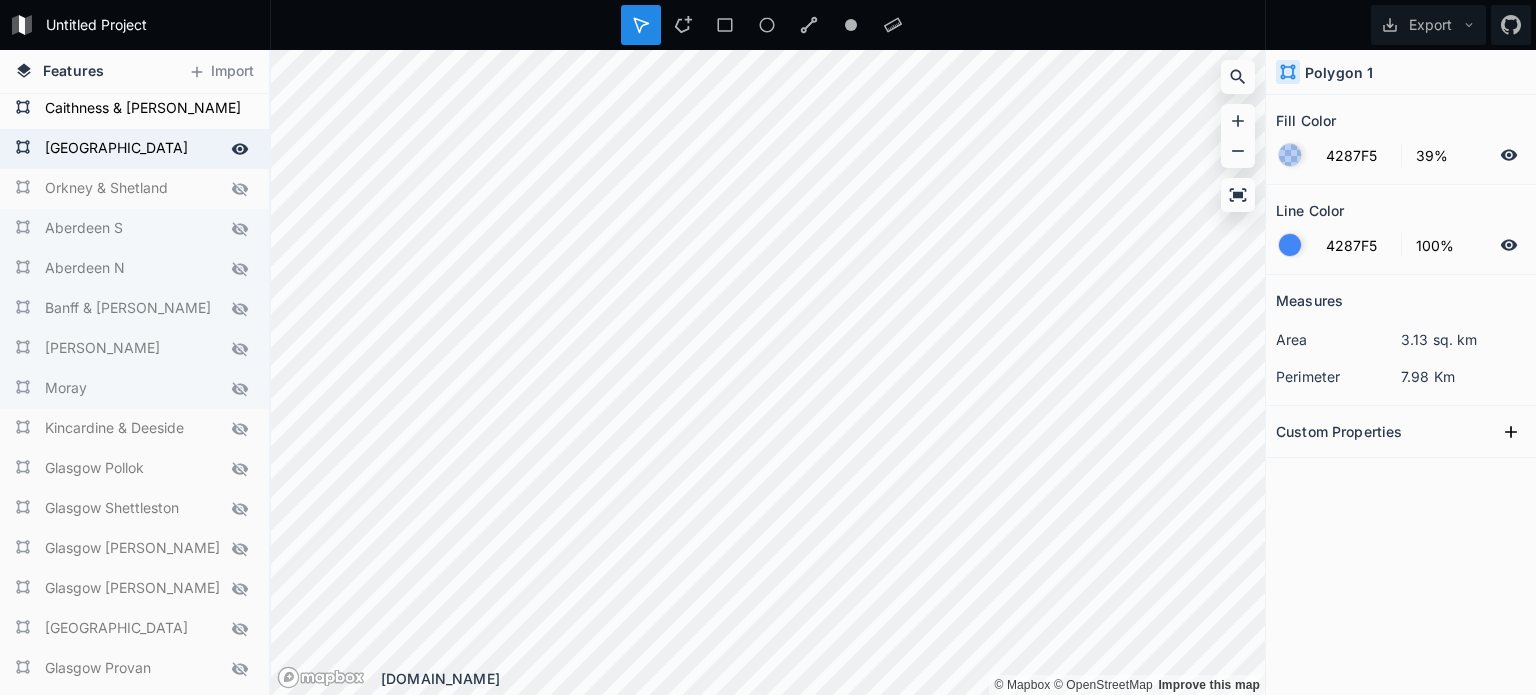 click 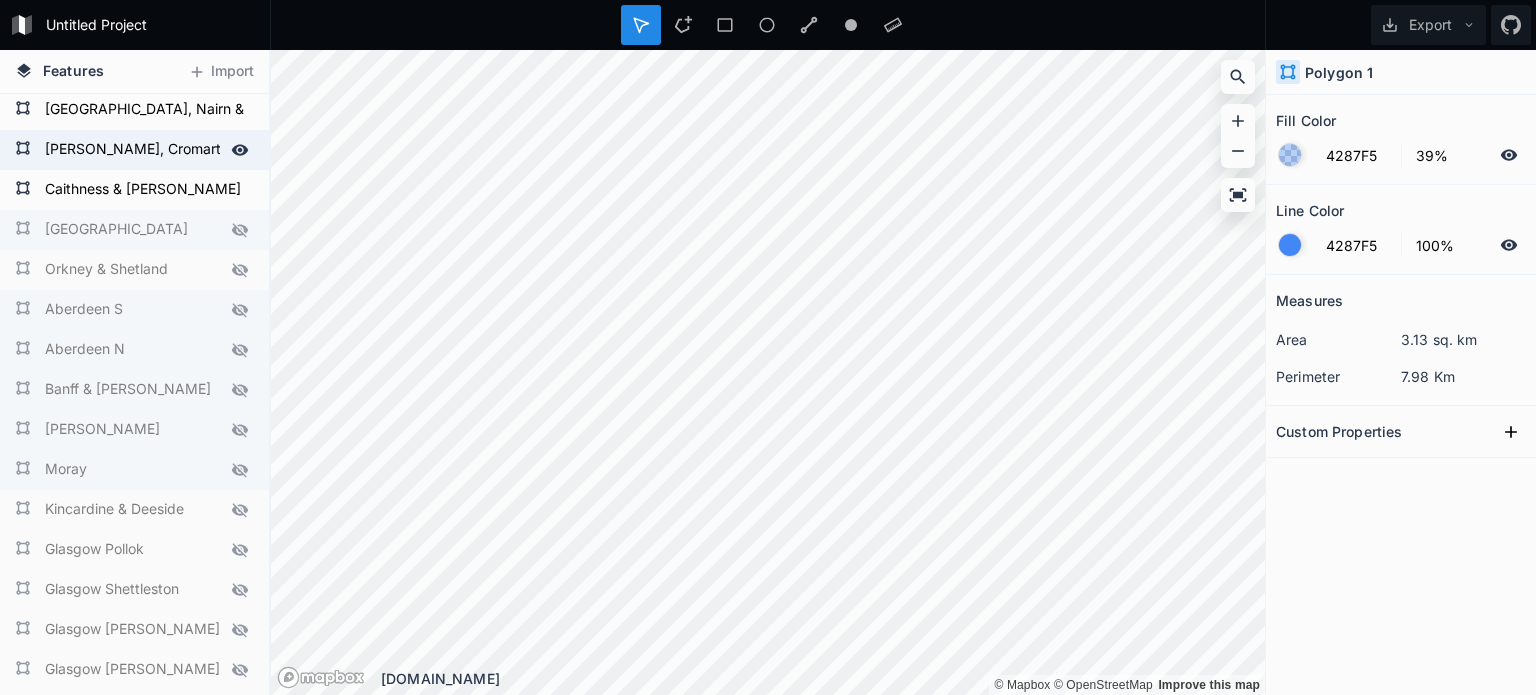 scroll, scrollTop: 0, scrollLeft: 0, axis: both 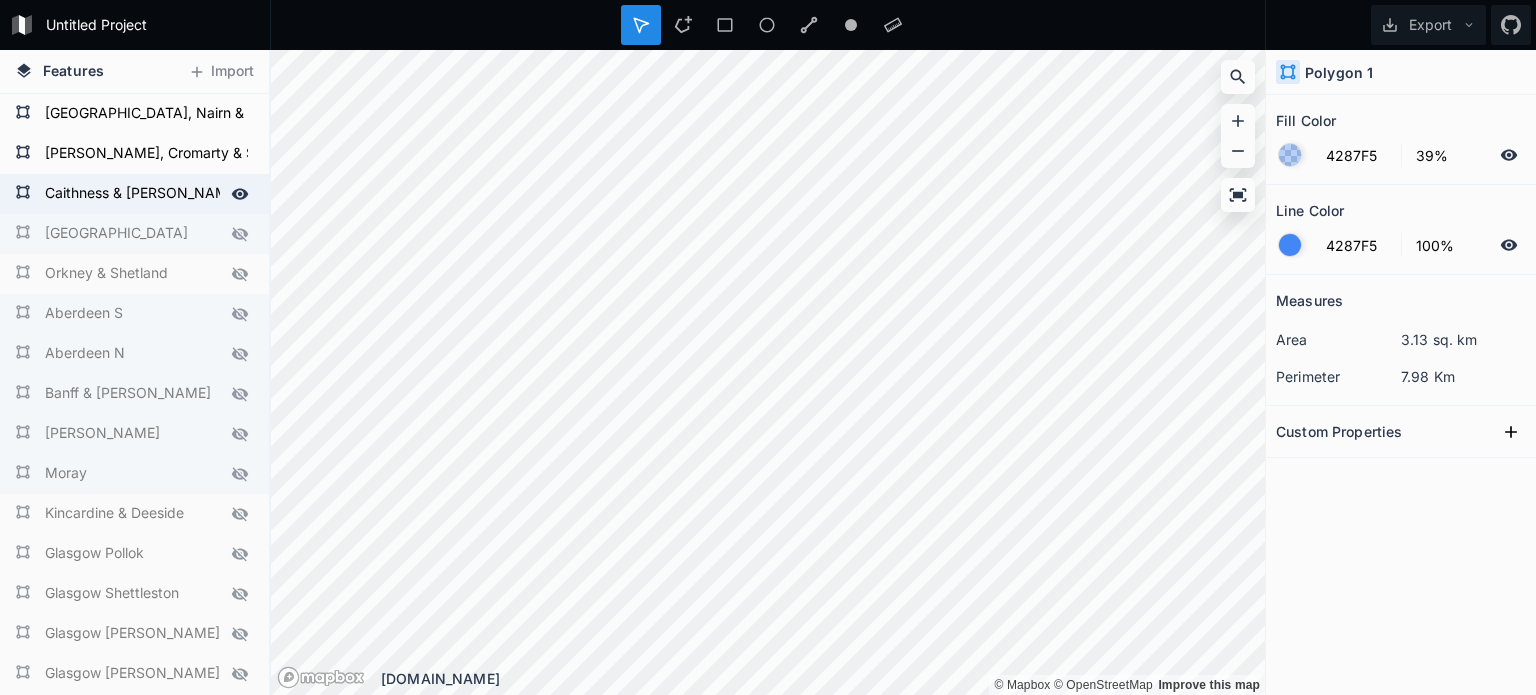 click 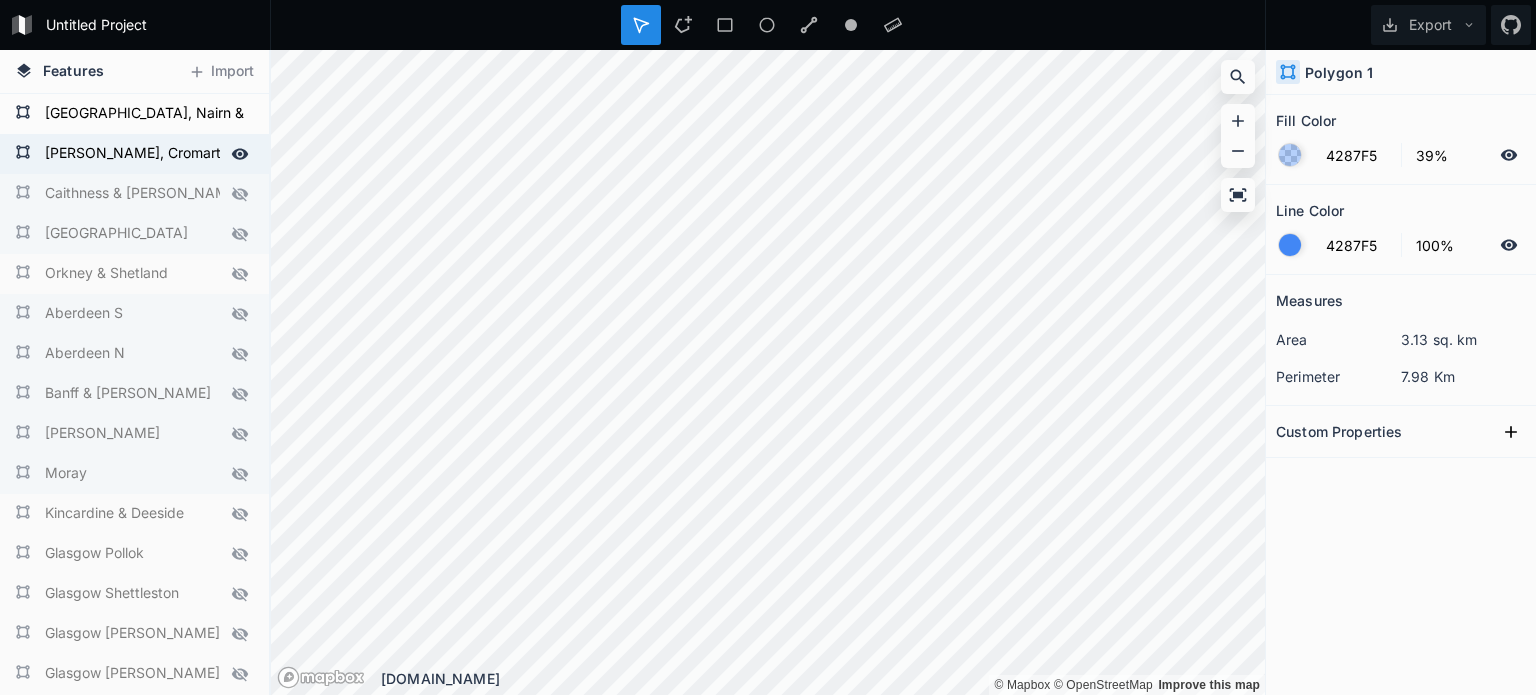 click 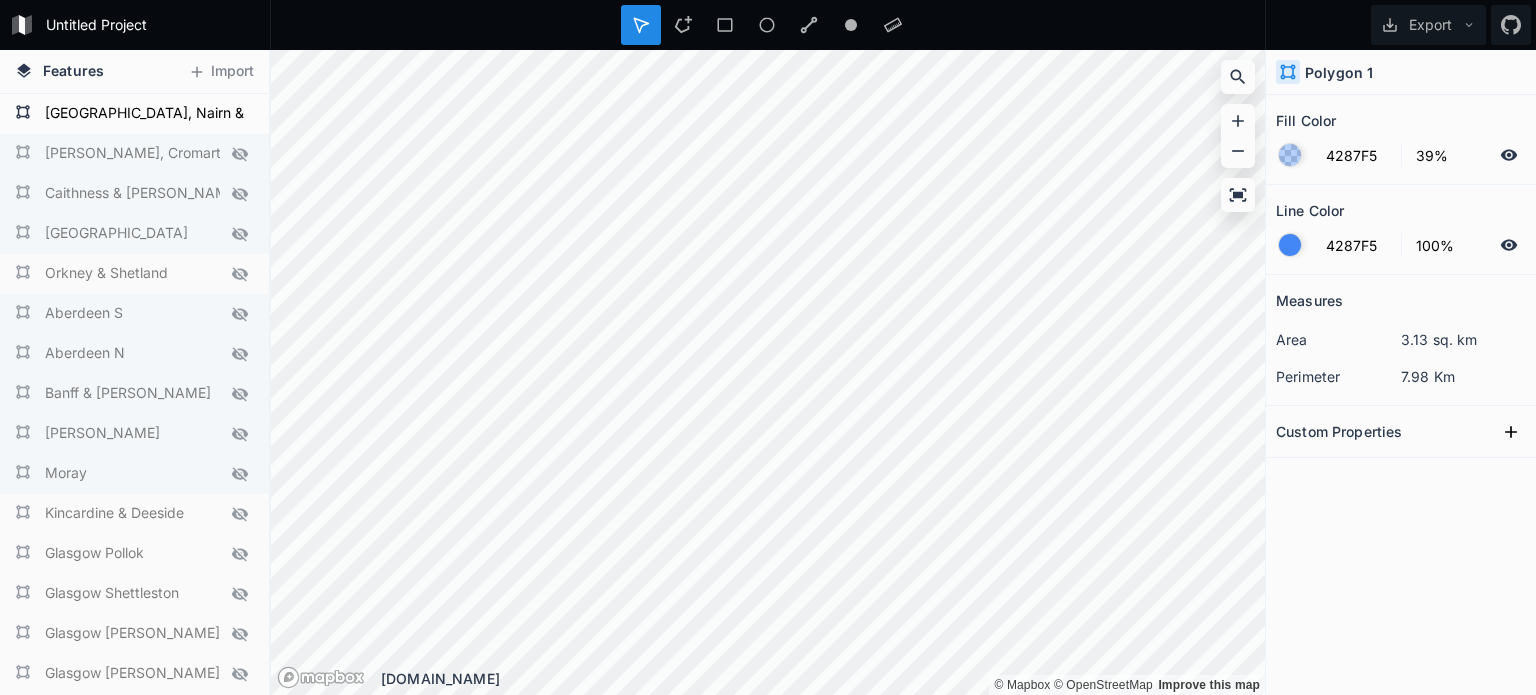 drag, startPoint x: 226, startPoint y: 112, endPoint x: 215, endPoint y: 230, distance: 118.511604 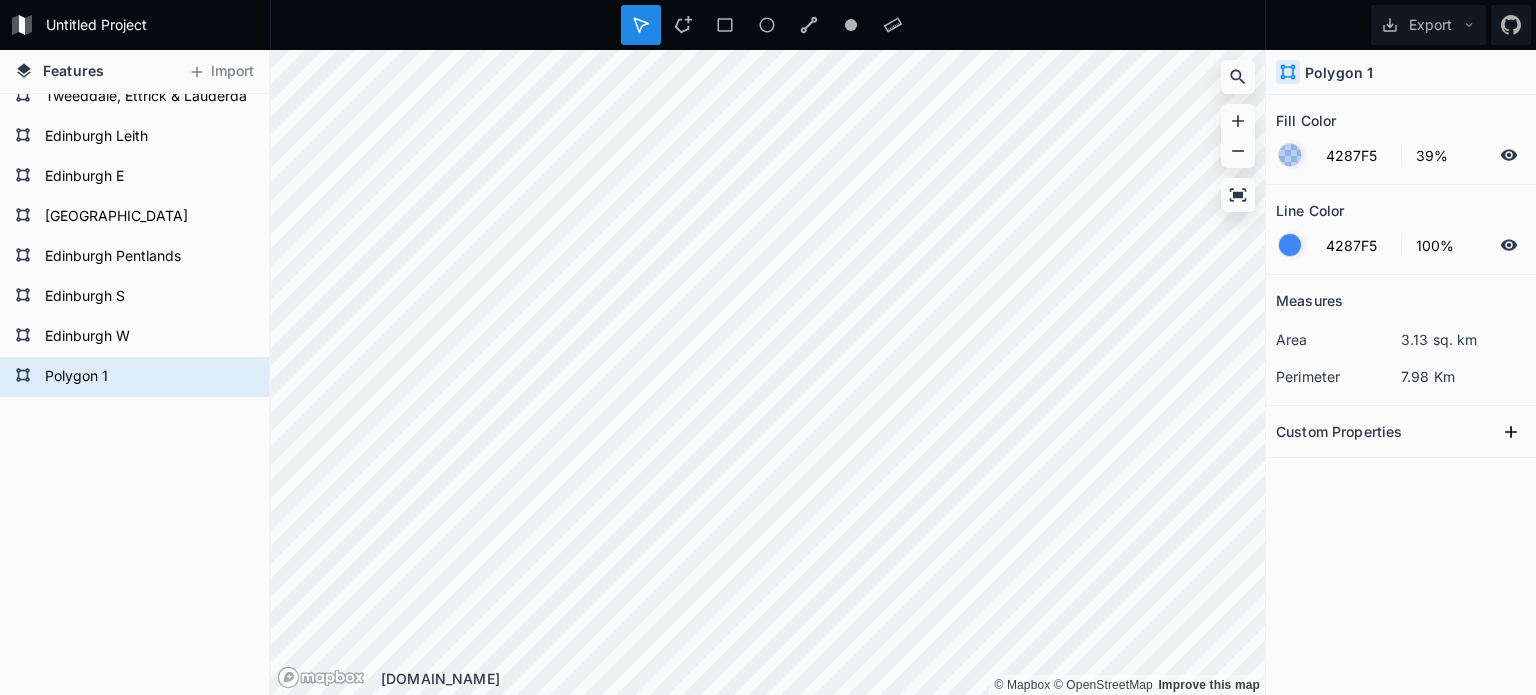 scroll, scrollTop: 2618, scrollLeft: 0, axis: vertical 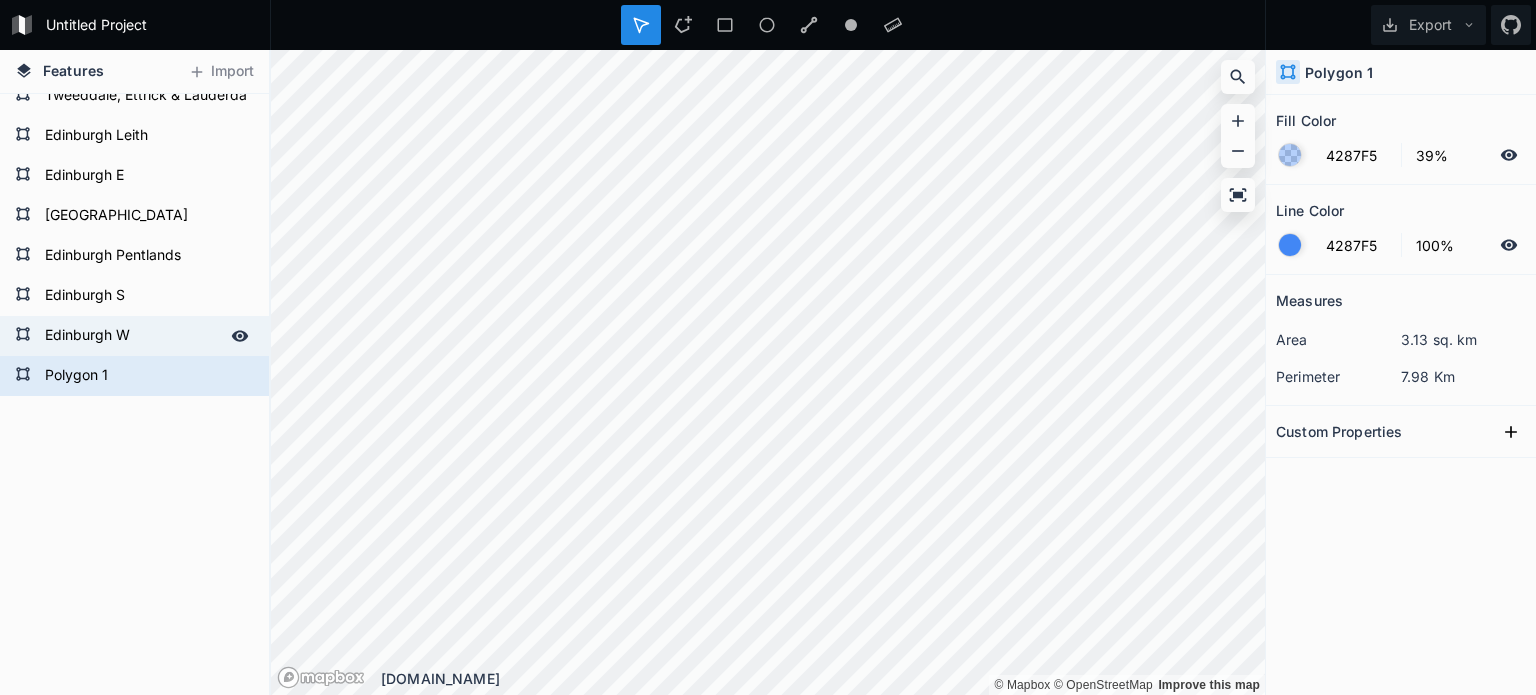 click 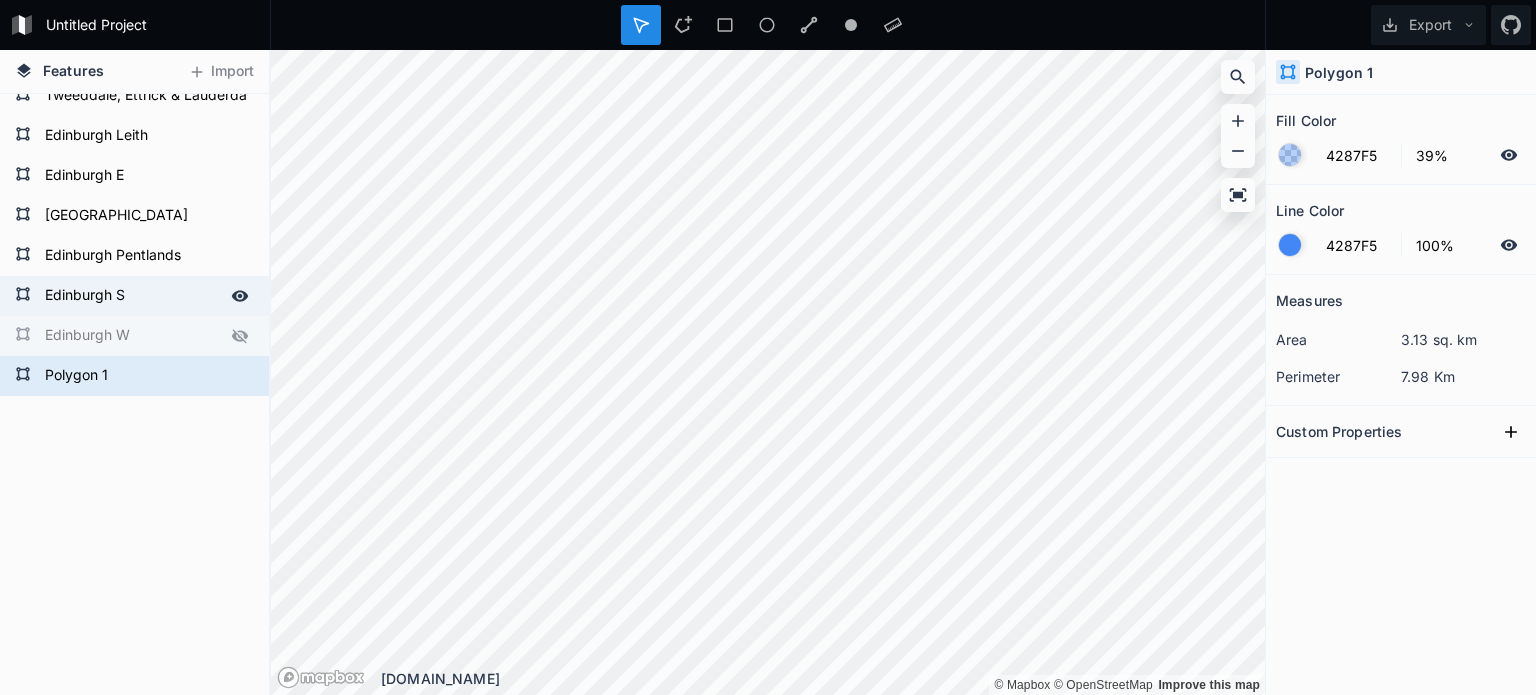 click 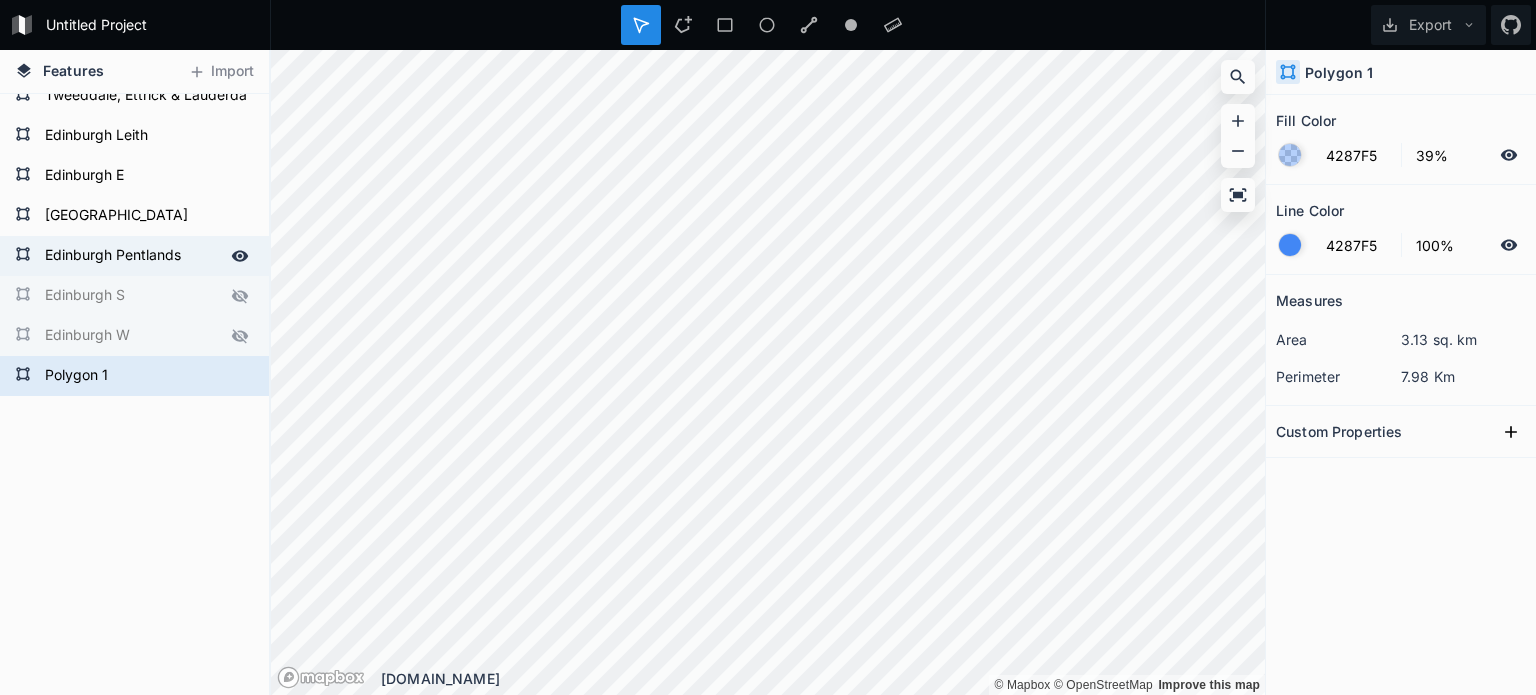 click 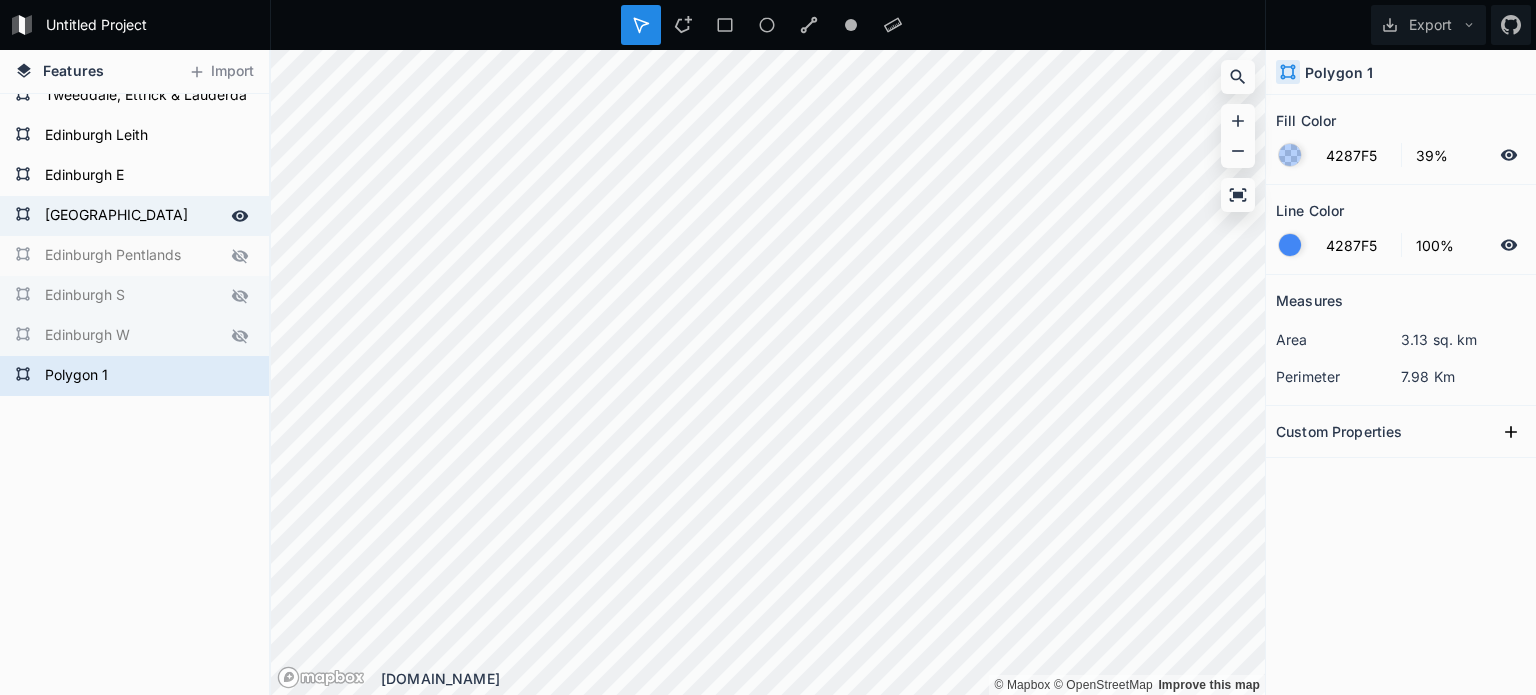 click 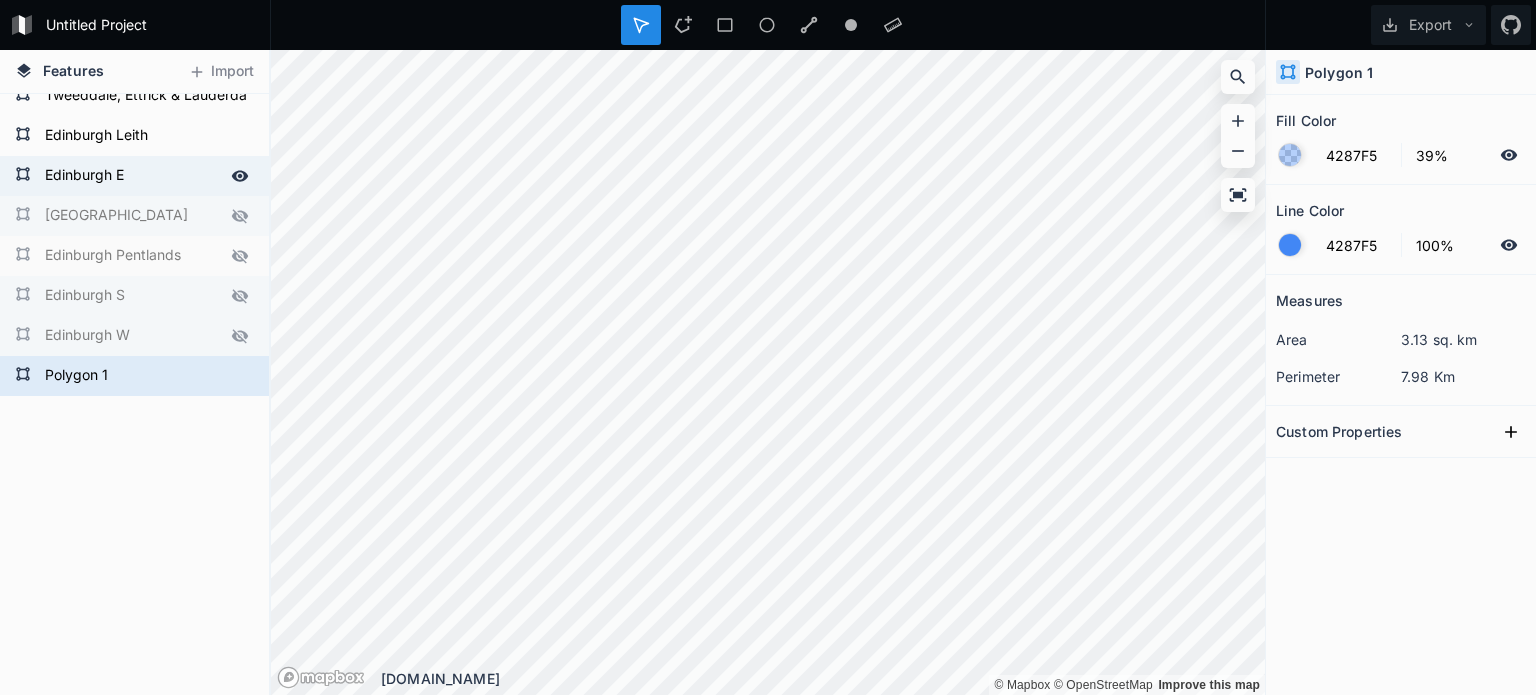 click 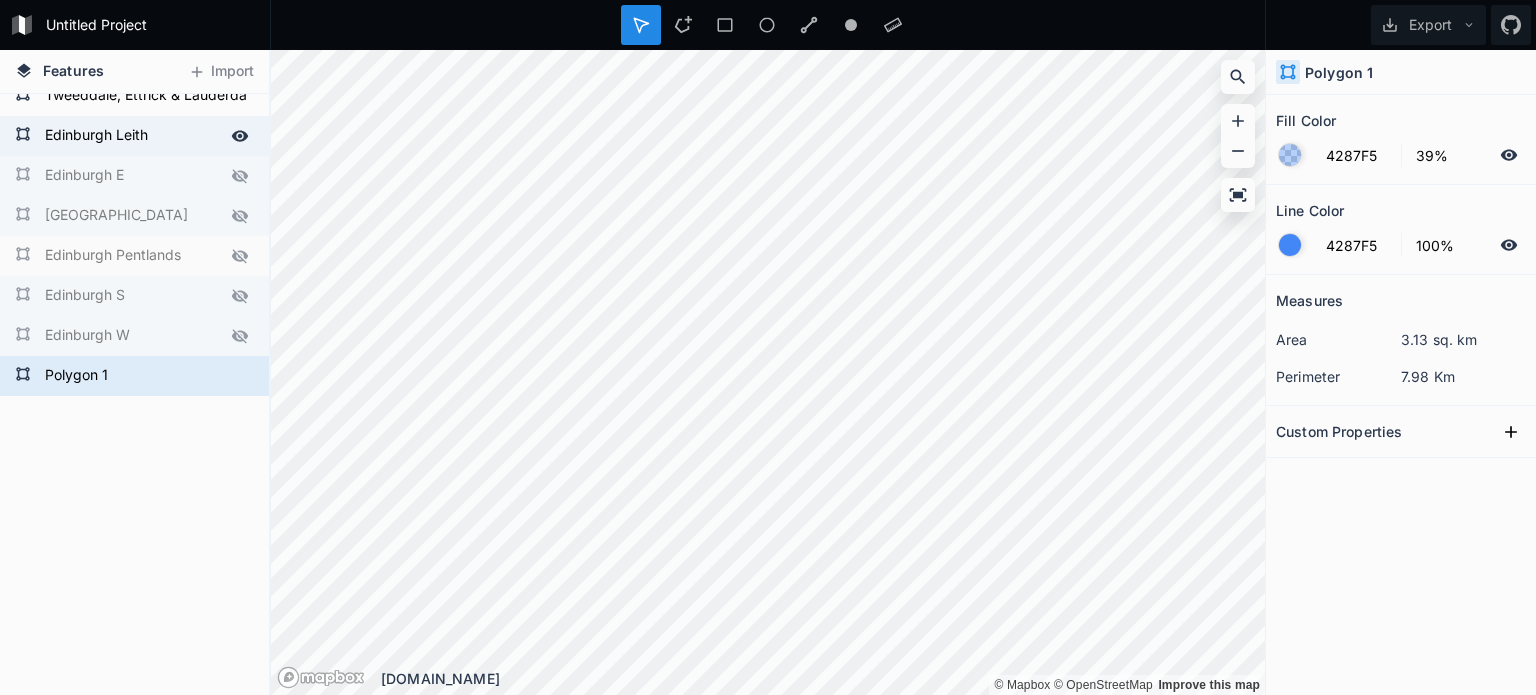 click 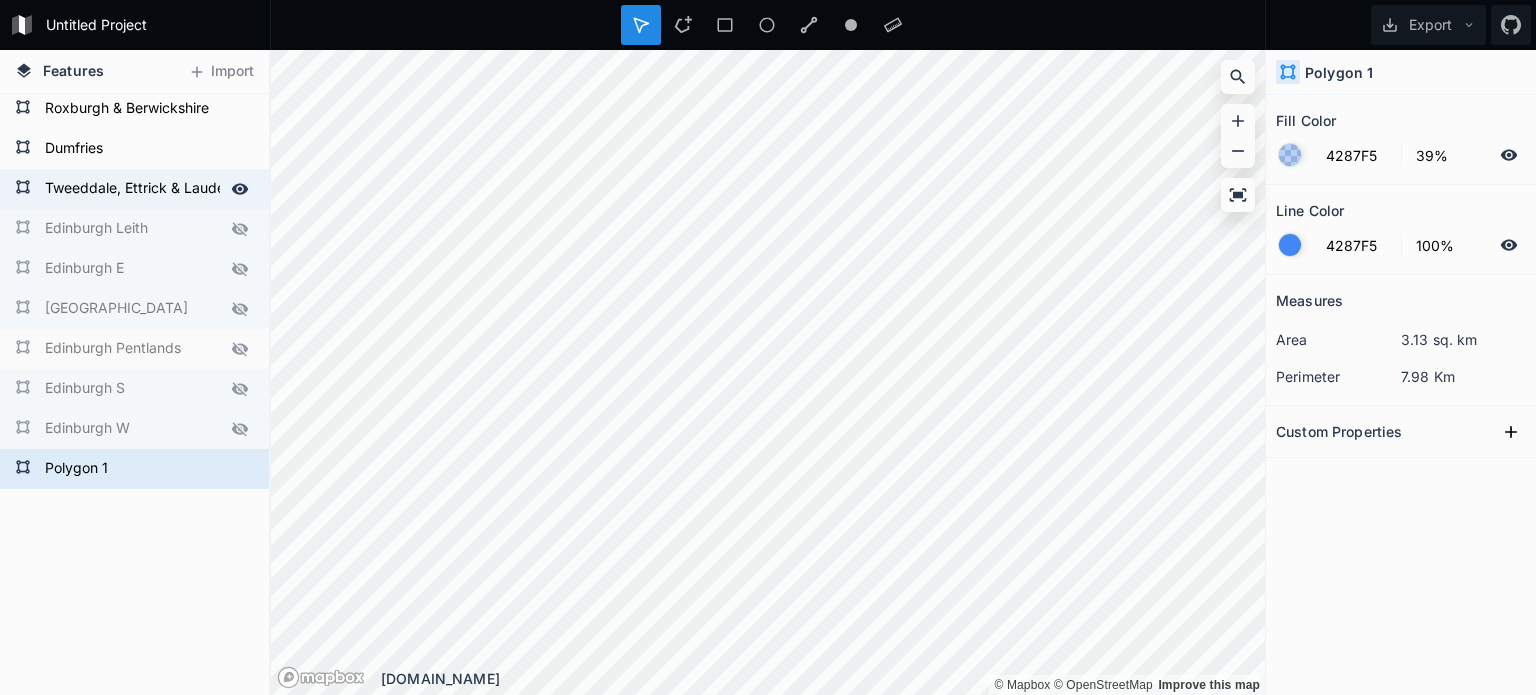 scroll, scrollTop: 2518, scrollLeft: 0, axis: vertical 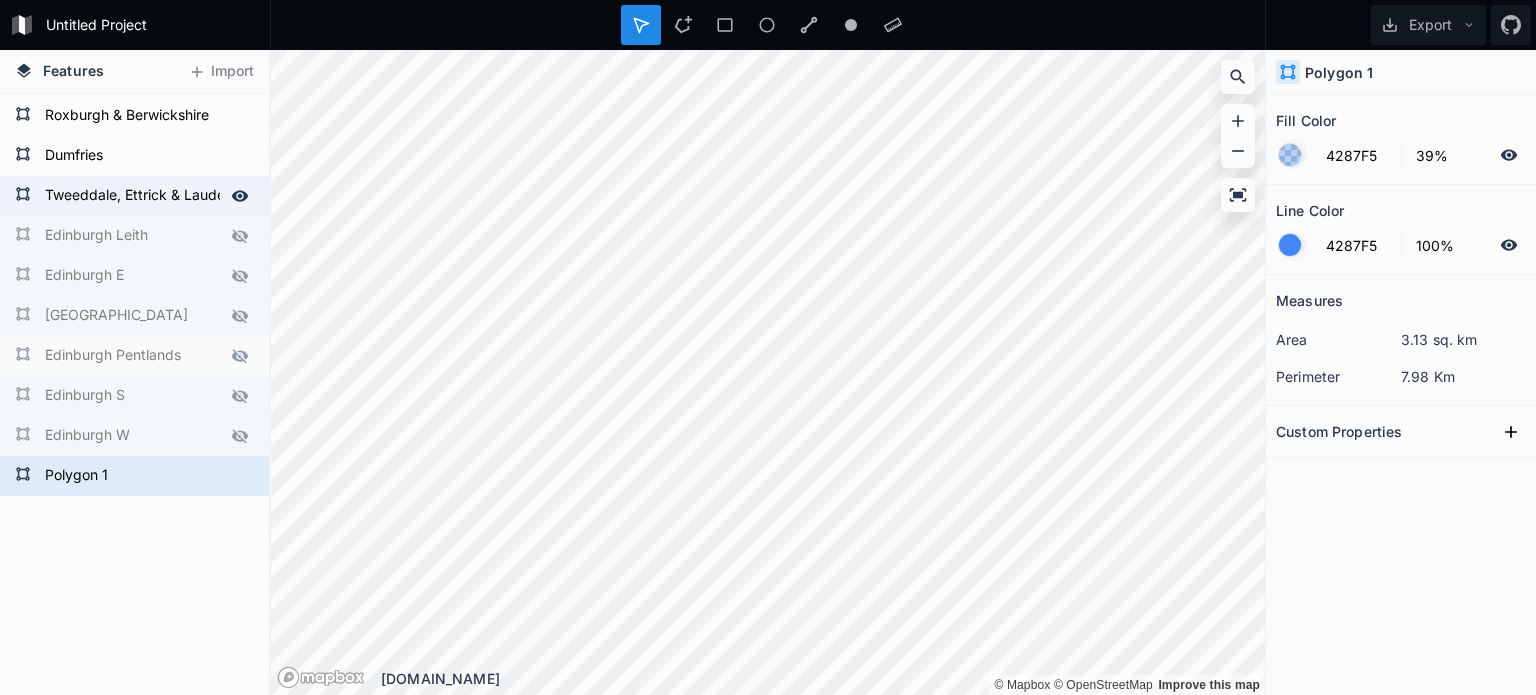 click 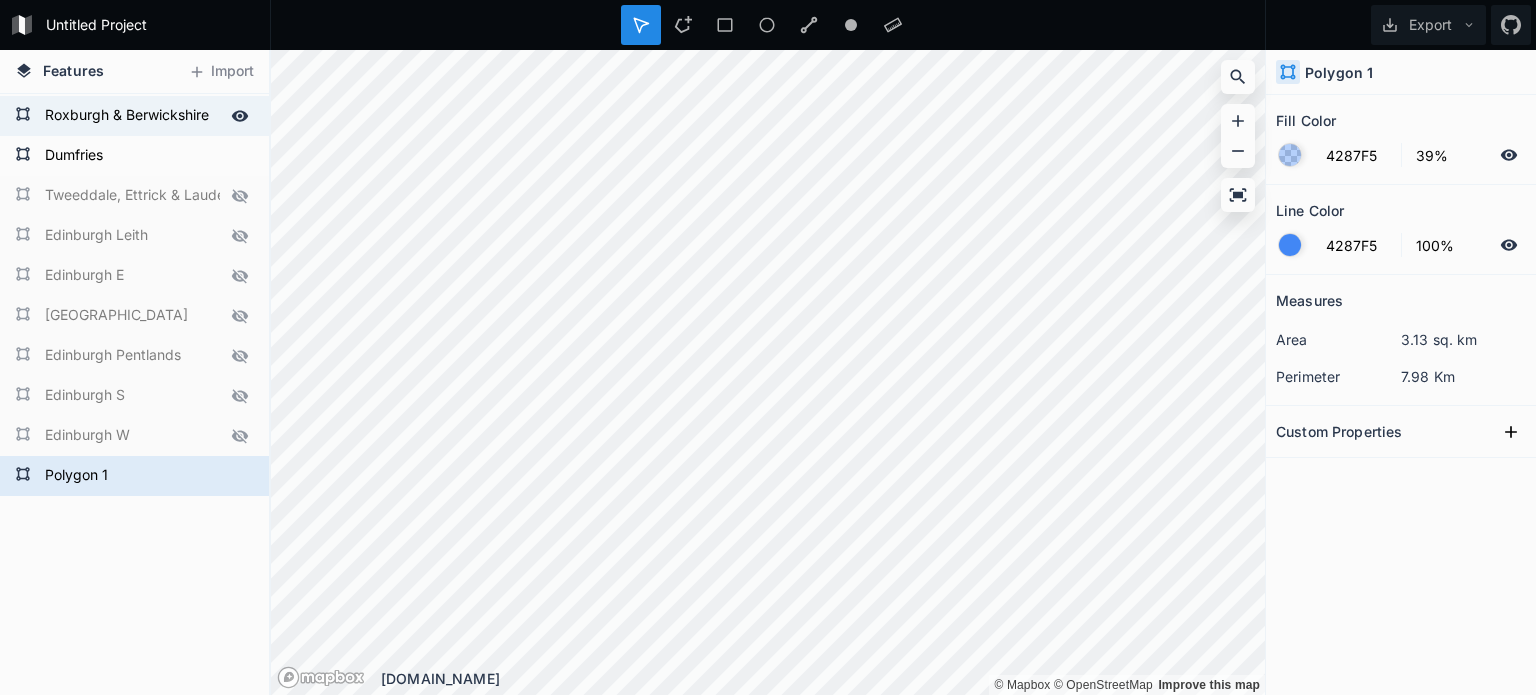 click 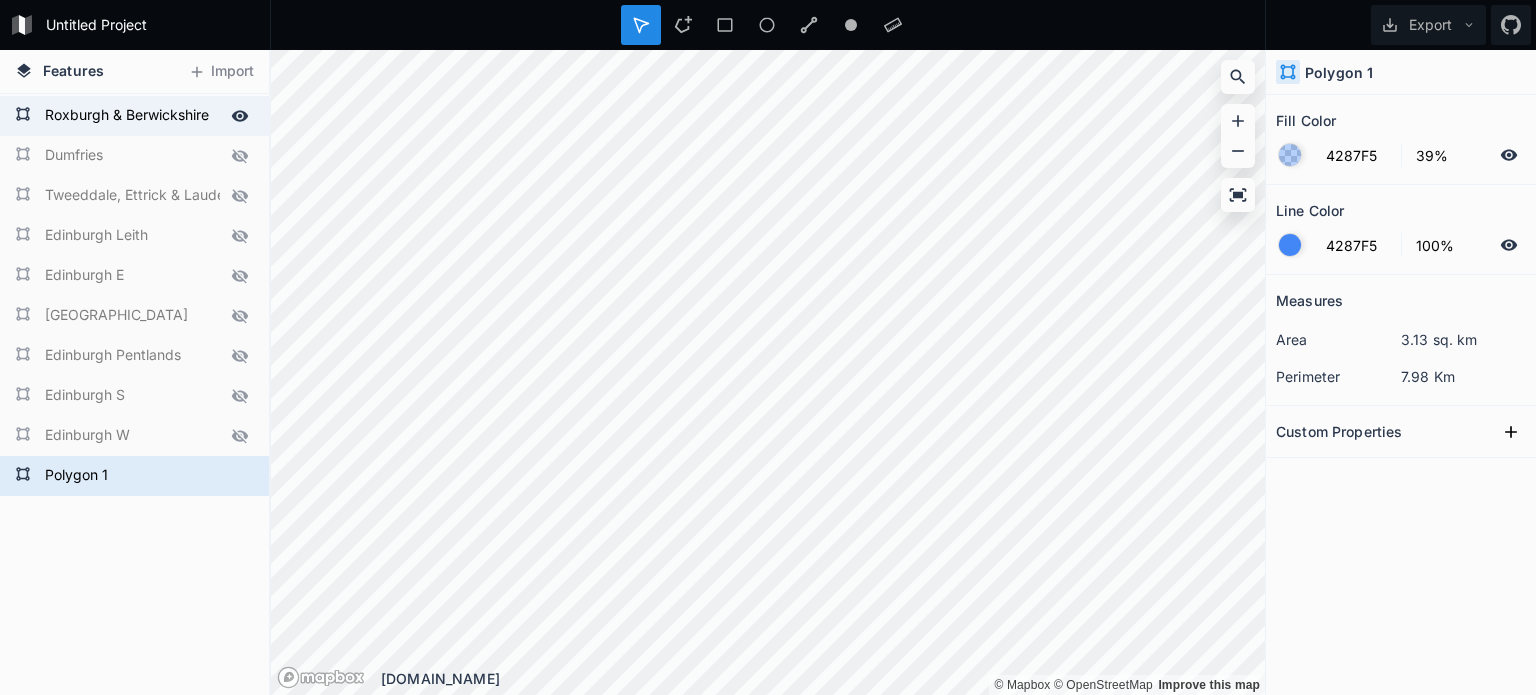 click 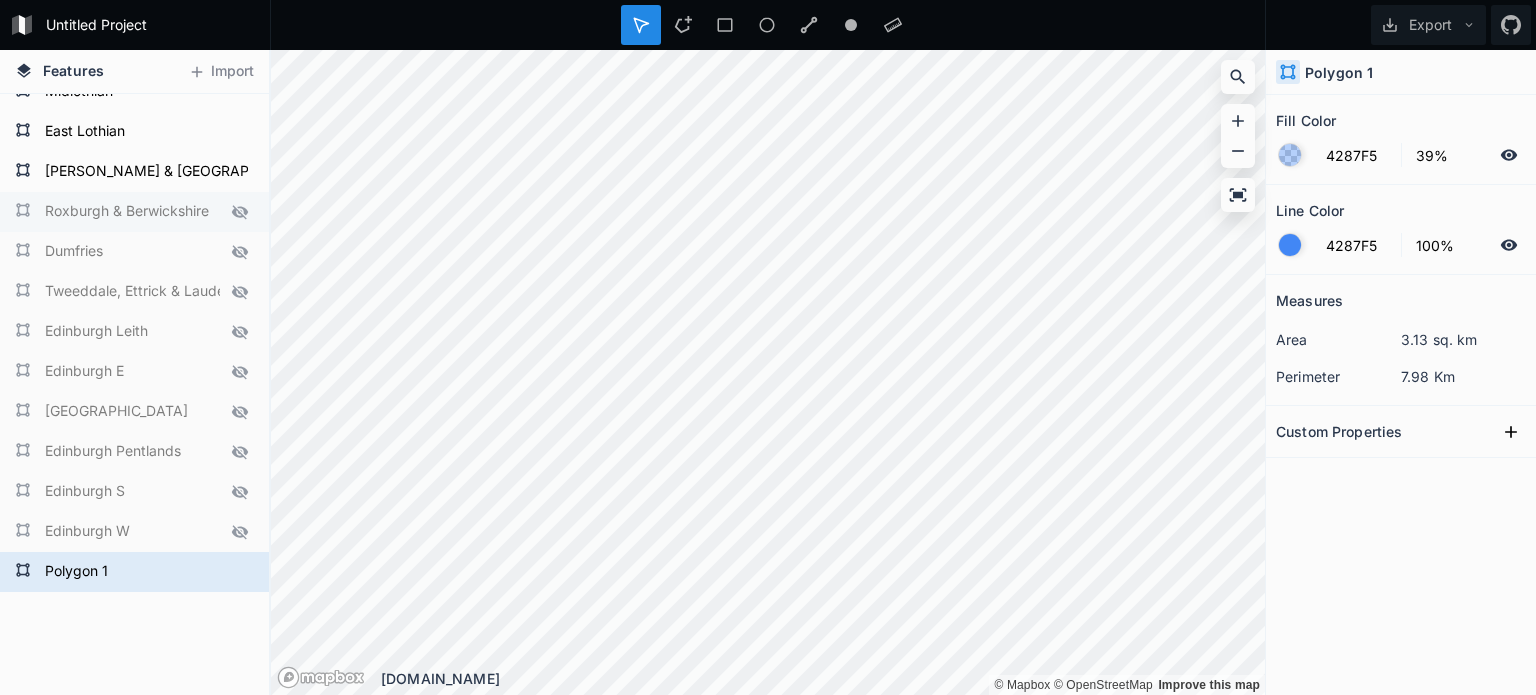 scroll, scrollTop: 2418, scrollLeft: 0, axis: vertical 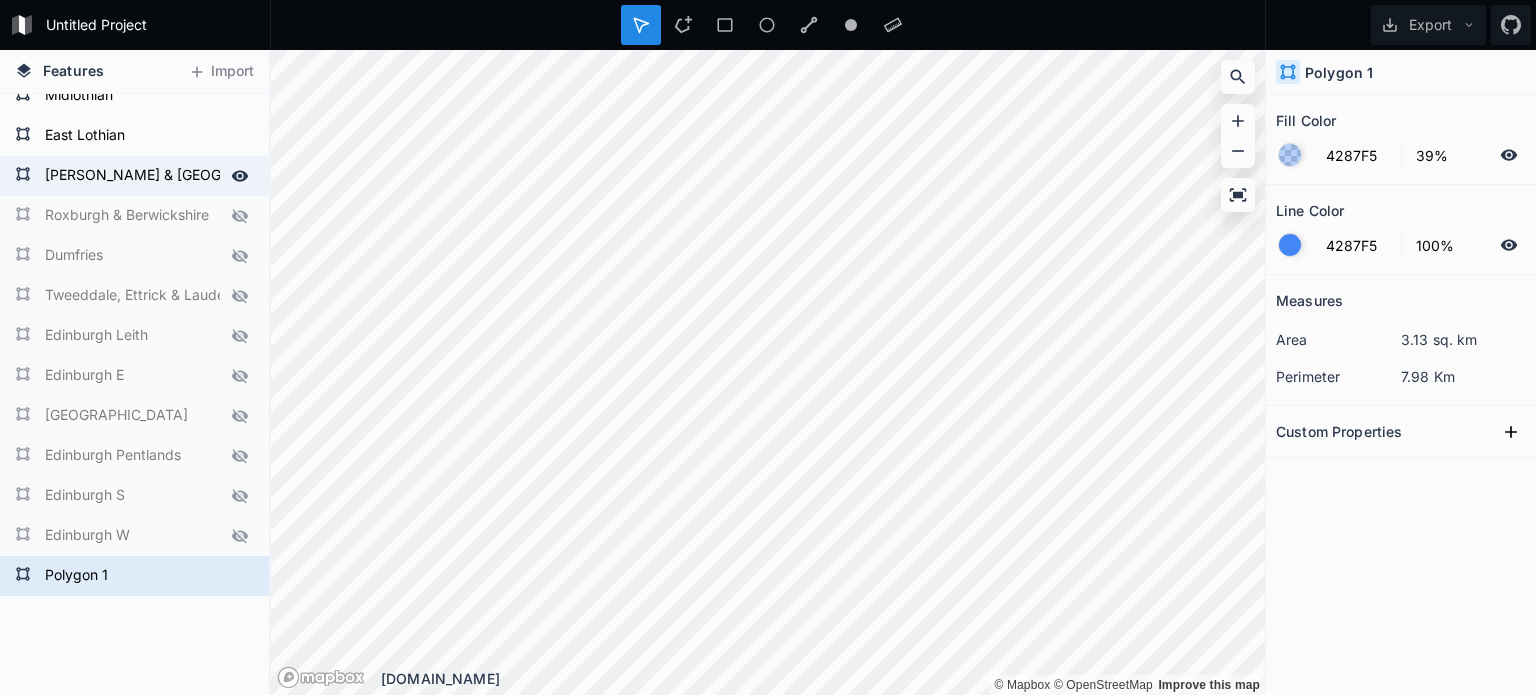 click 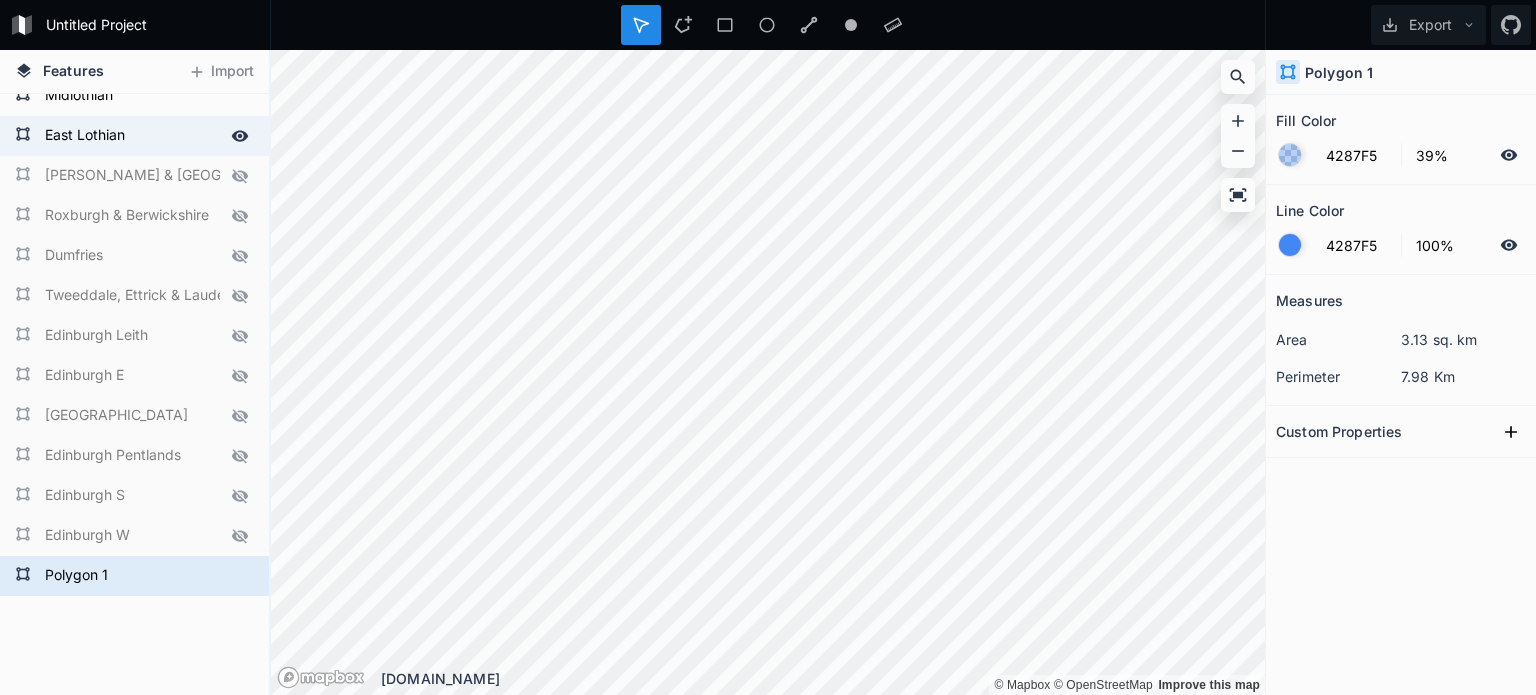 click 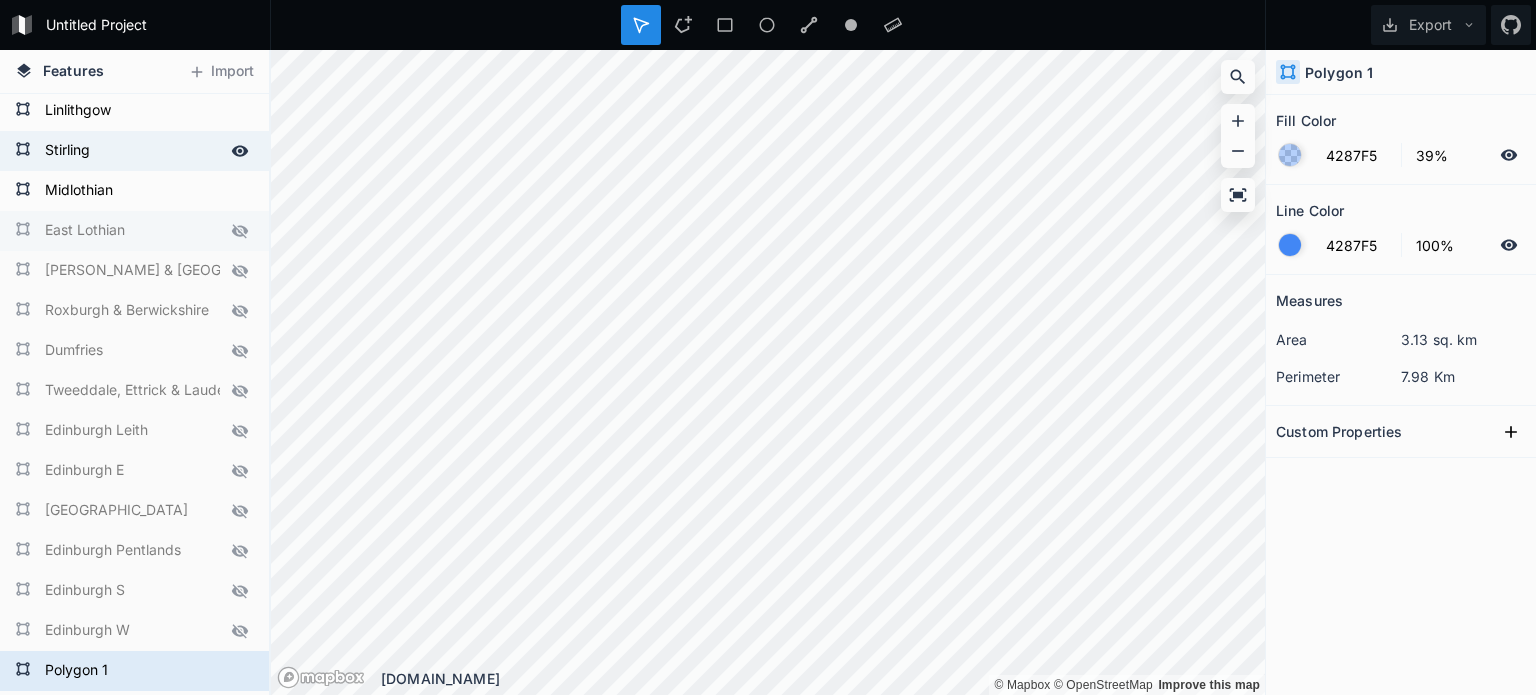 scroll, scrollTop: 2318, scrollLeft: 0, axis: vertical 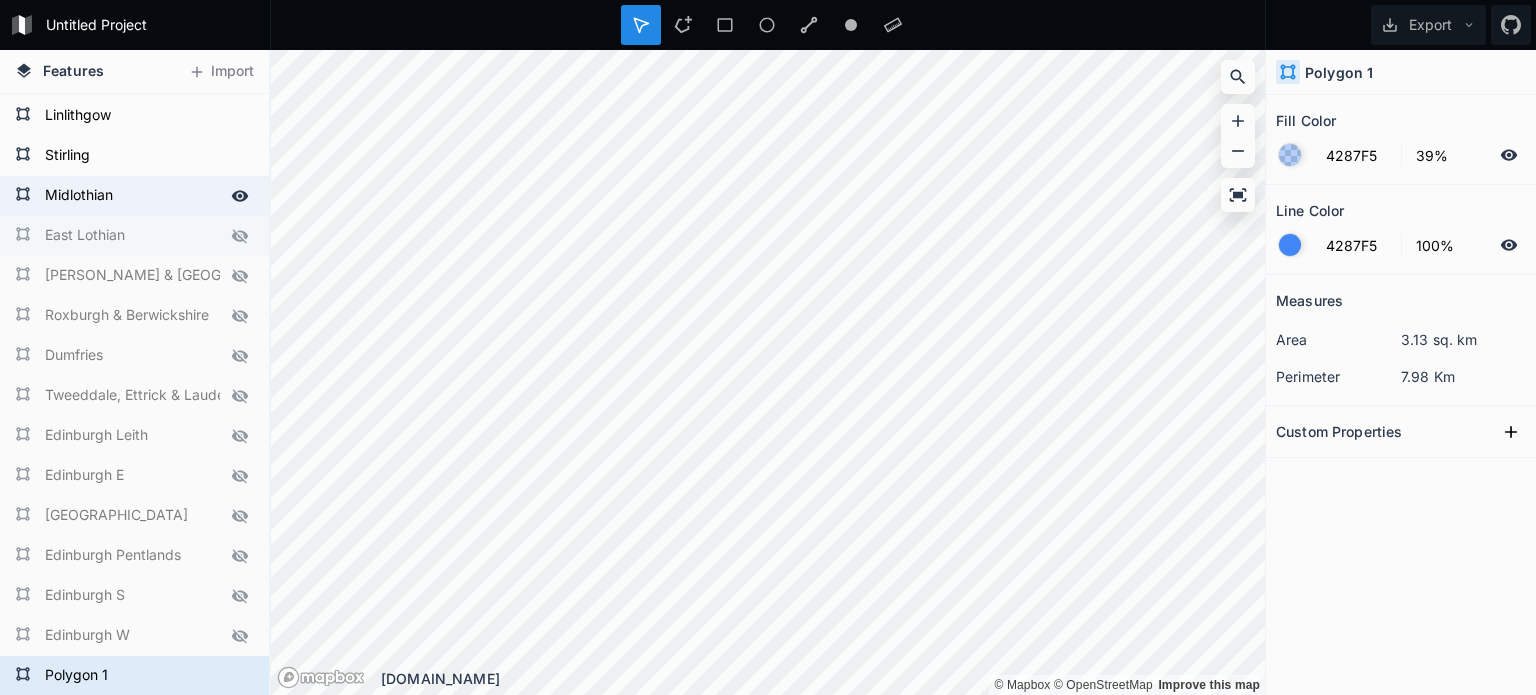 click 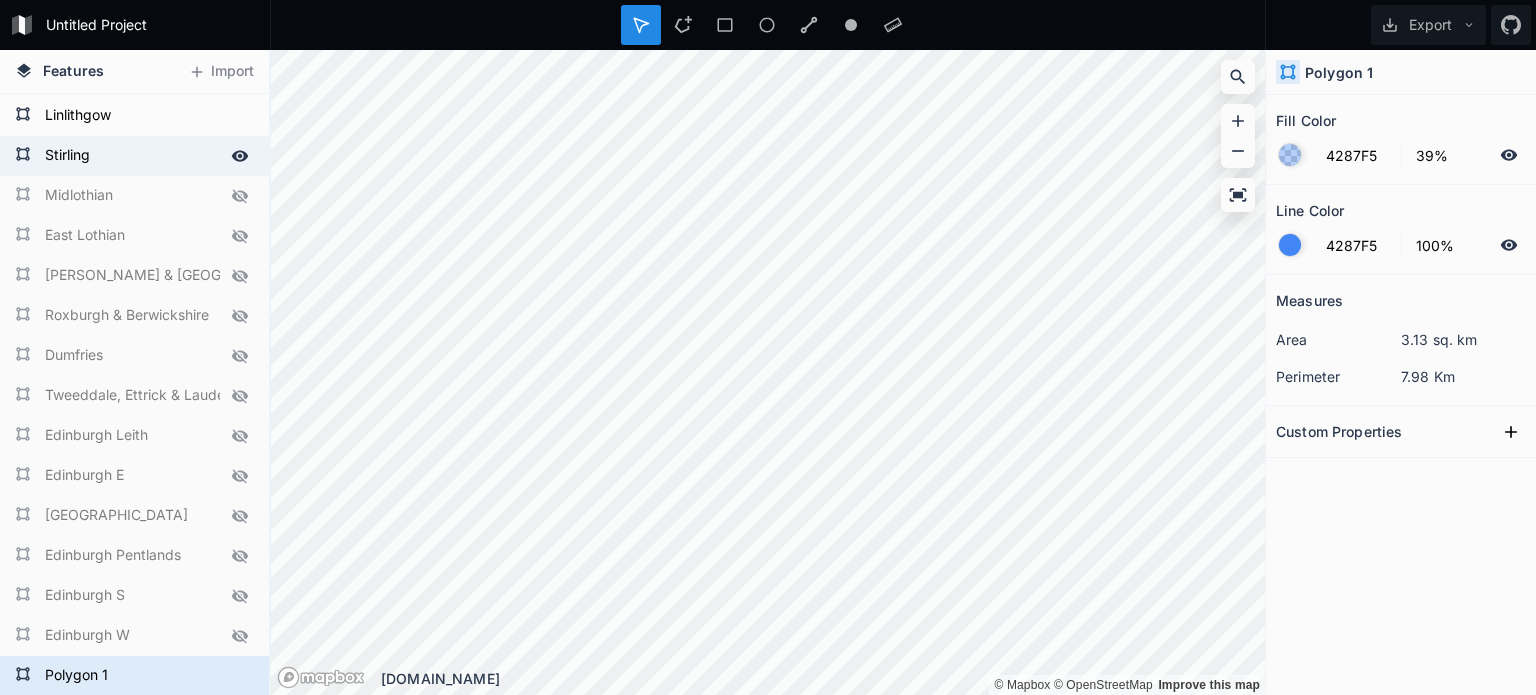 click 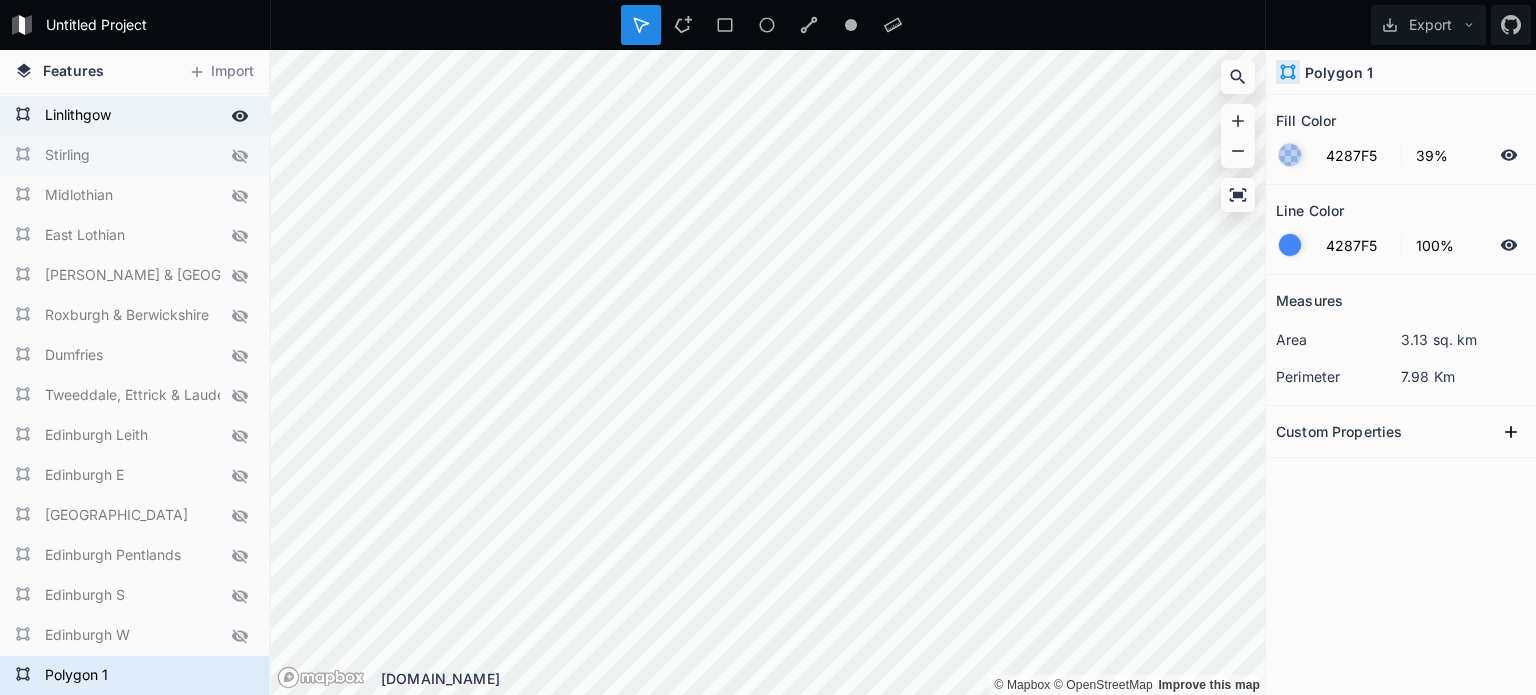 click 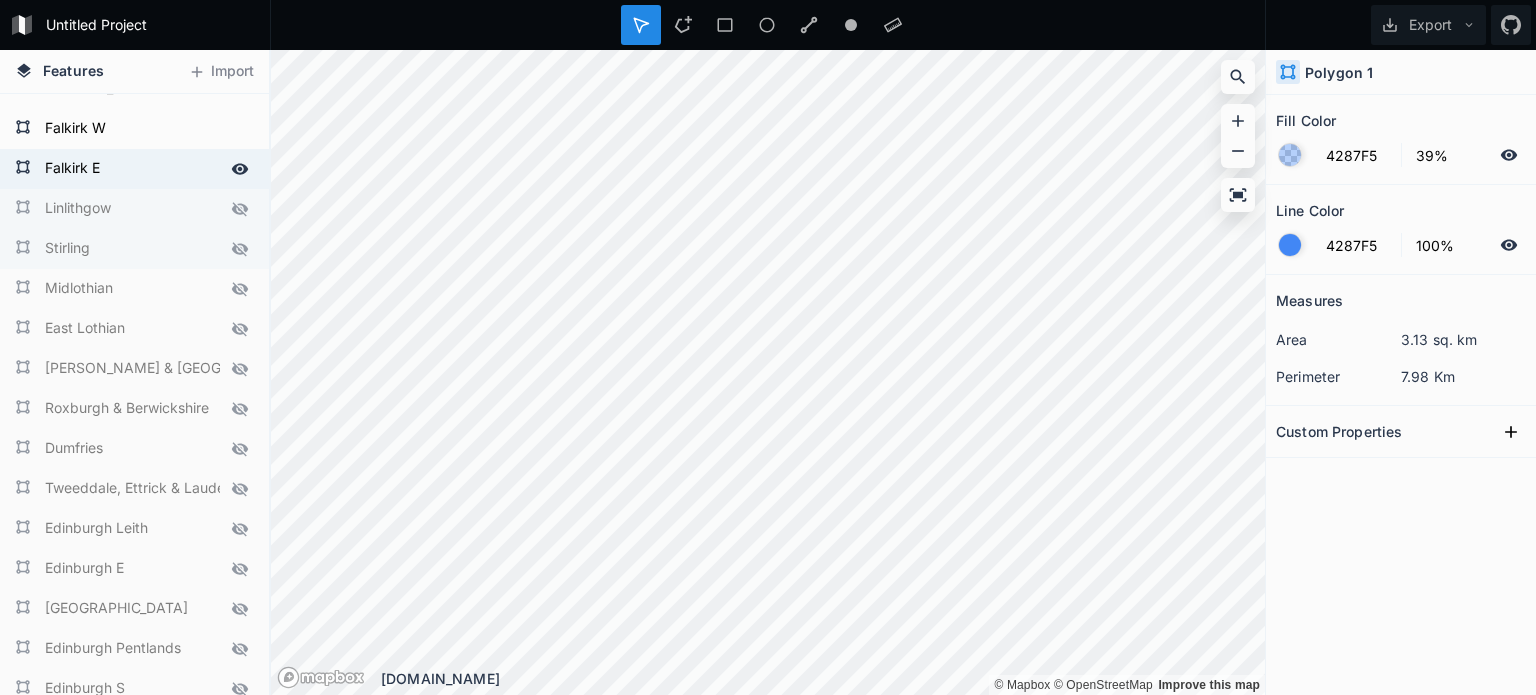 scroll, scrollTop: 2218, scrollLeft: 0, axis: vertical 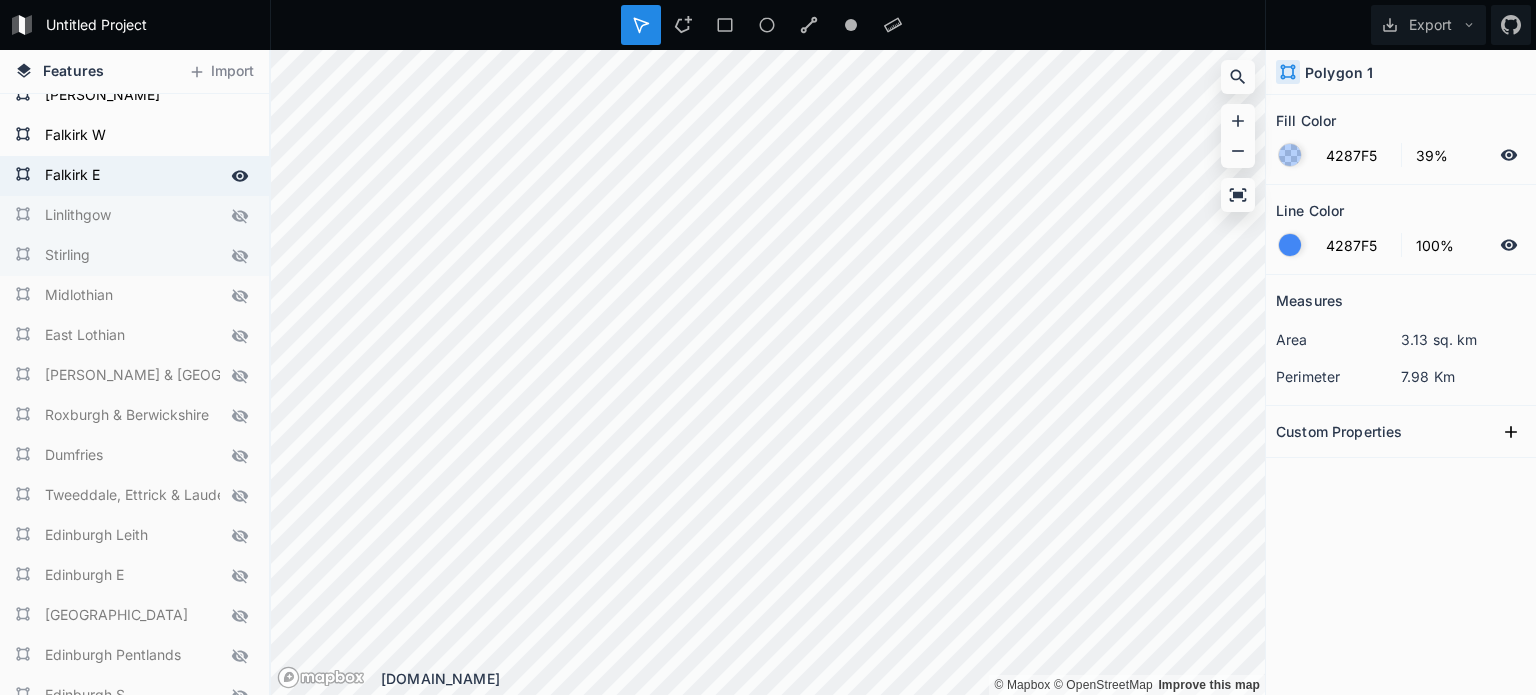 click 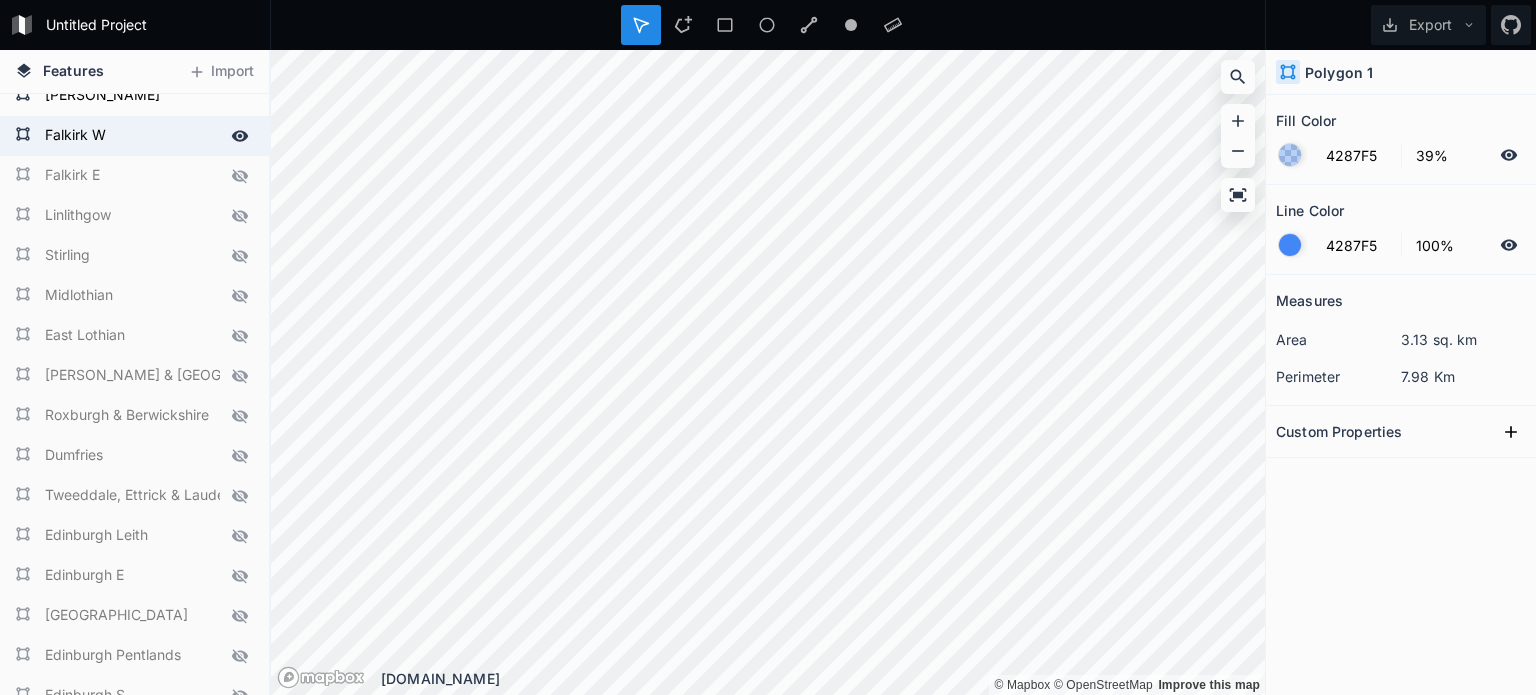 click 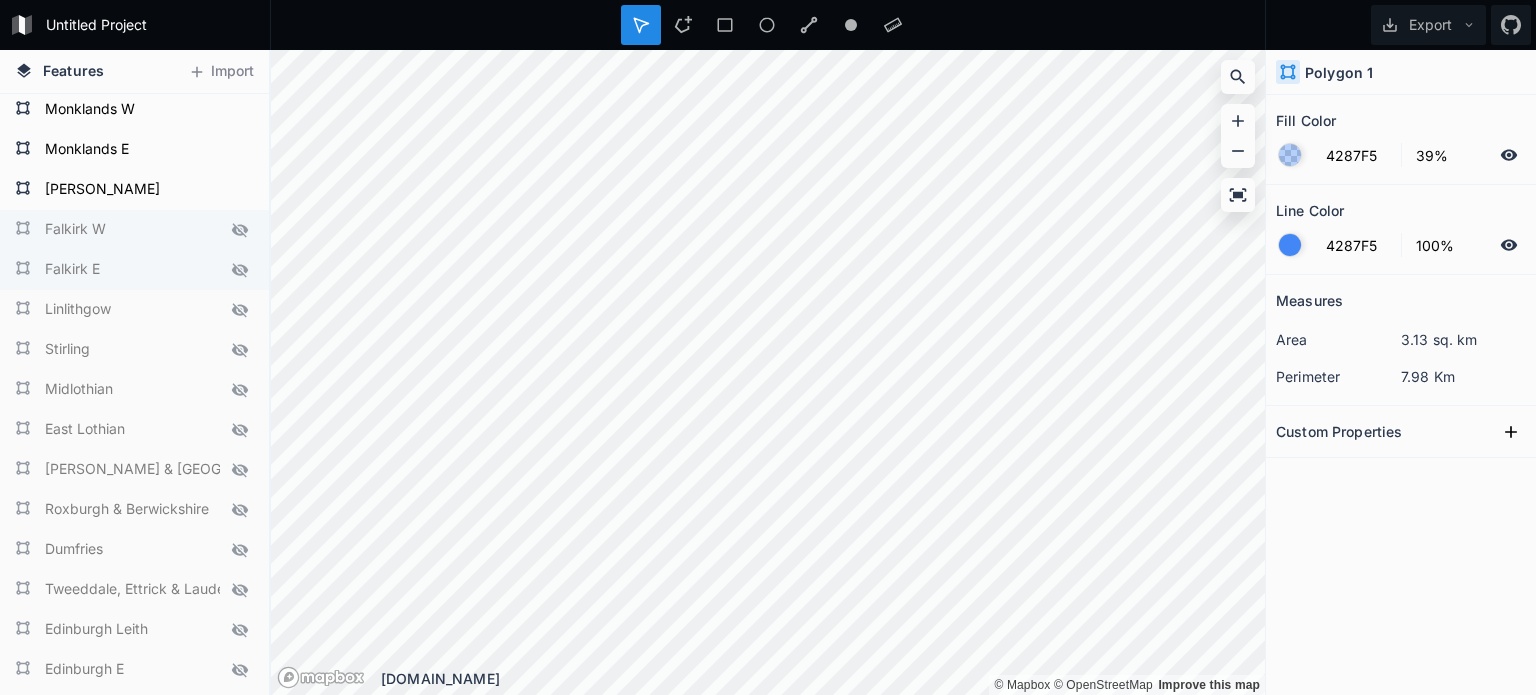 scroll, scrollTop: 2118, scrollLeft: 0, axis: vertical 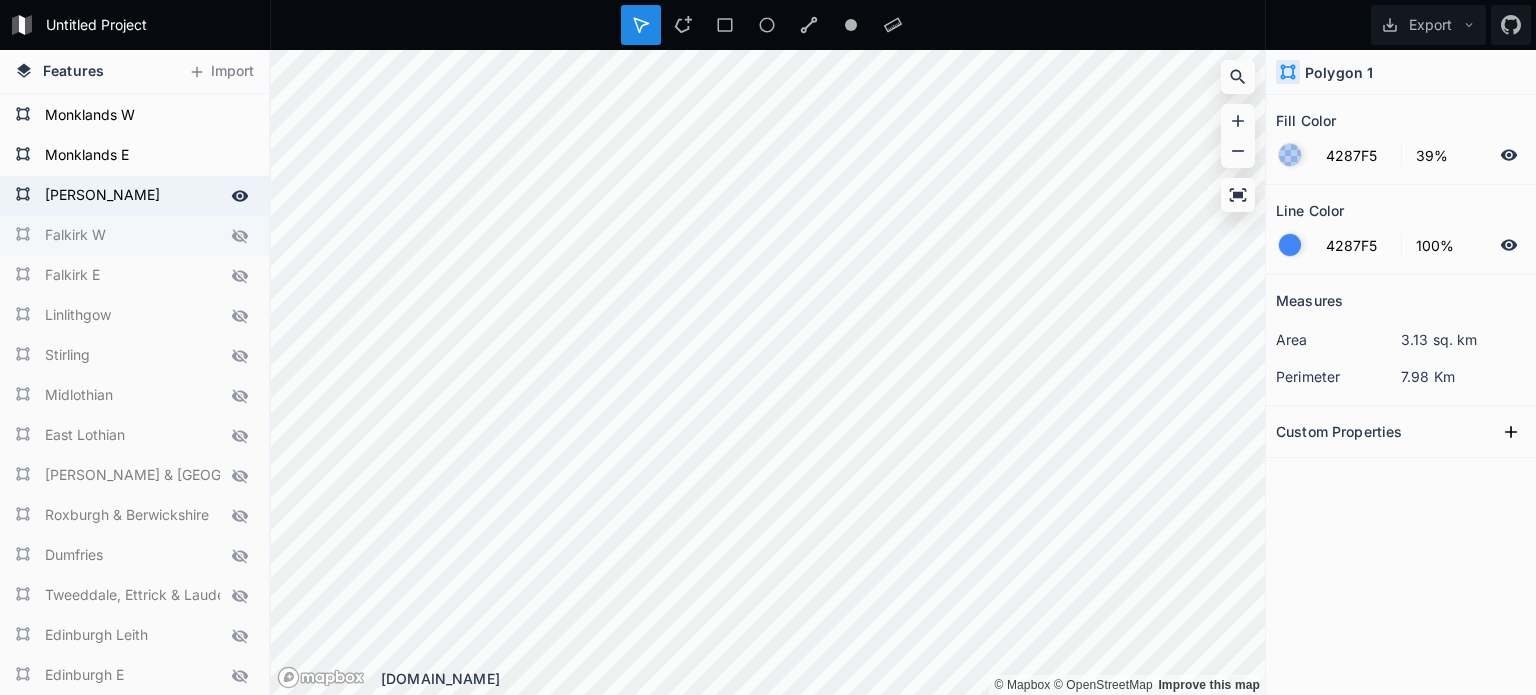 click 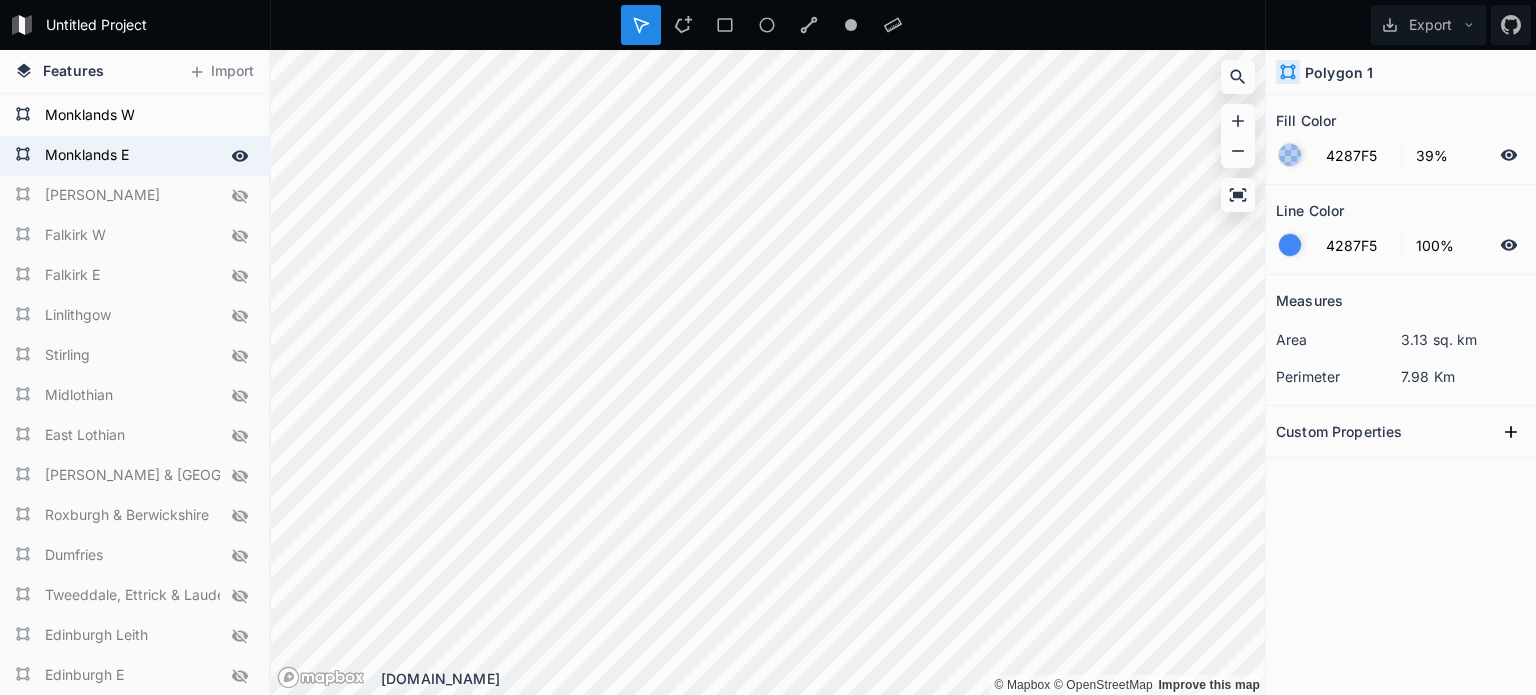 click 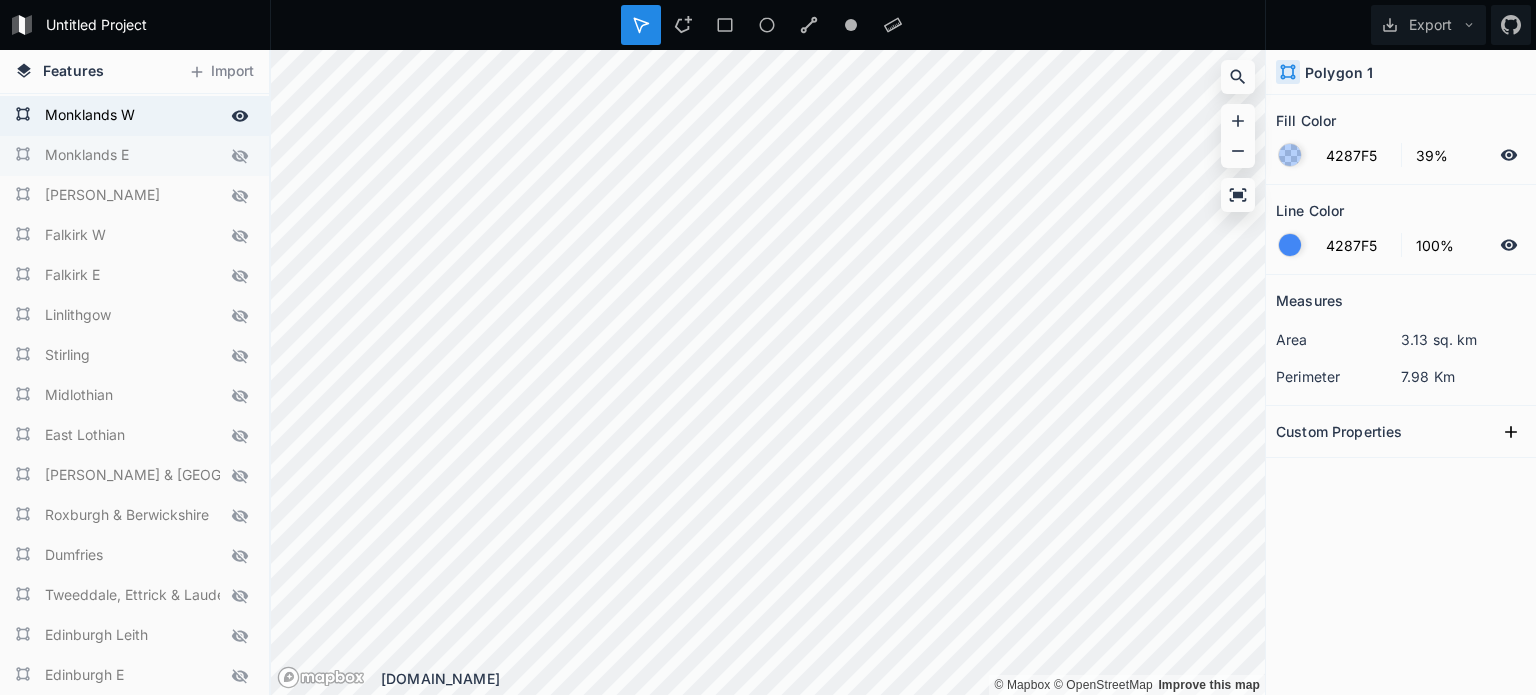 click 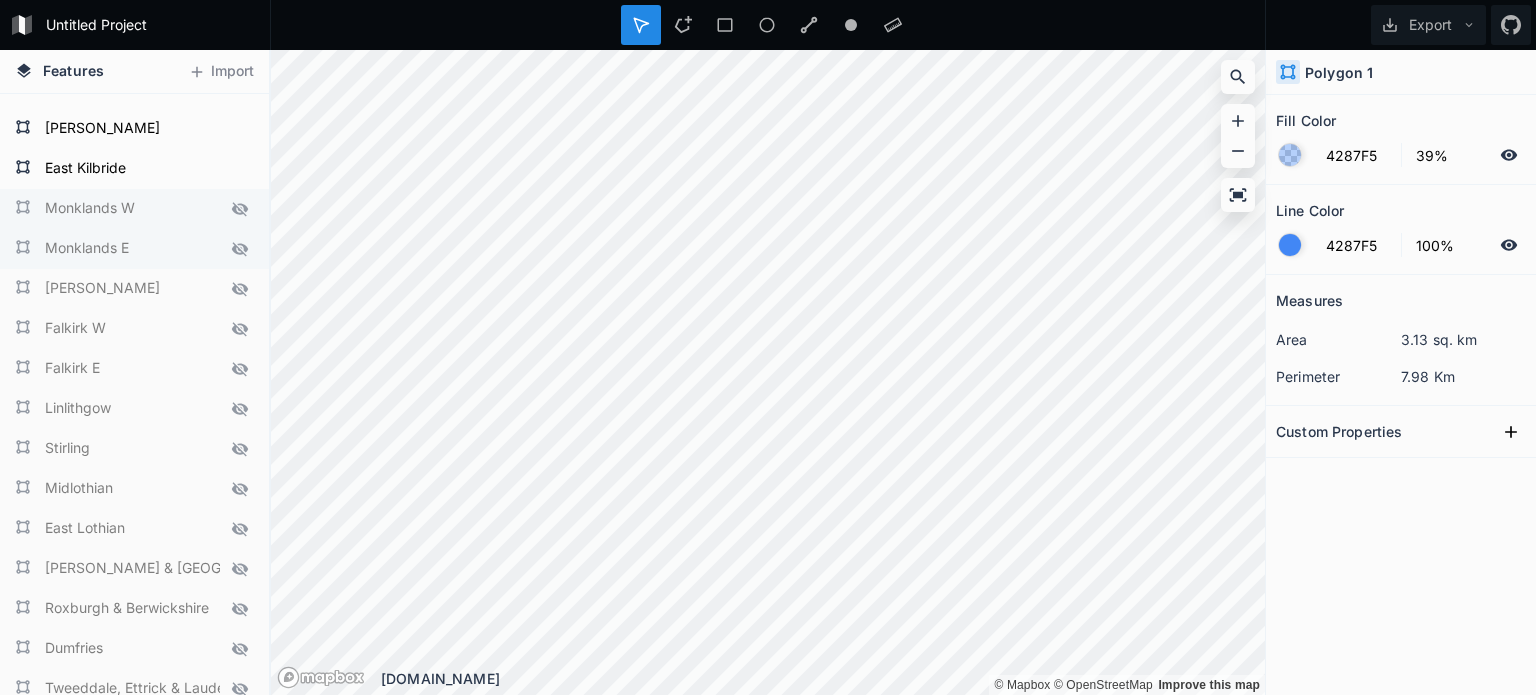 scroll, scrollTop: 2018, scrollLeft: 0, axis: vertical 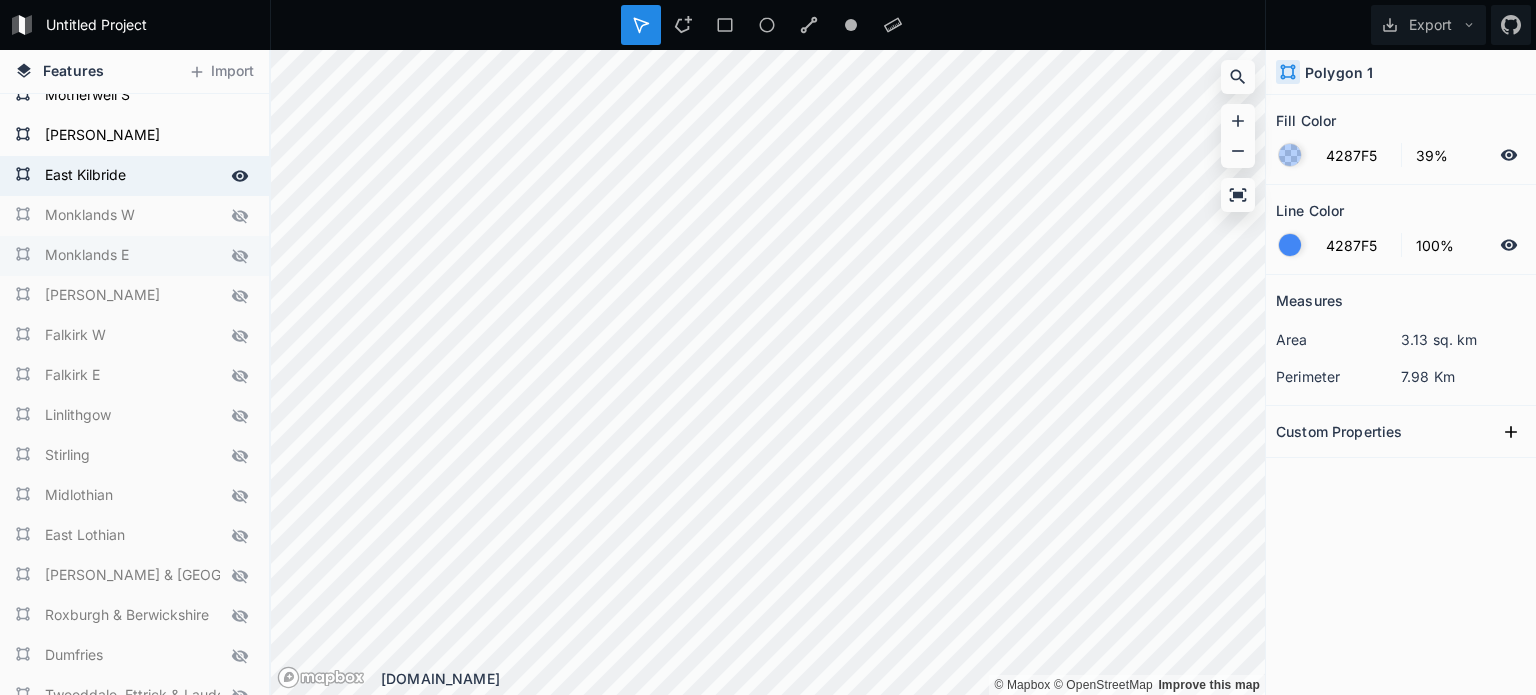 click 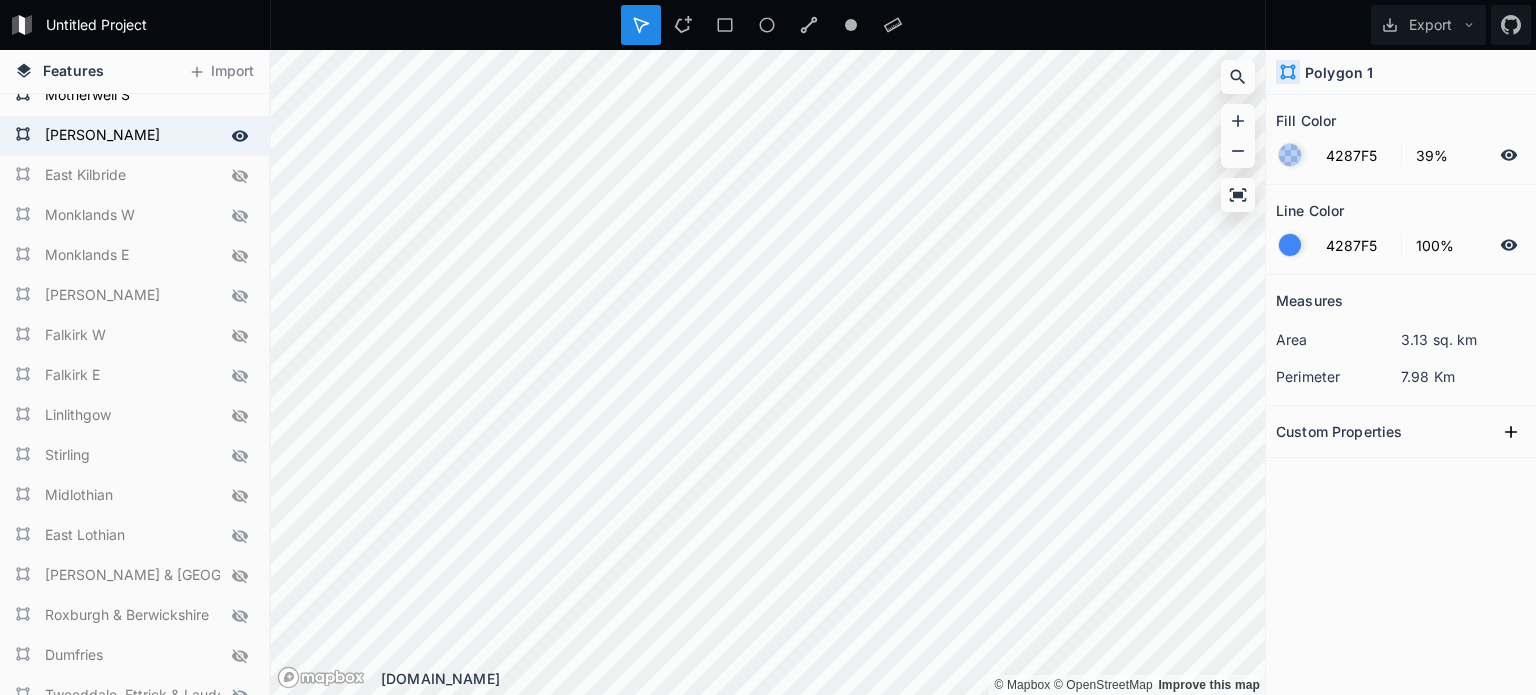 click 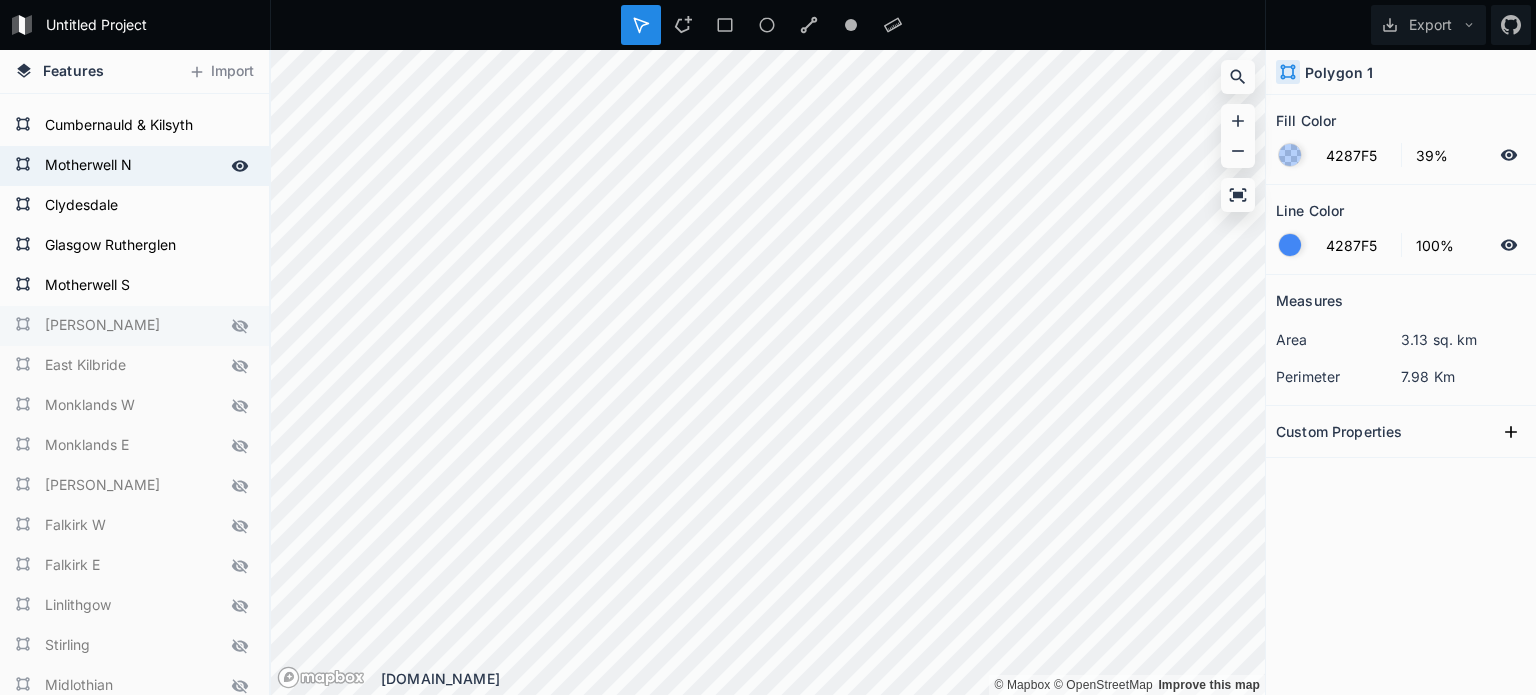 scroll, scrollTop: 1818, scrollLeft: 0, axis: vertical 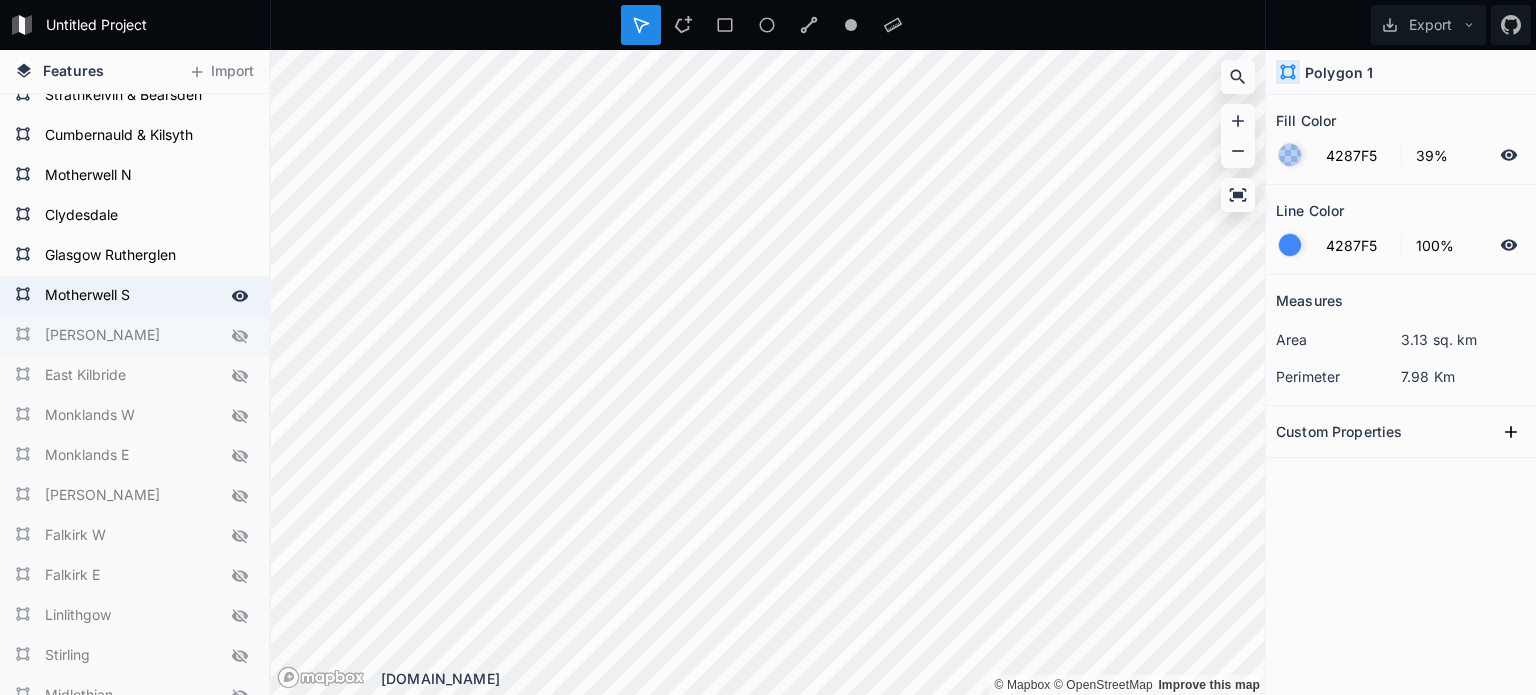 click 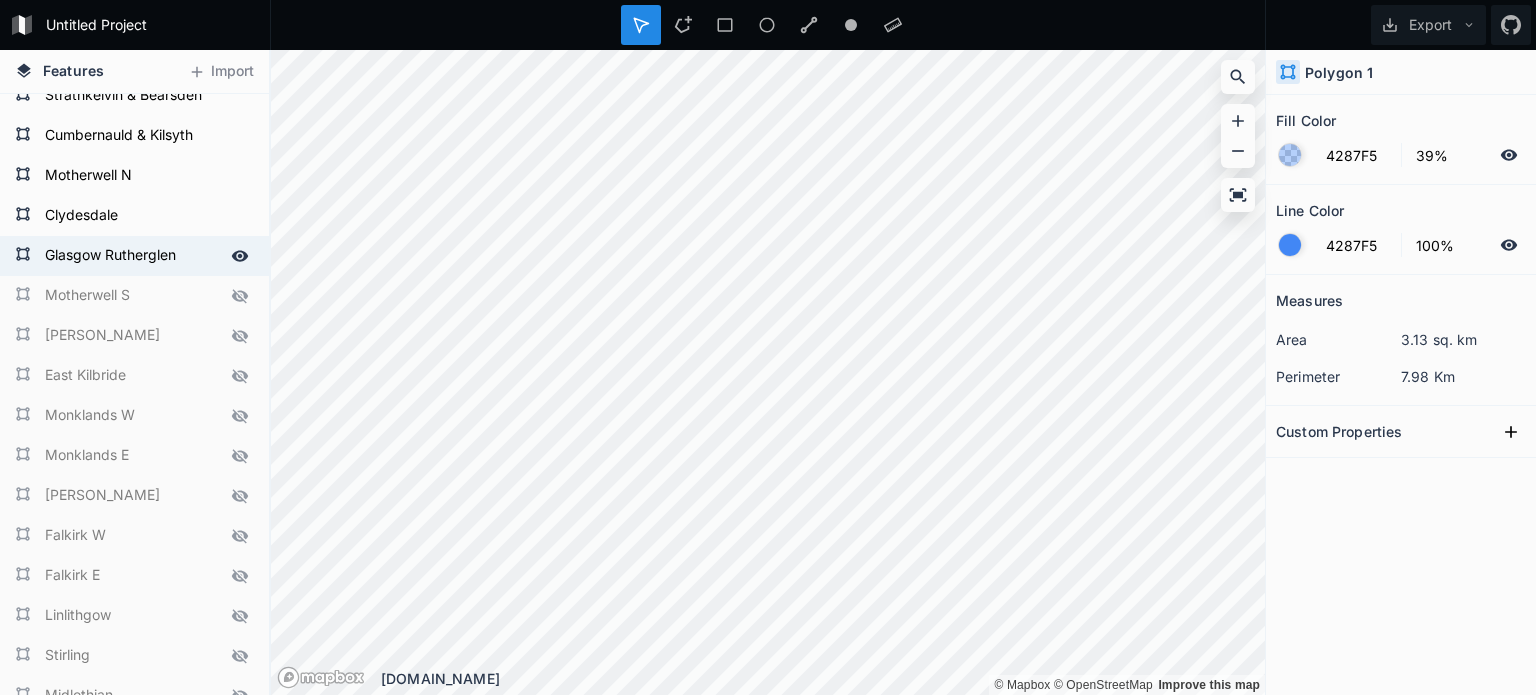 click 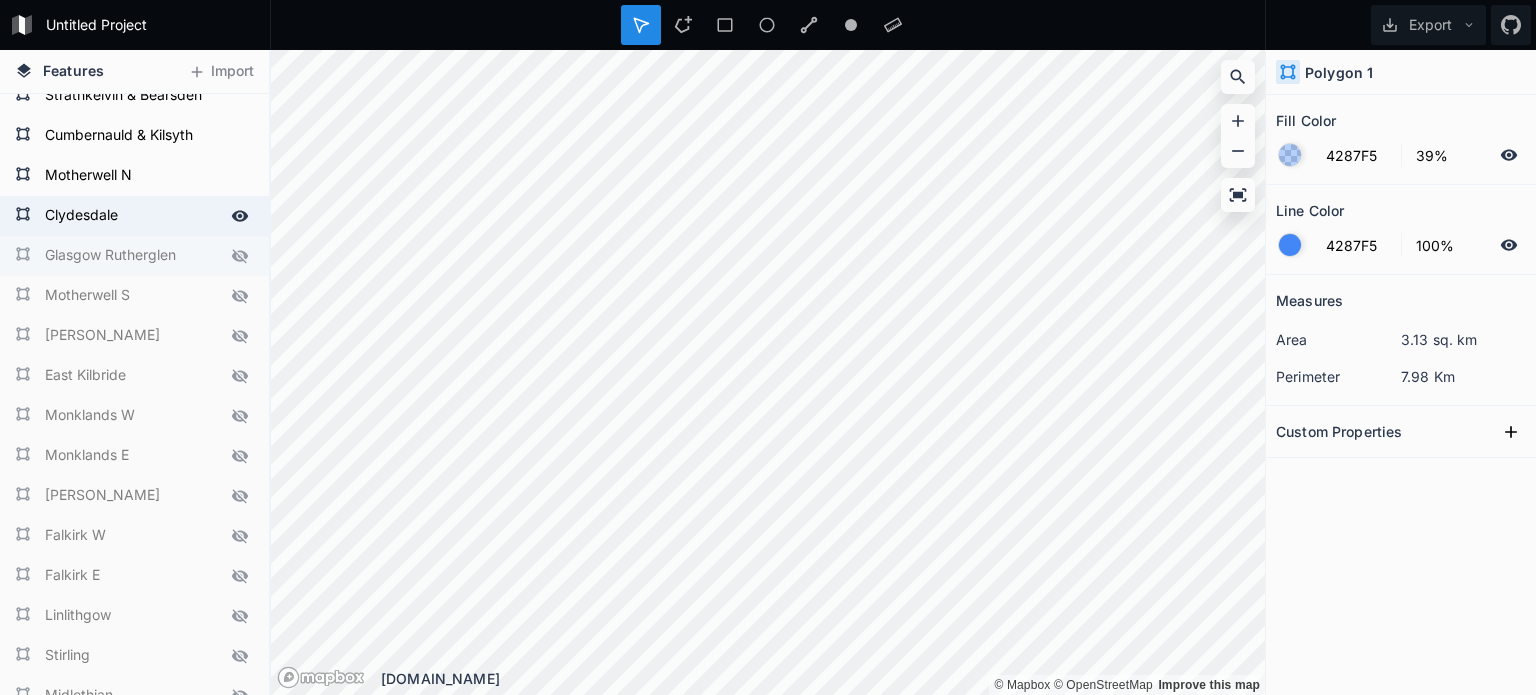 click 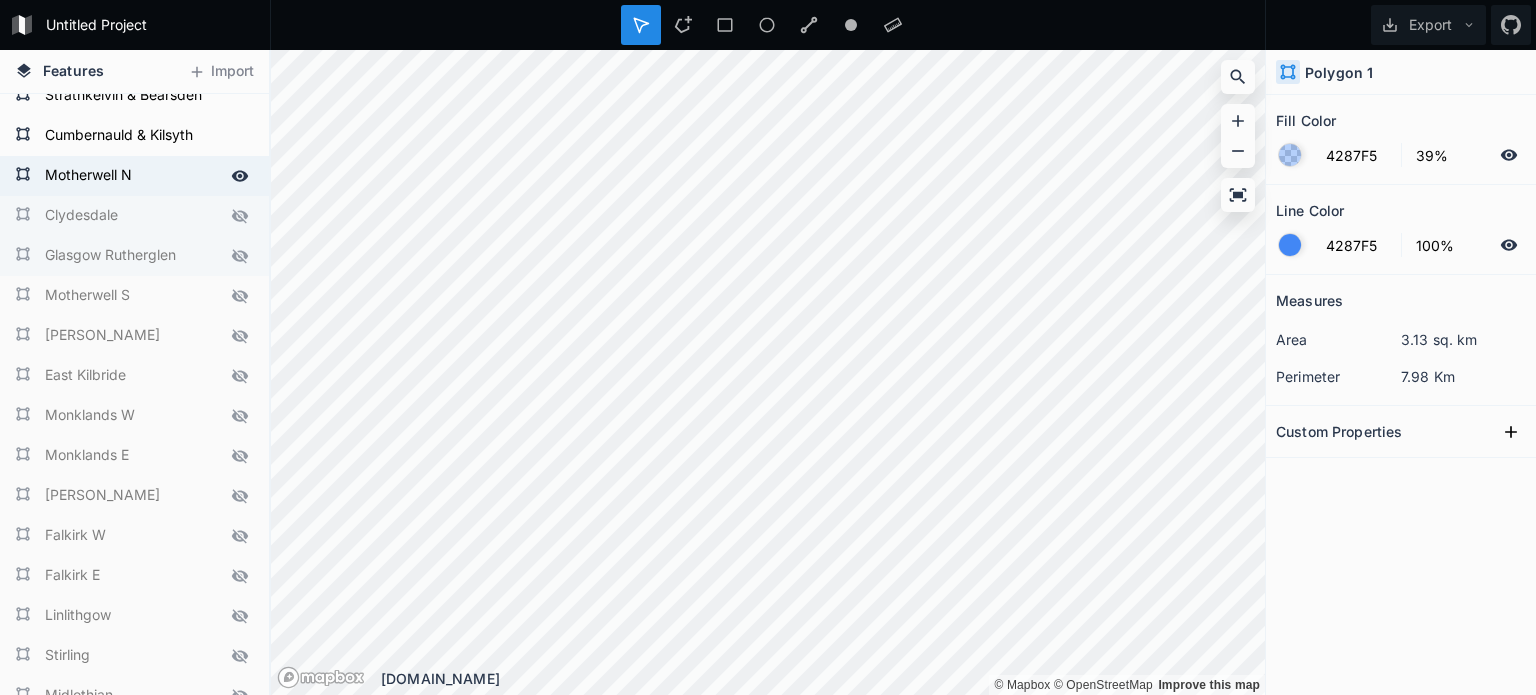 click 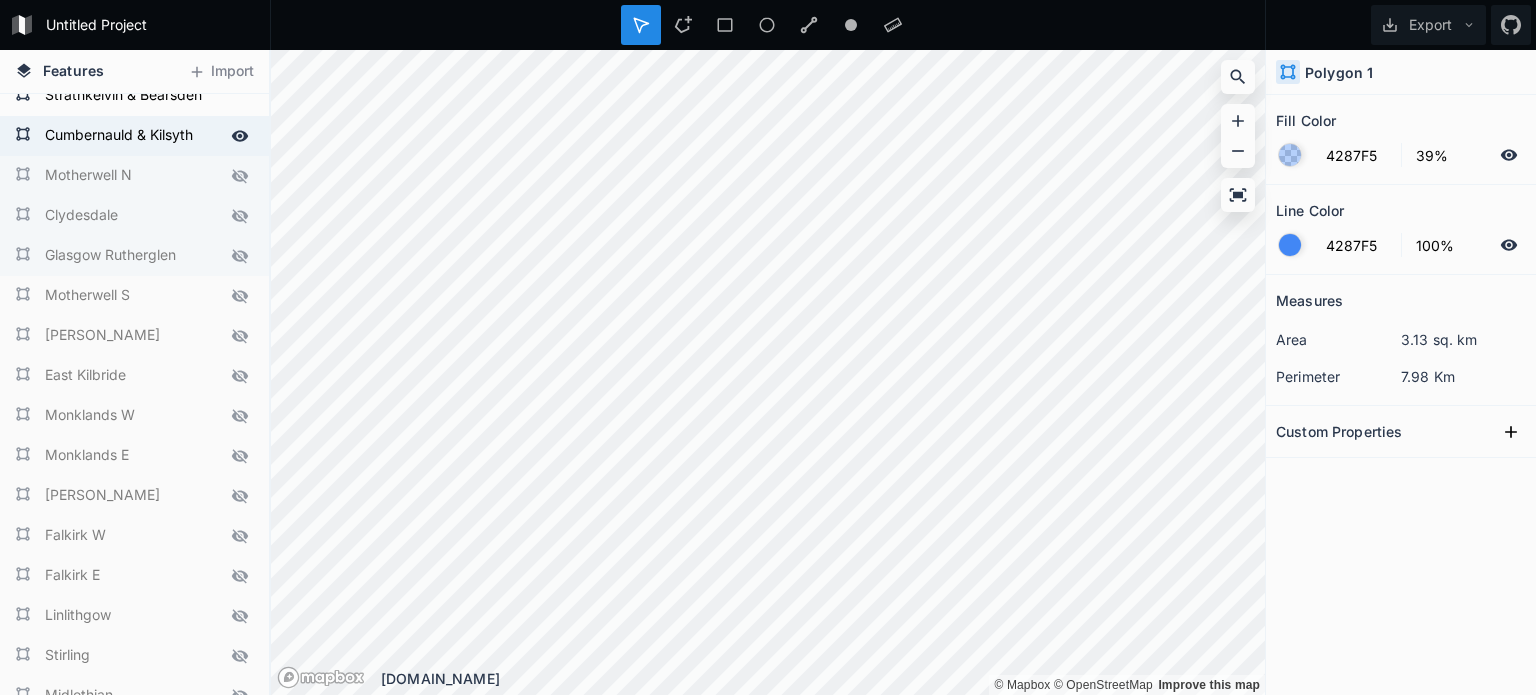 click 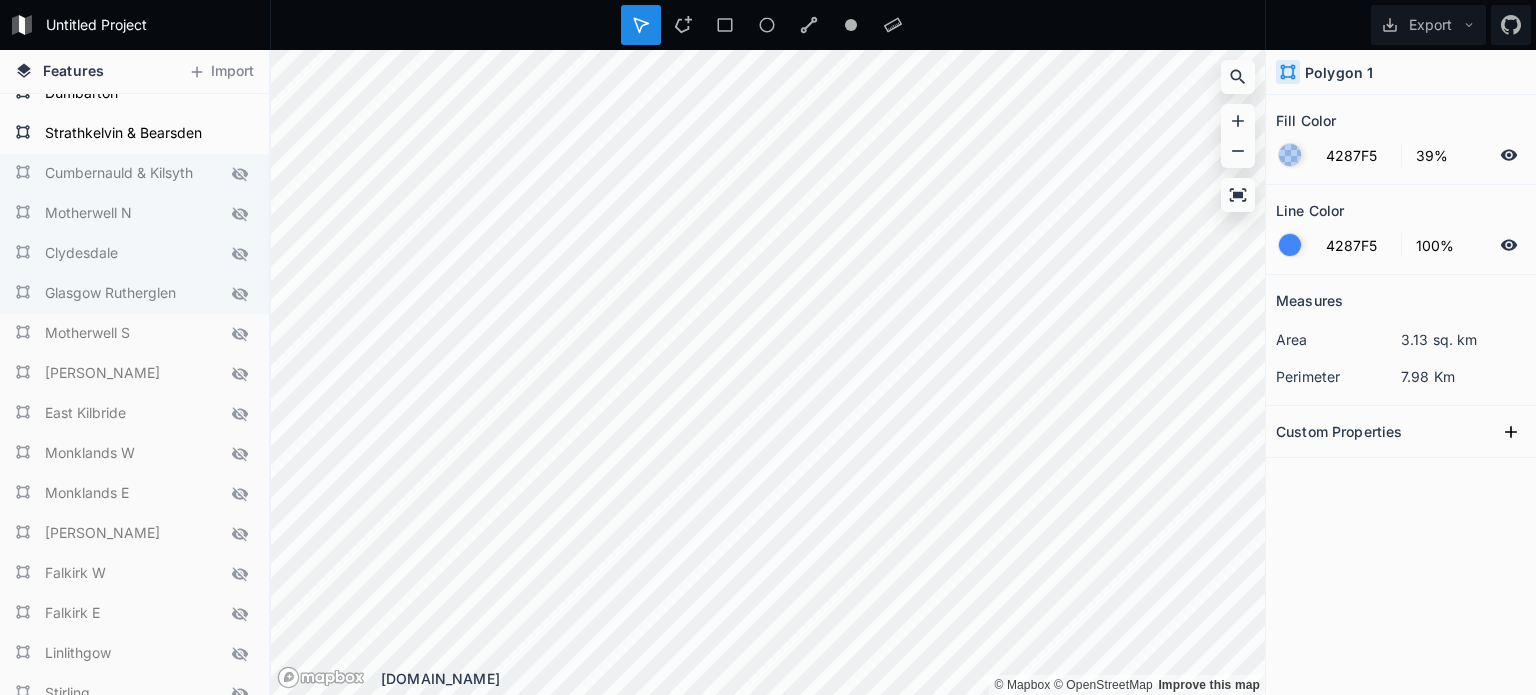scroll, scrollTop: 1718, scrollLeft: 0, axis: vertical 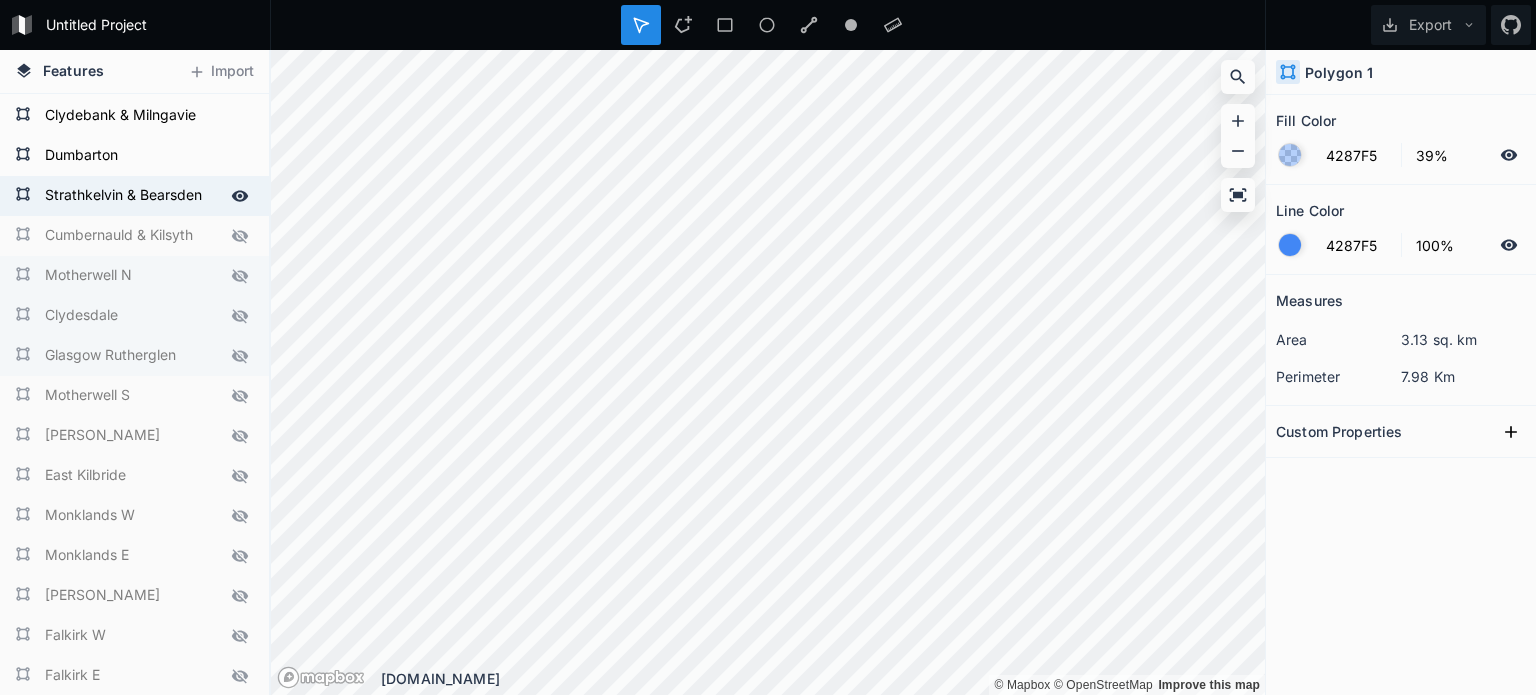 click 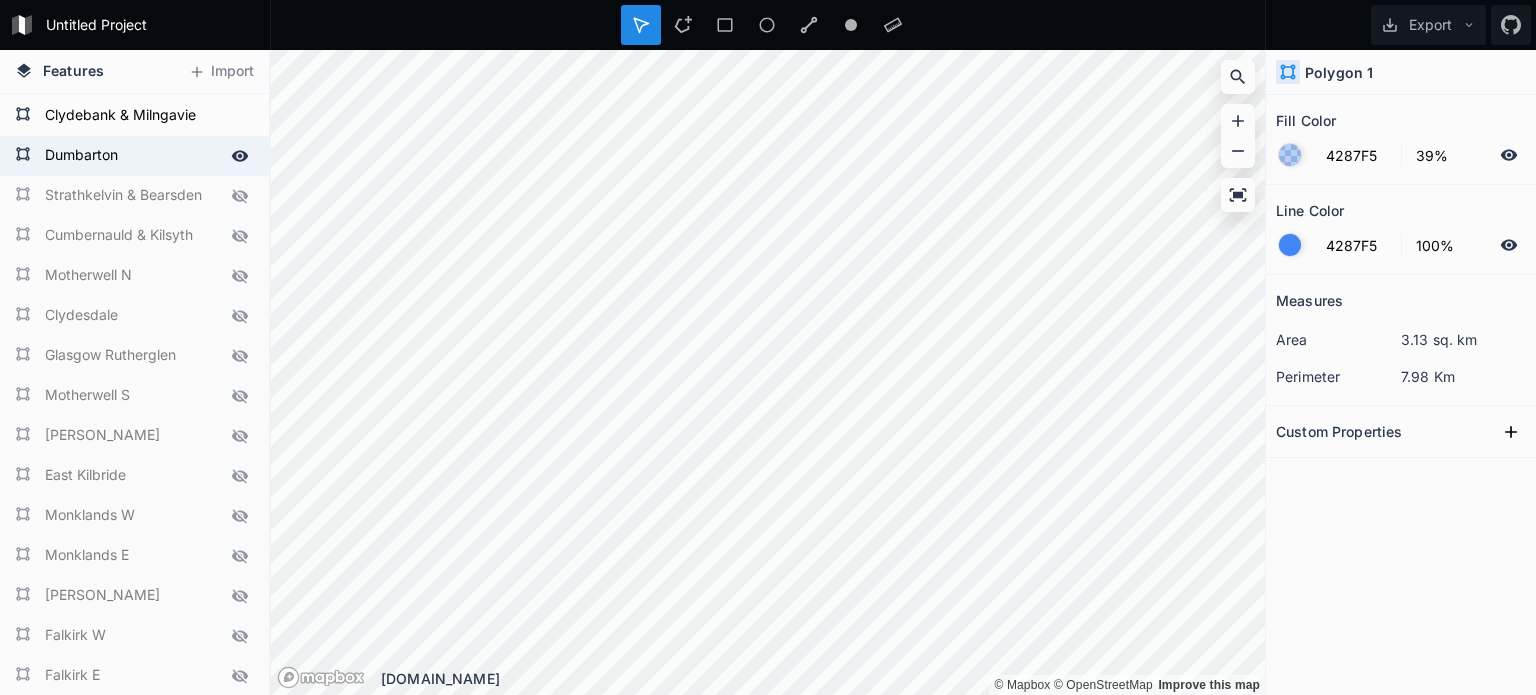 click 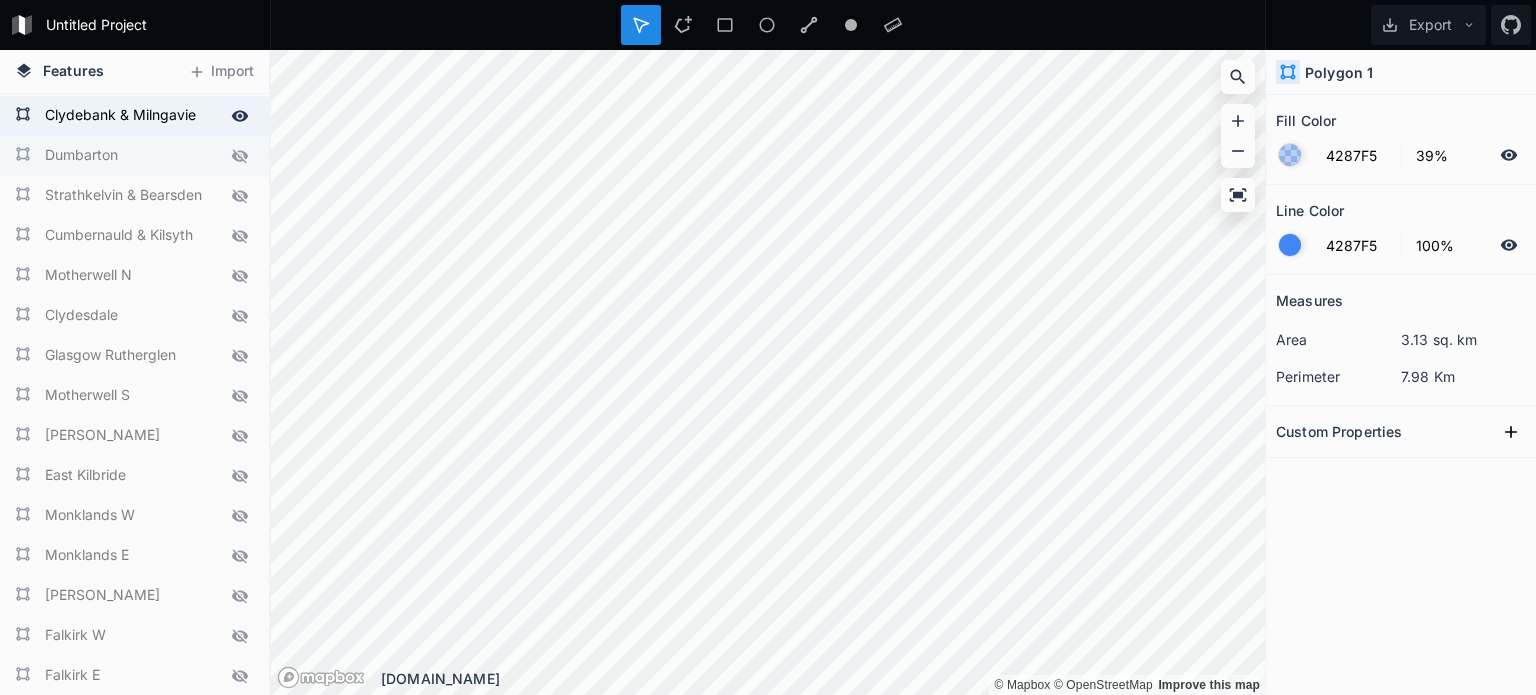 click 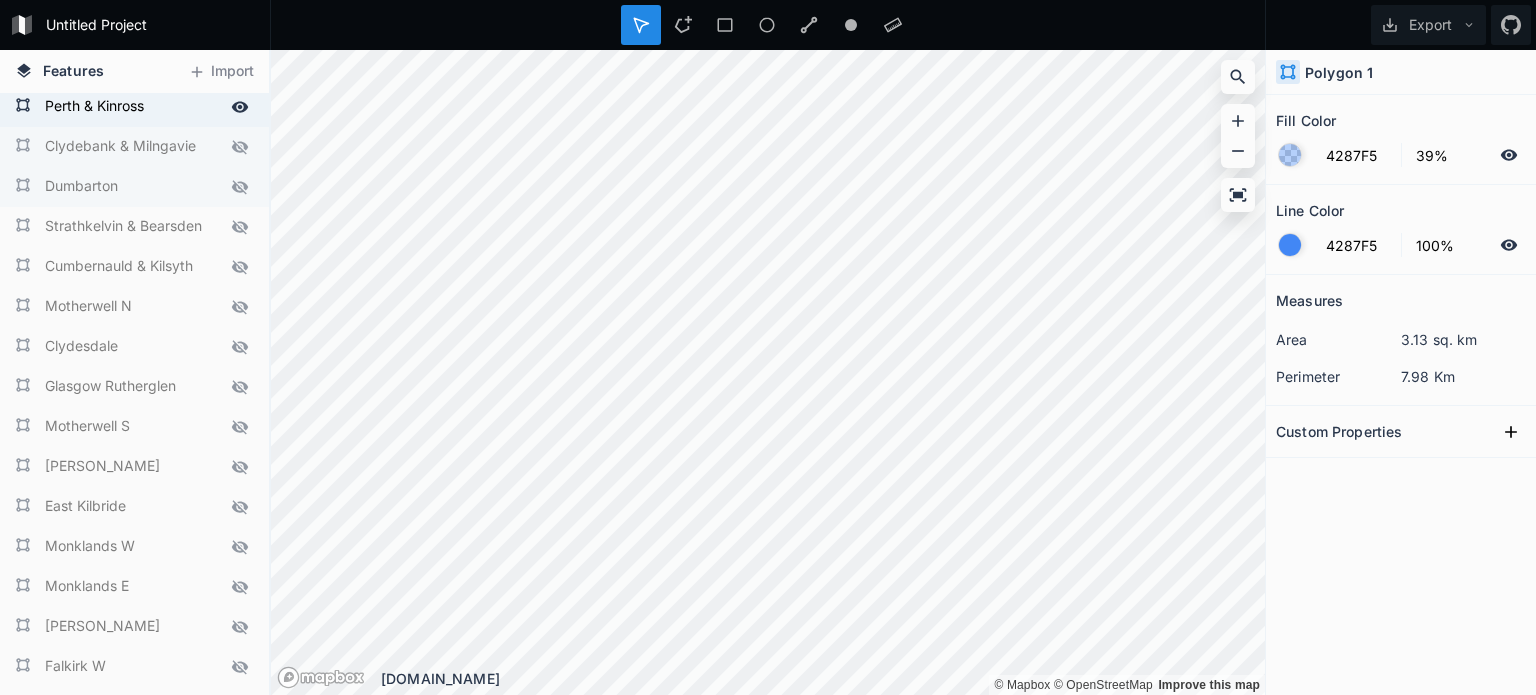 scroll, scrollTop: 1618, scrollLeft: 0, axis: vertical 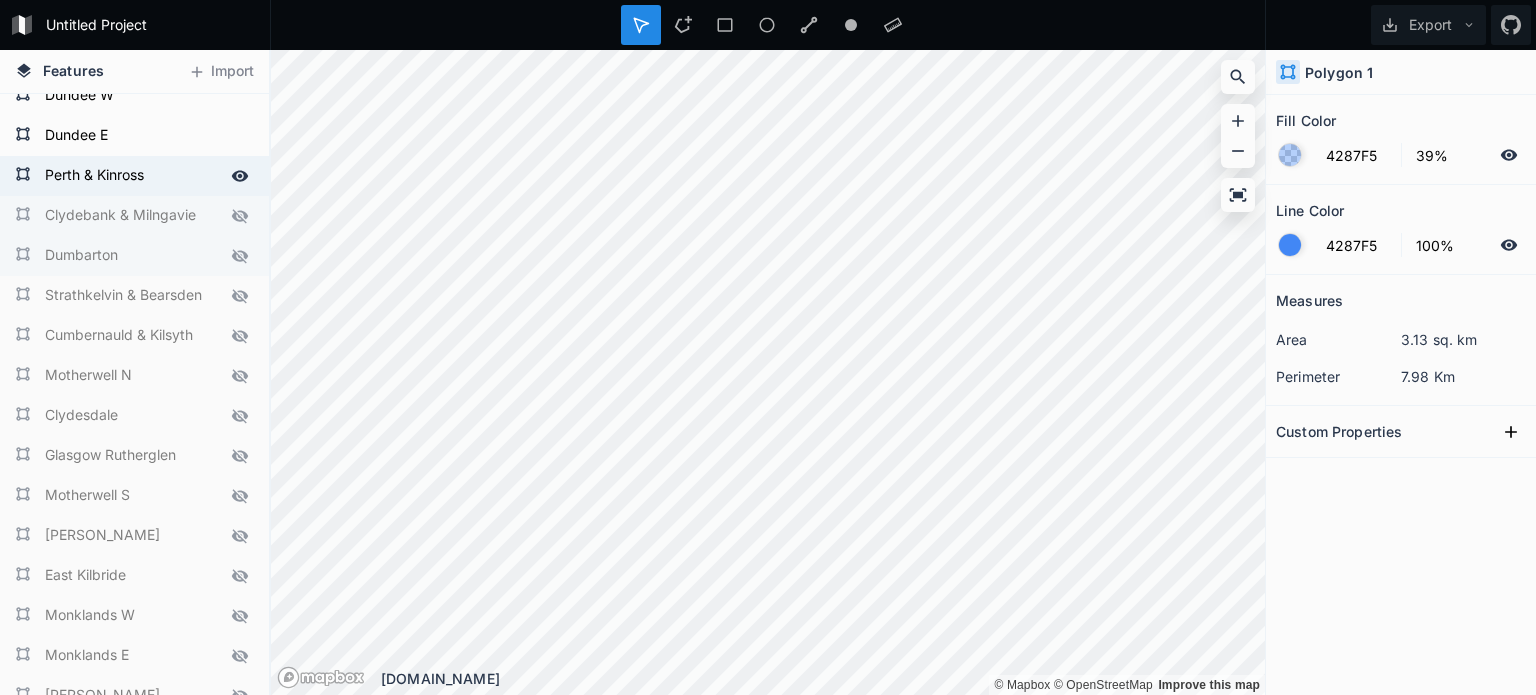 click 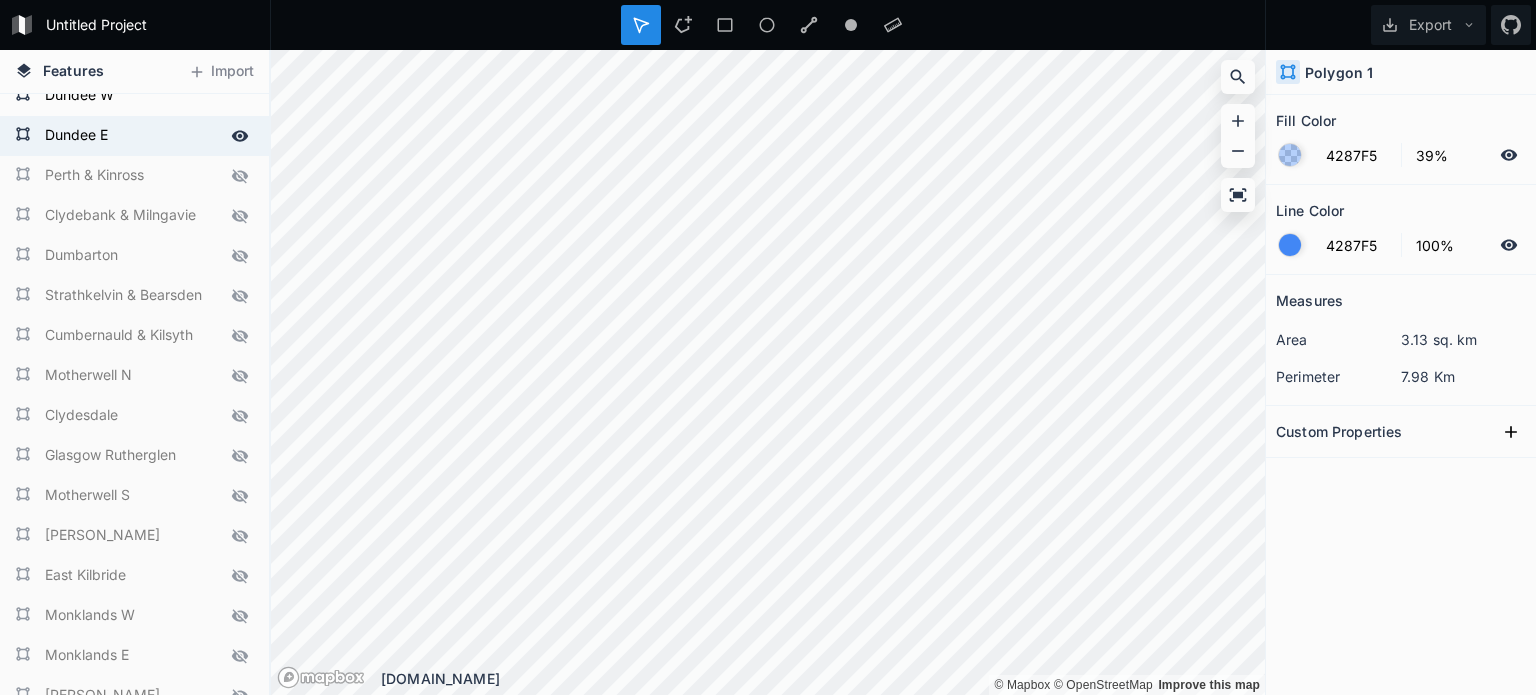 click 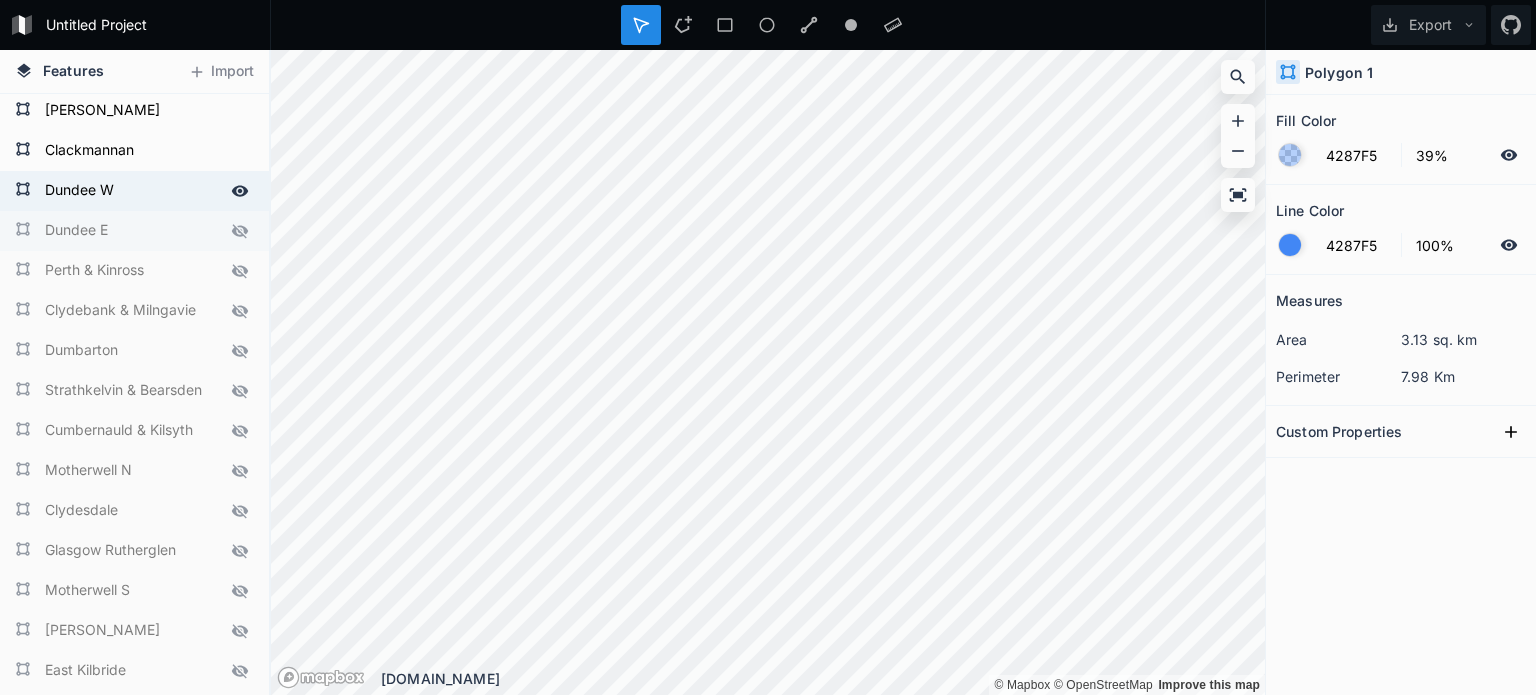 scroll, scrollTop: 1518, scrollLeft: 0, axis: vertical 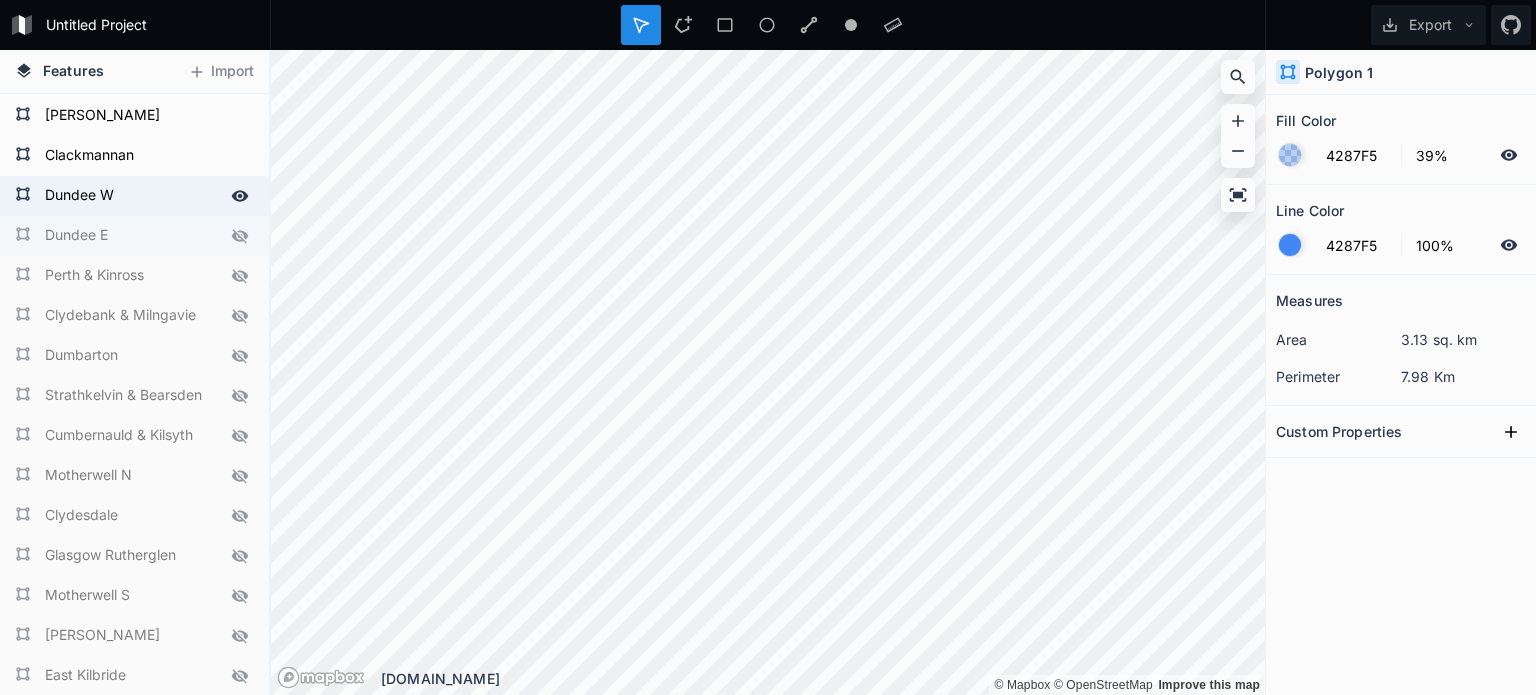 click 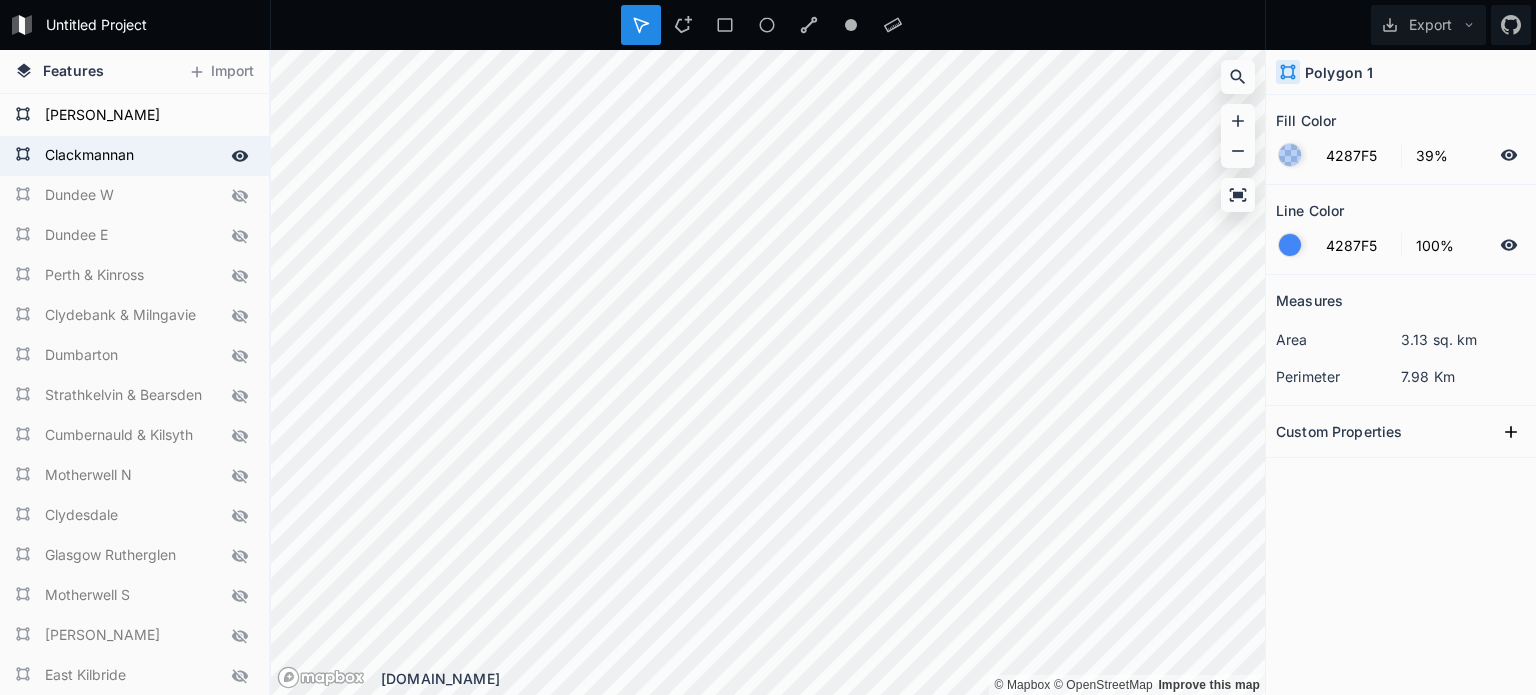 click 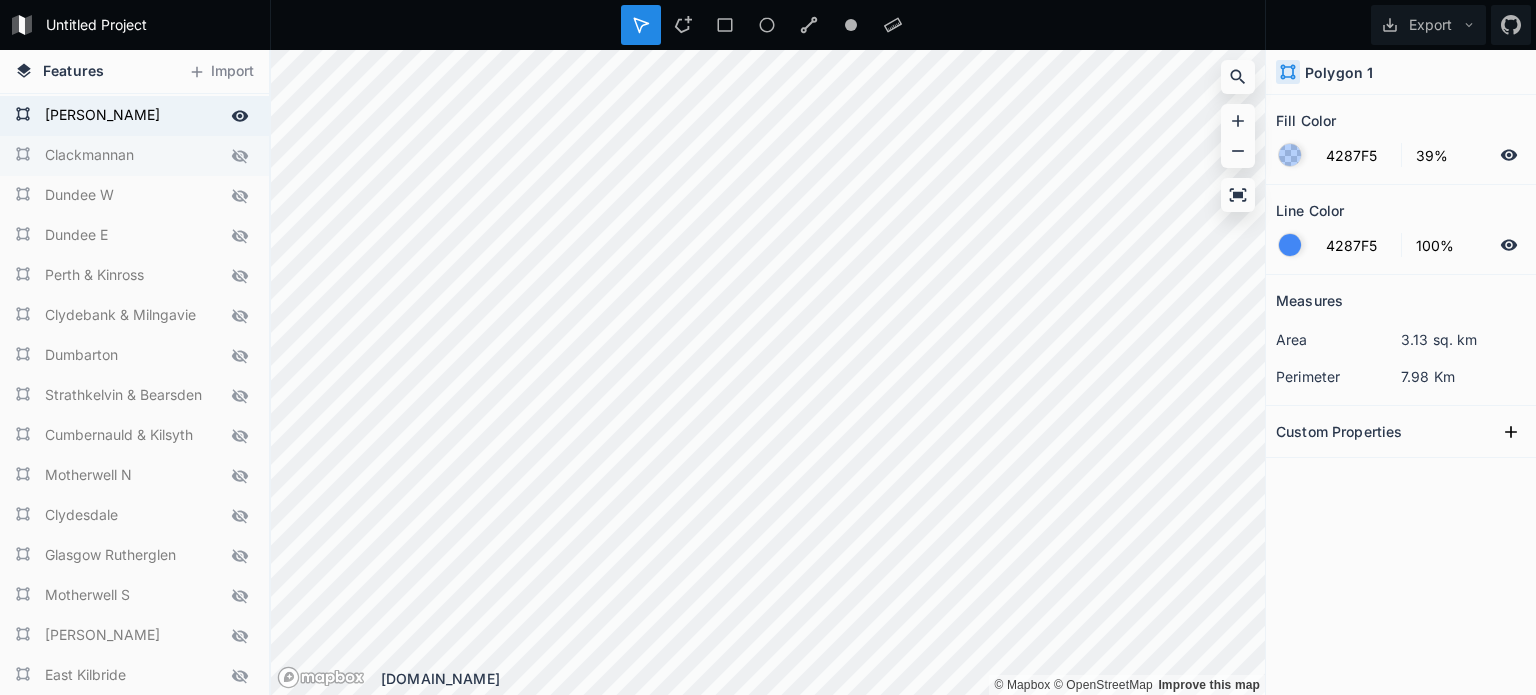 click 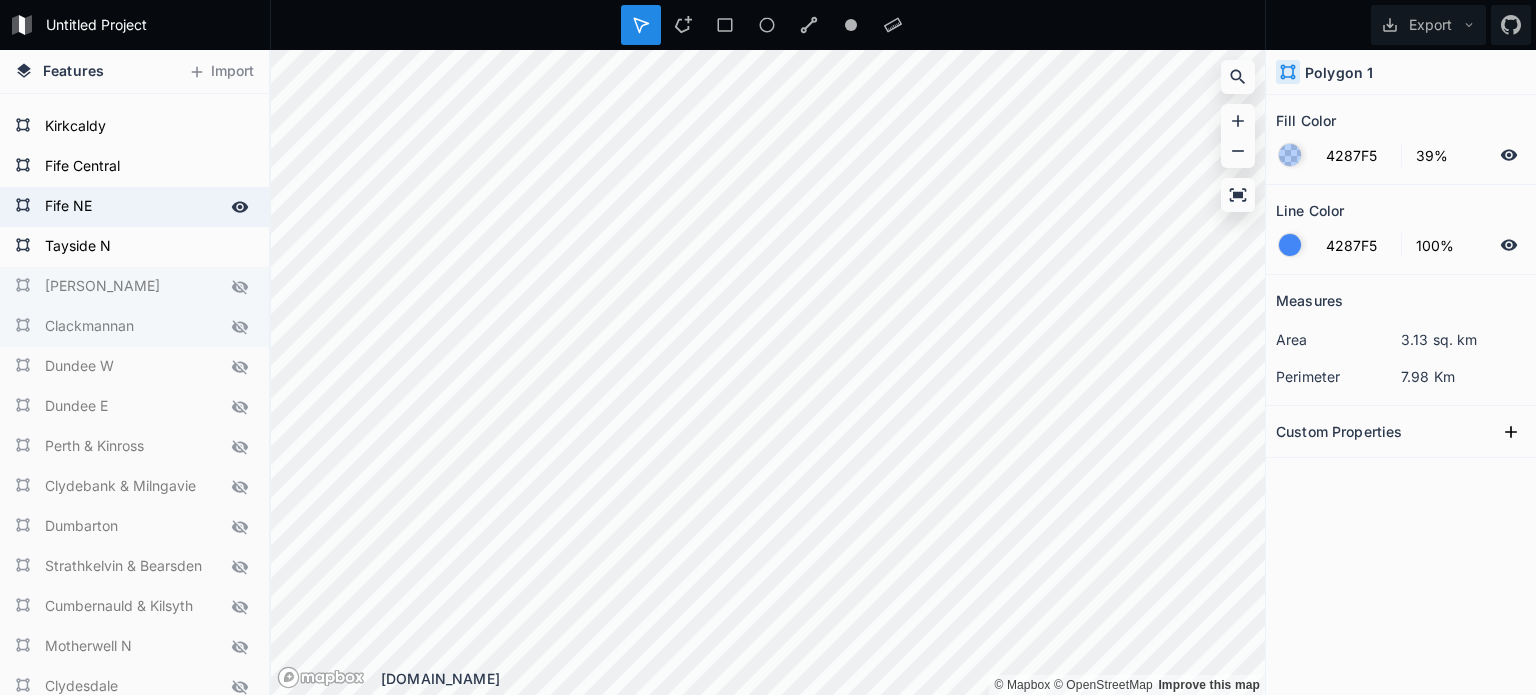 scroll, scrollTop: 1318, scrollLeft: 0, axis: vertical 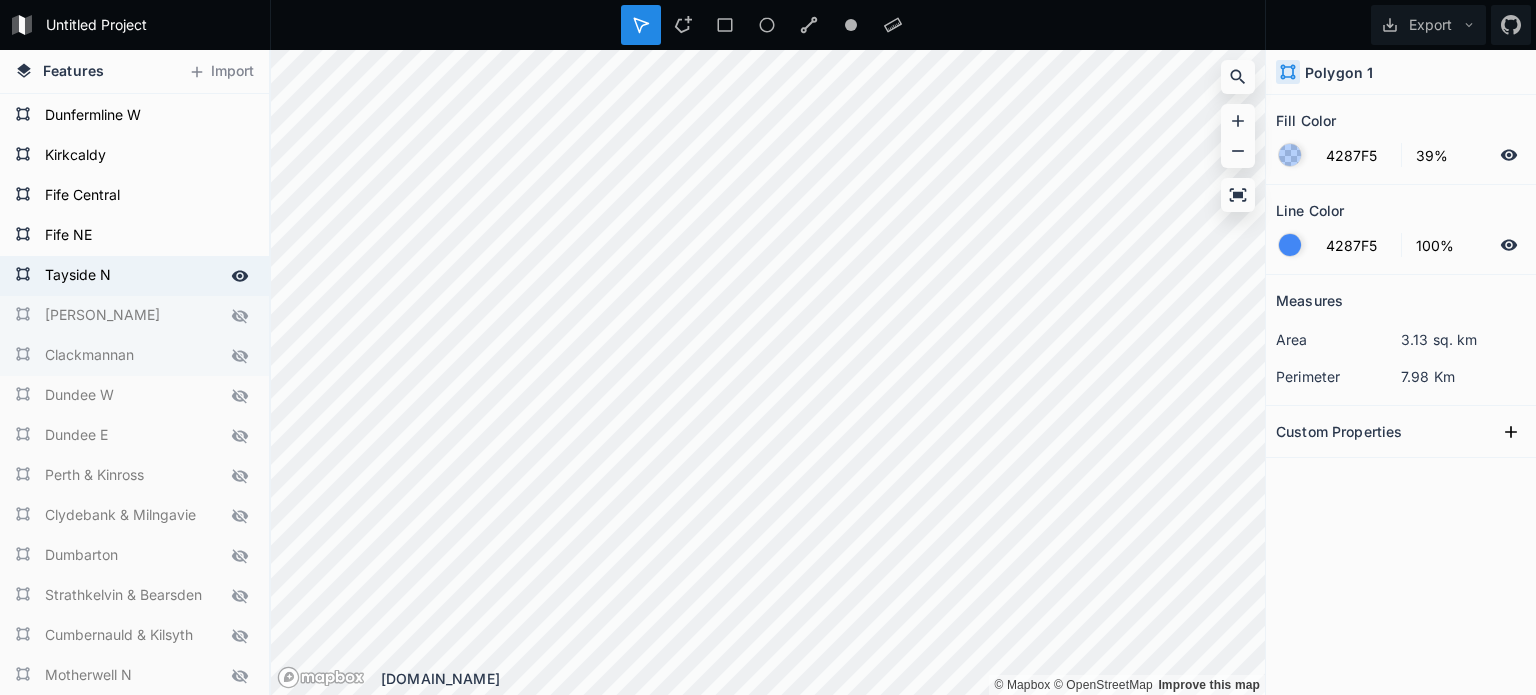 click 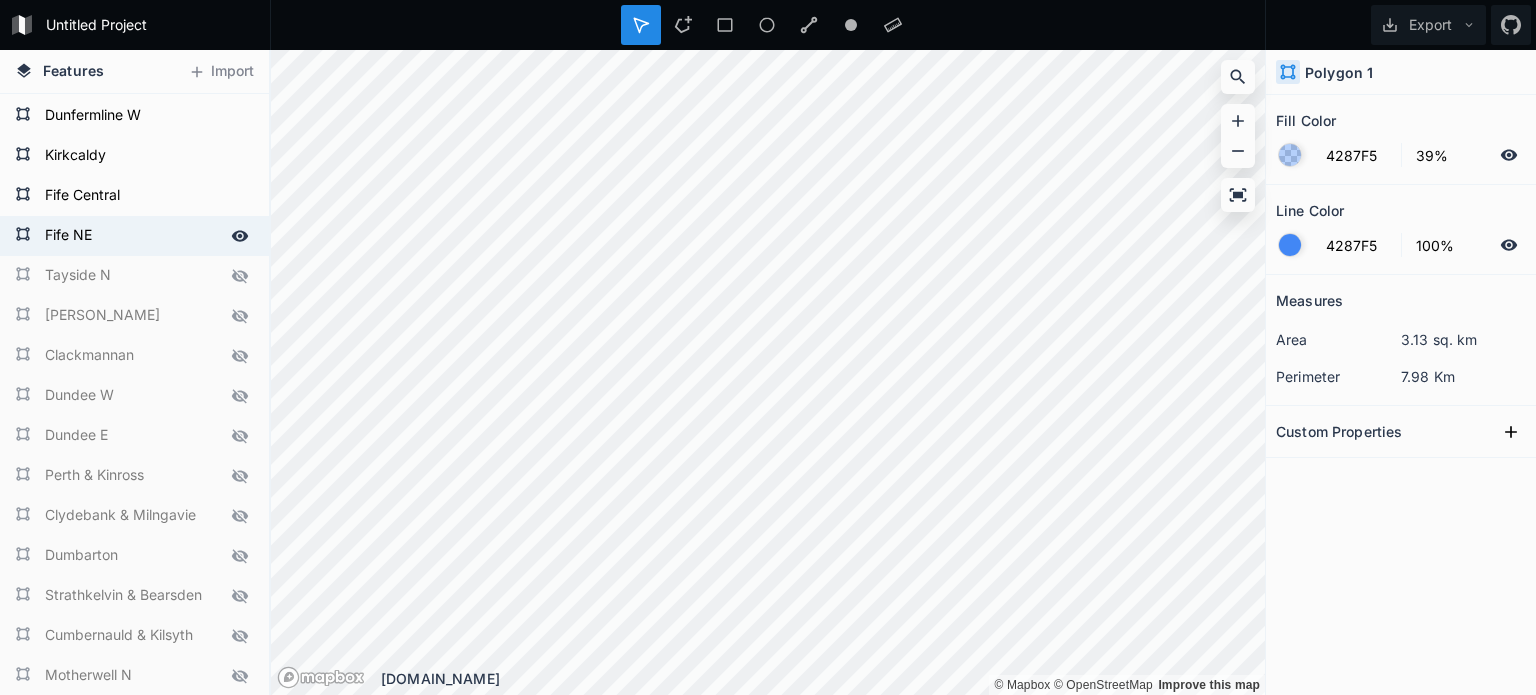 click 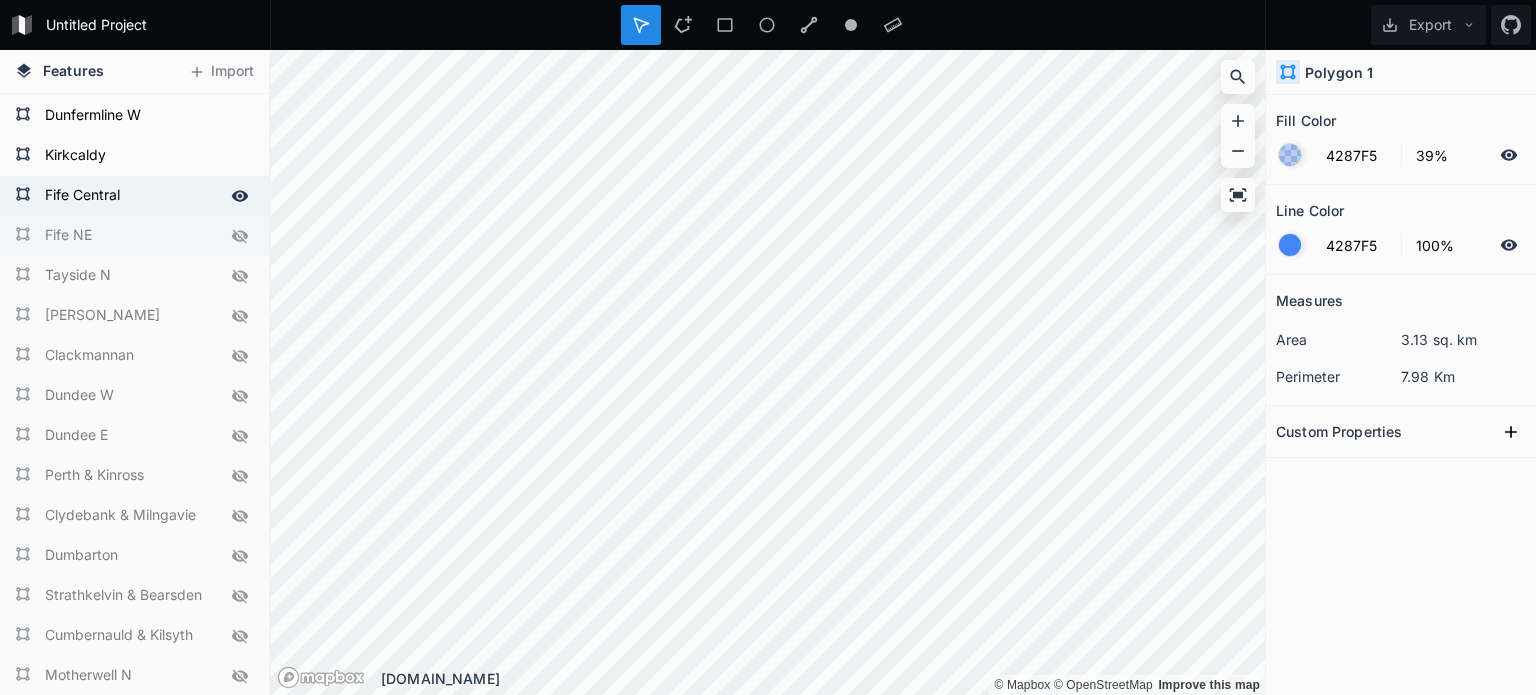 click 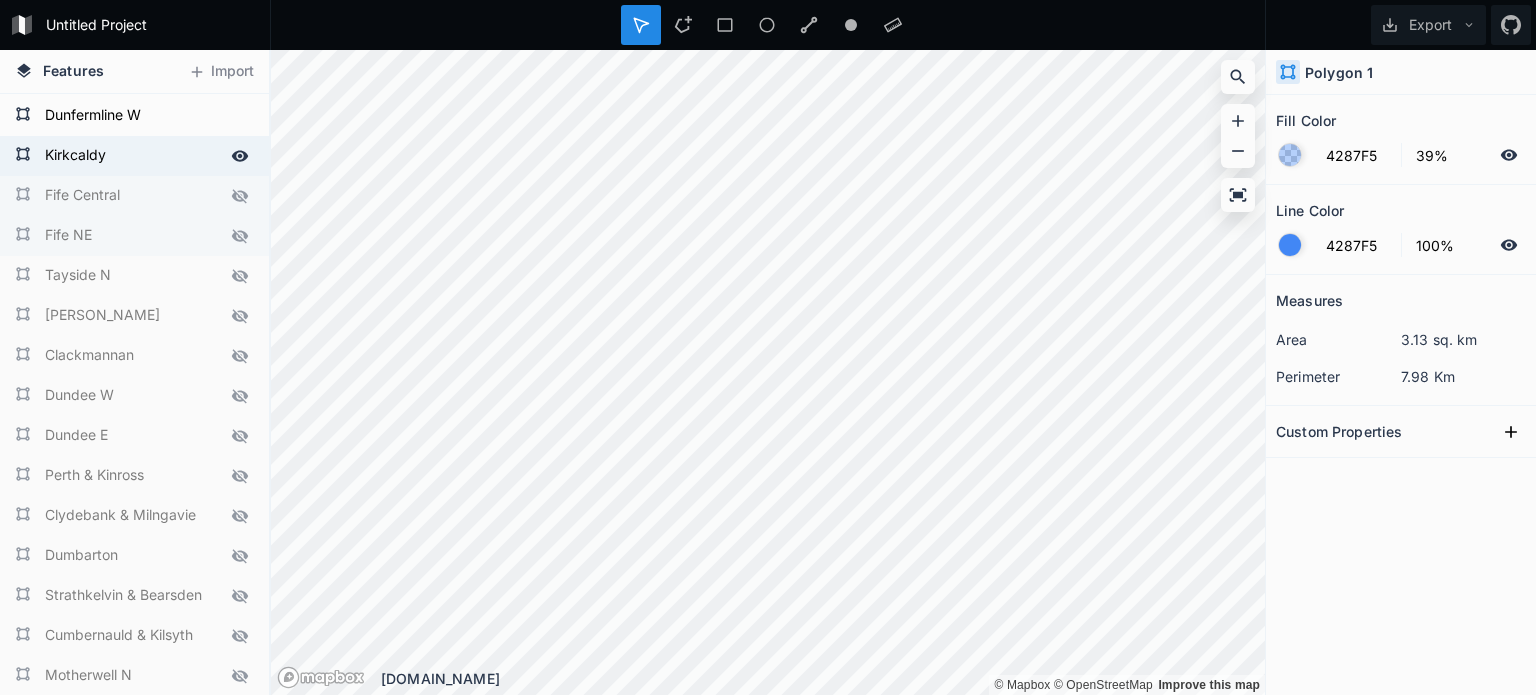 click 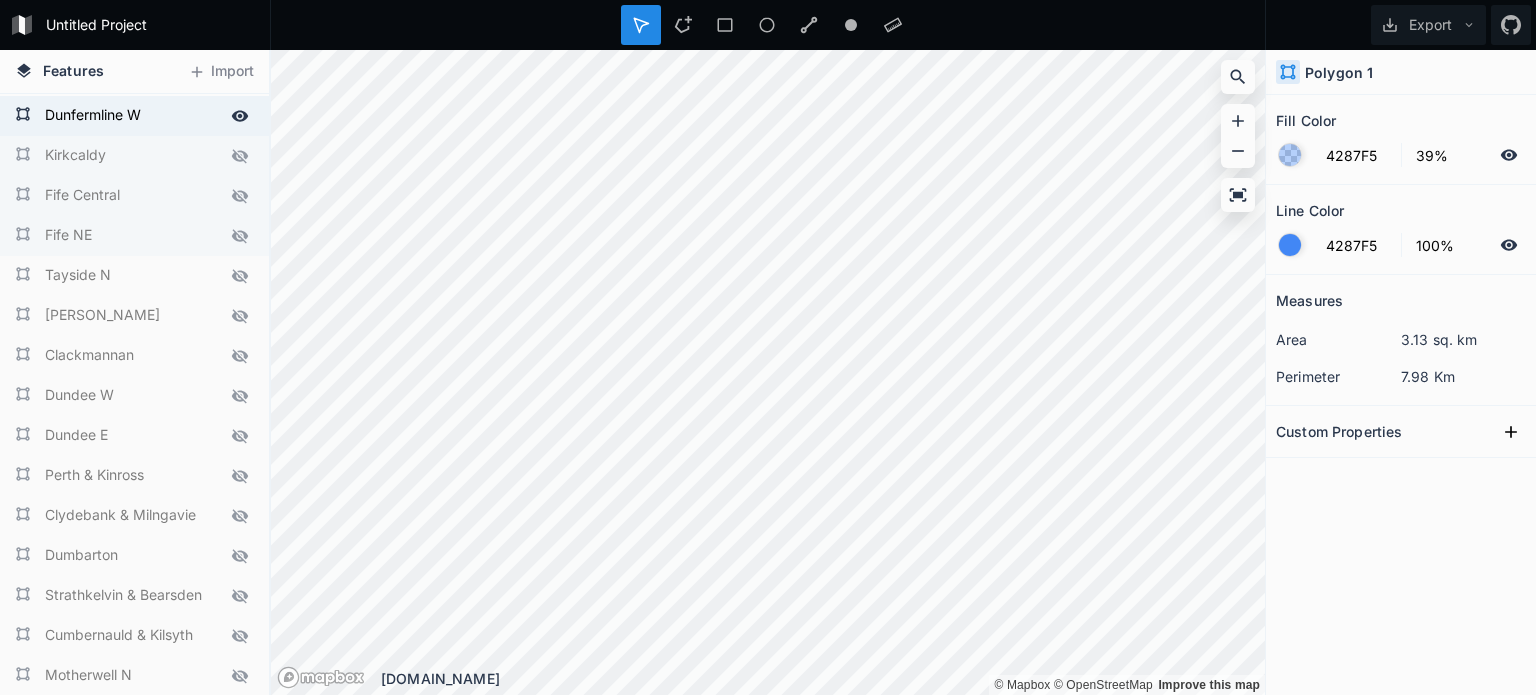 click 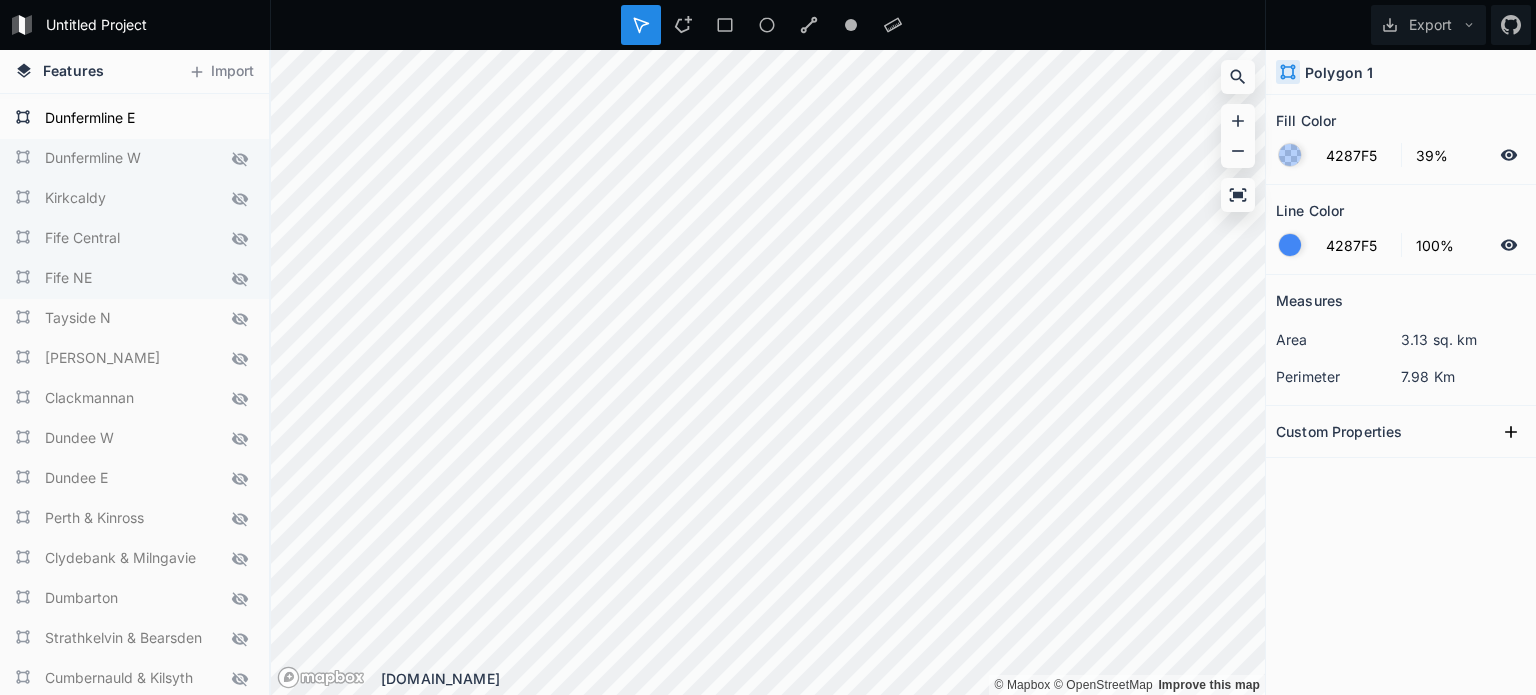 scroll, scrollTop: 1118, scrollLeft: 0, axis: vertical 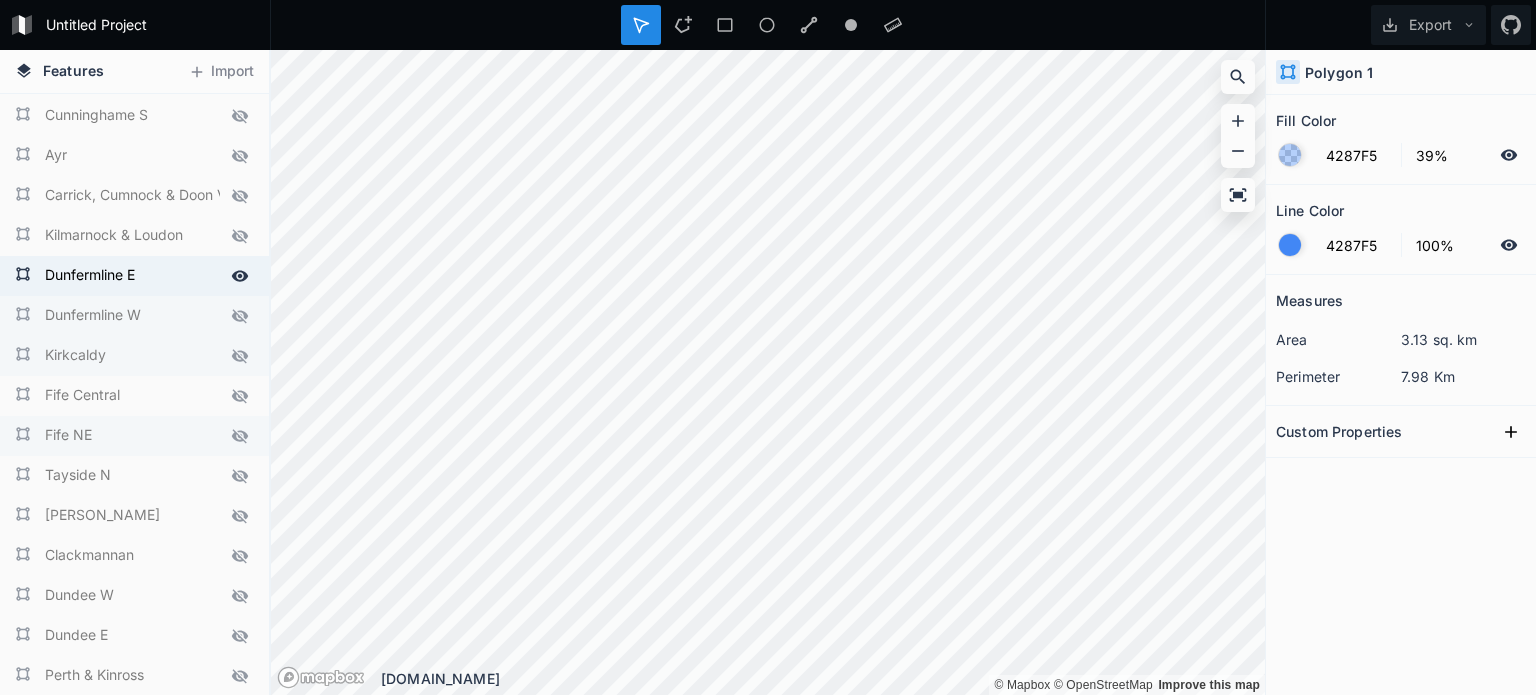 click 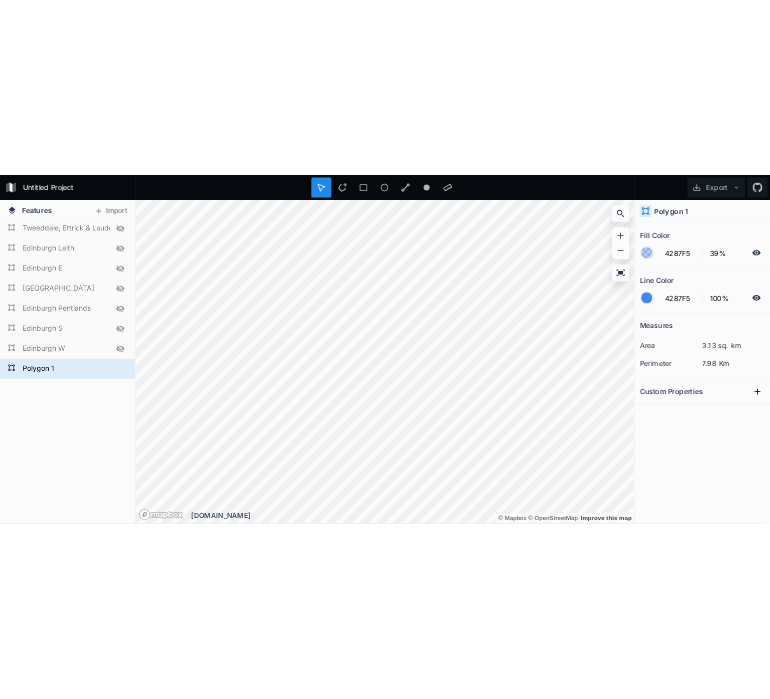 scroll, scrollTop: 2618, scrollLeft: 0, axis: vertical 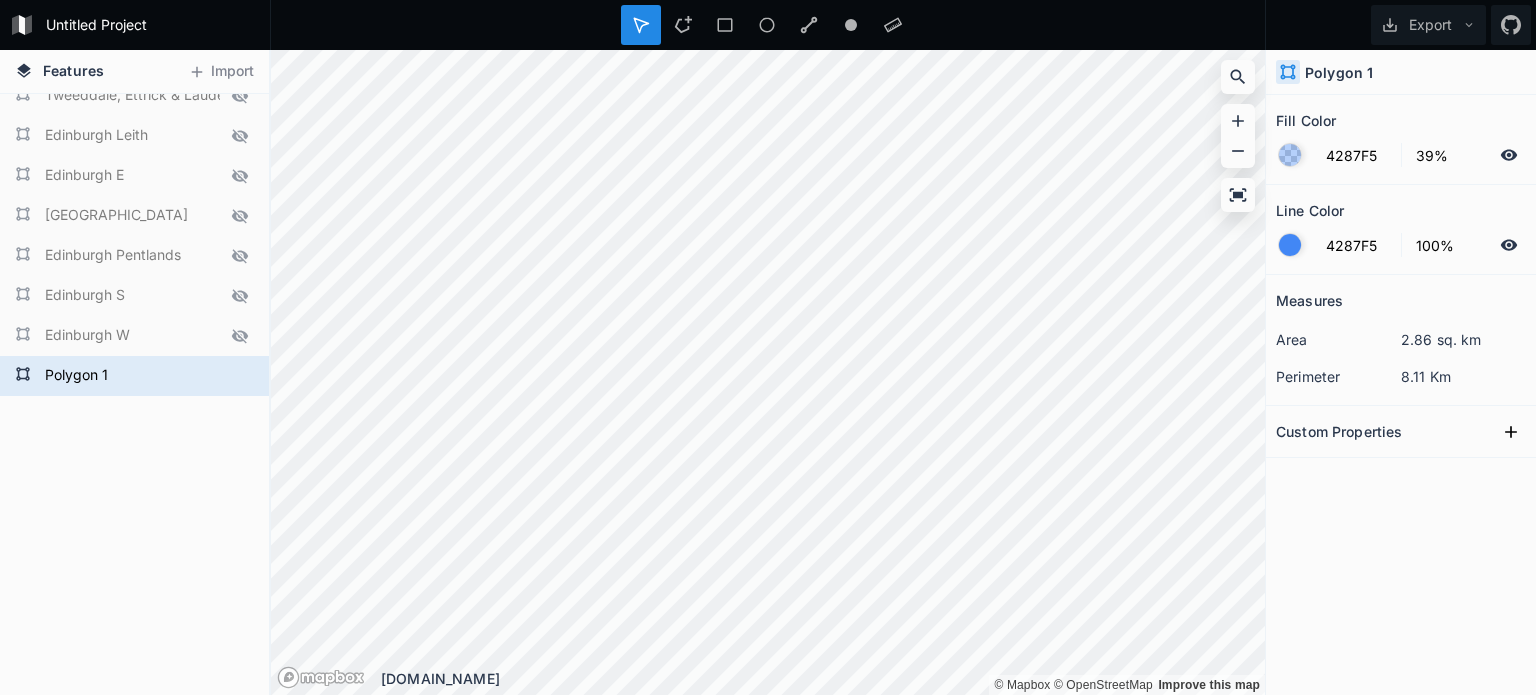 click 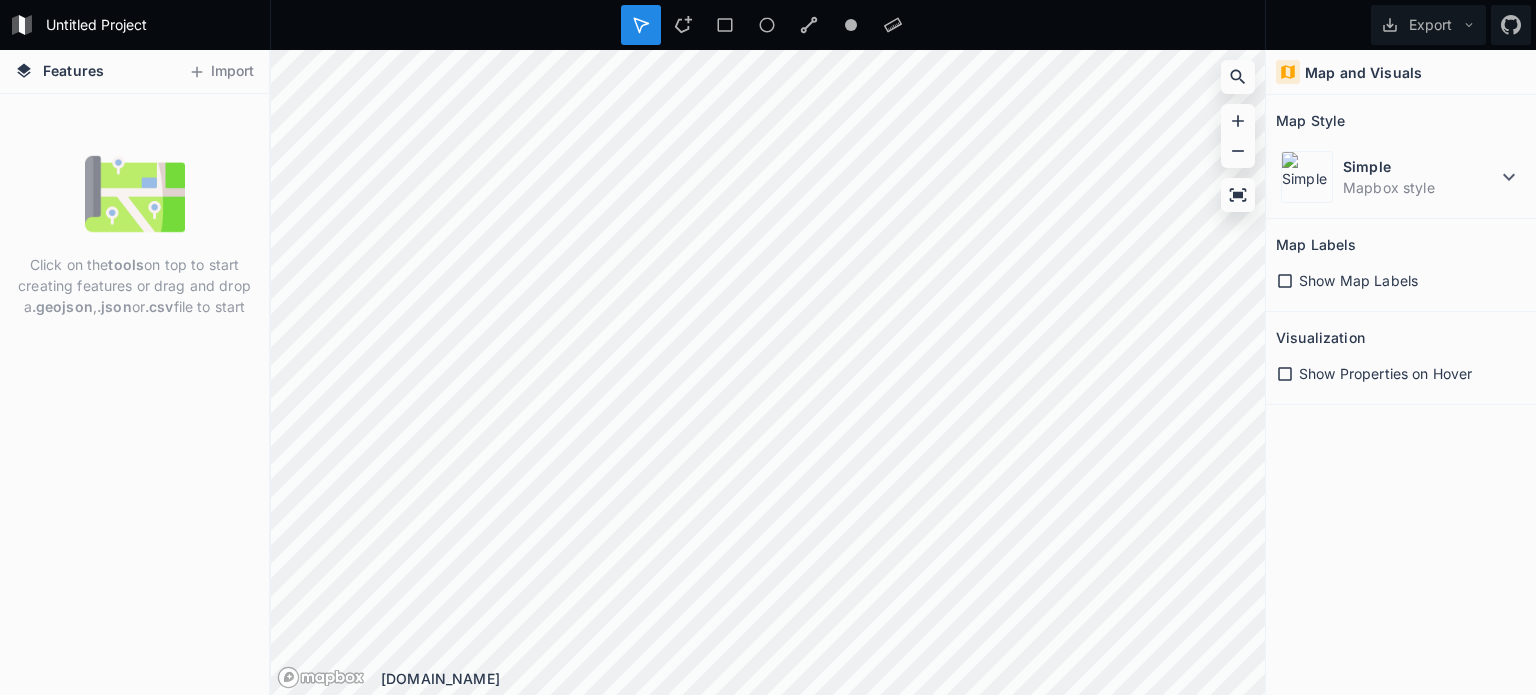 scroll, scrollTop: 0, scrollLeft: 0, axis: both 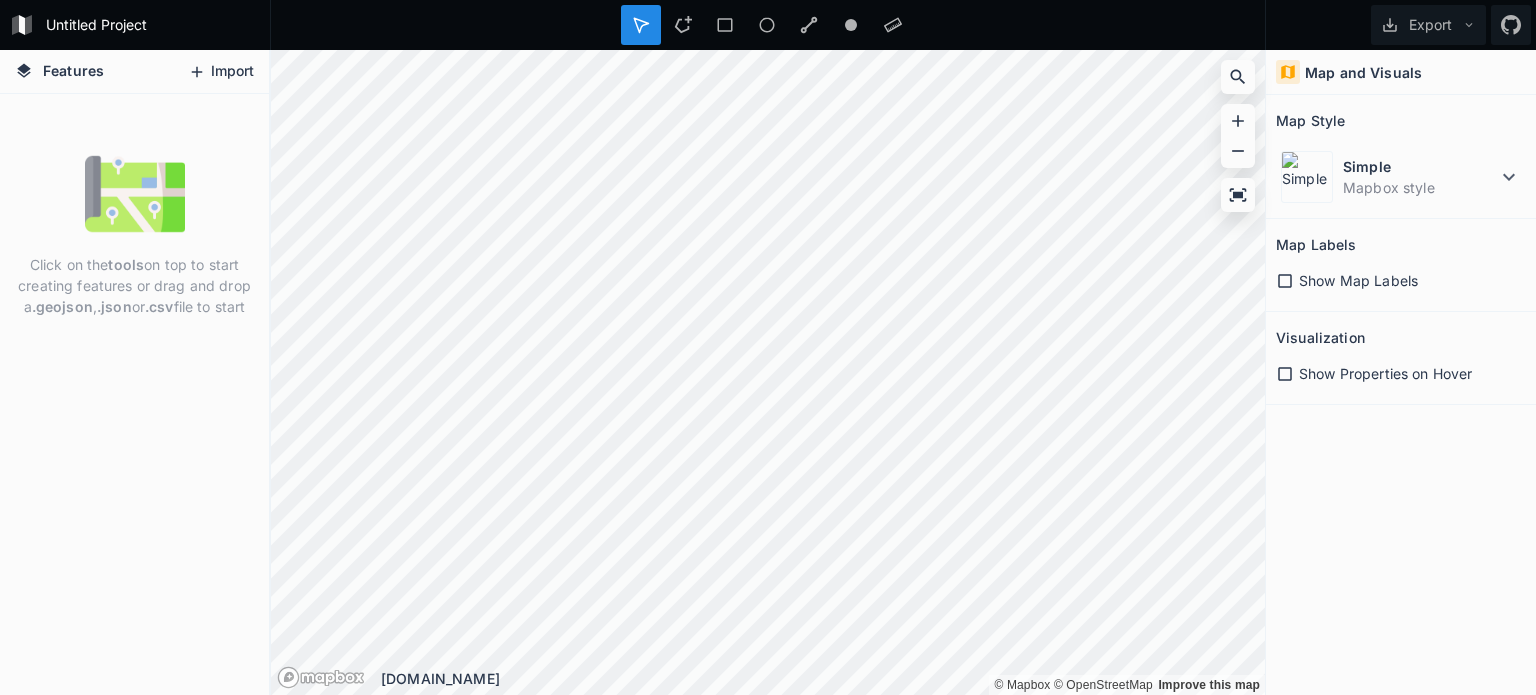 click on "Import" at bounding box center [221, 72] 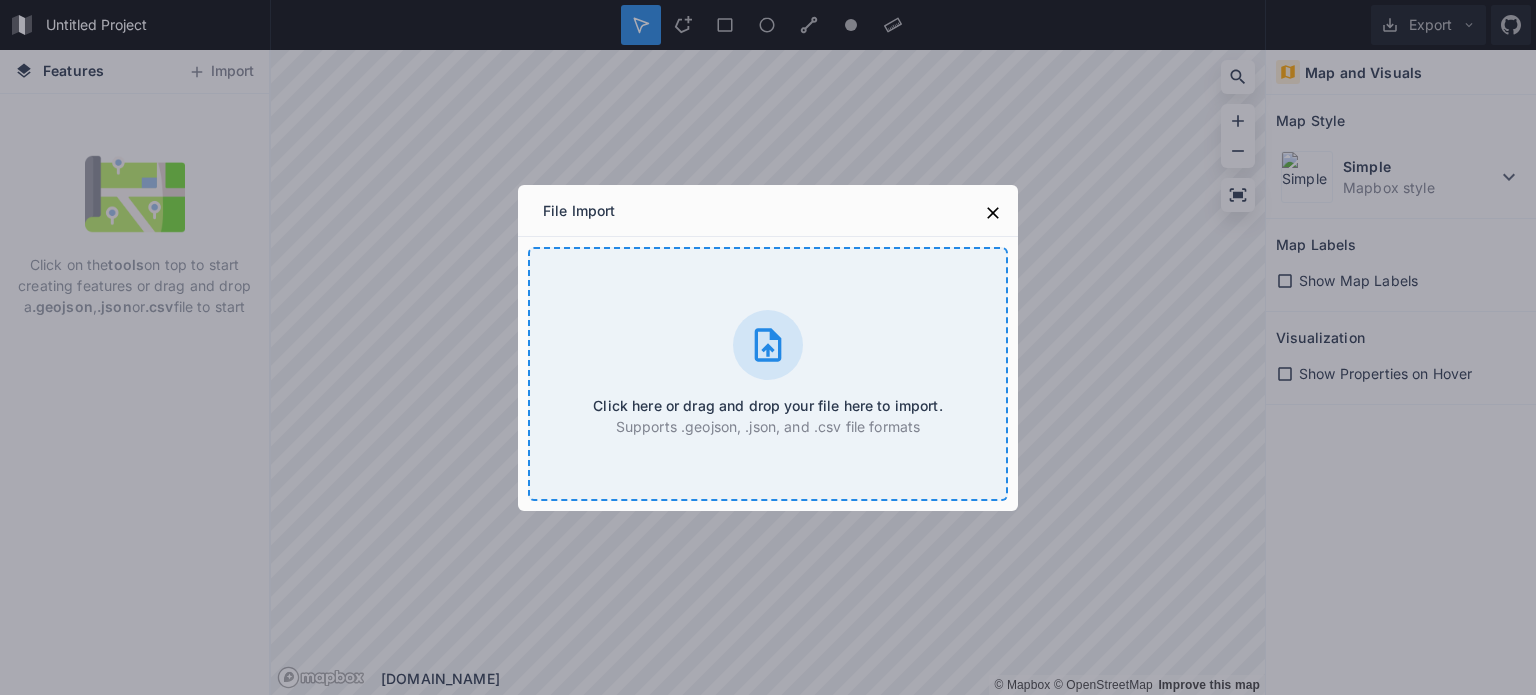 click 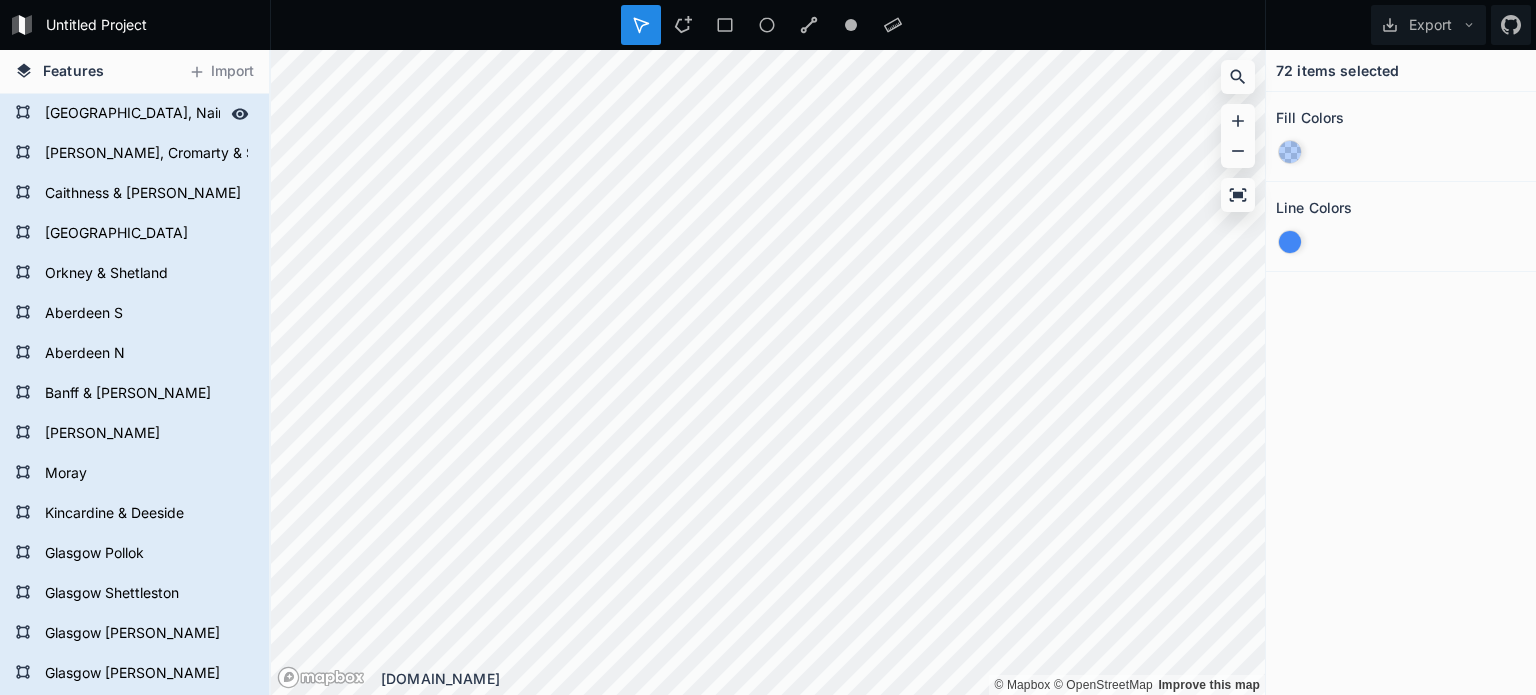 click on "[GEOGRAPHIC_DATA], Nairn & [GEOGRAPHIC_DATA]" at bounding box center [132, 114] 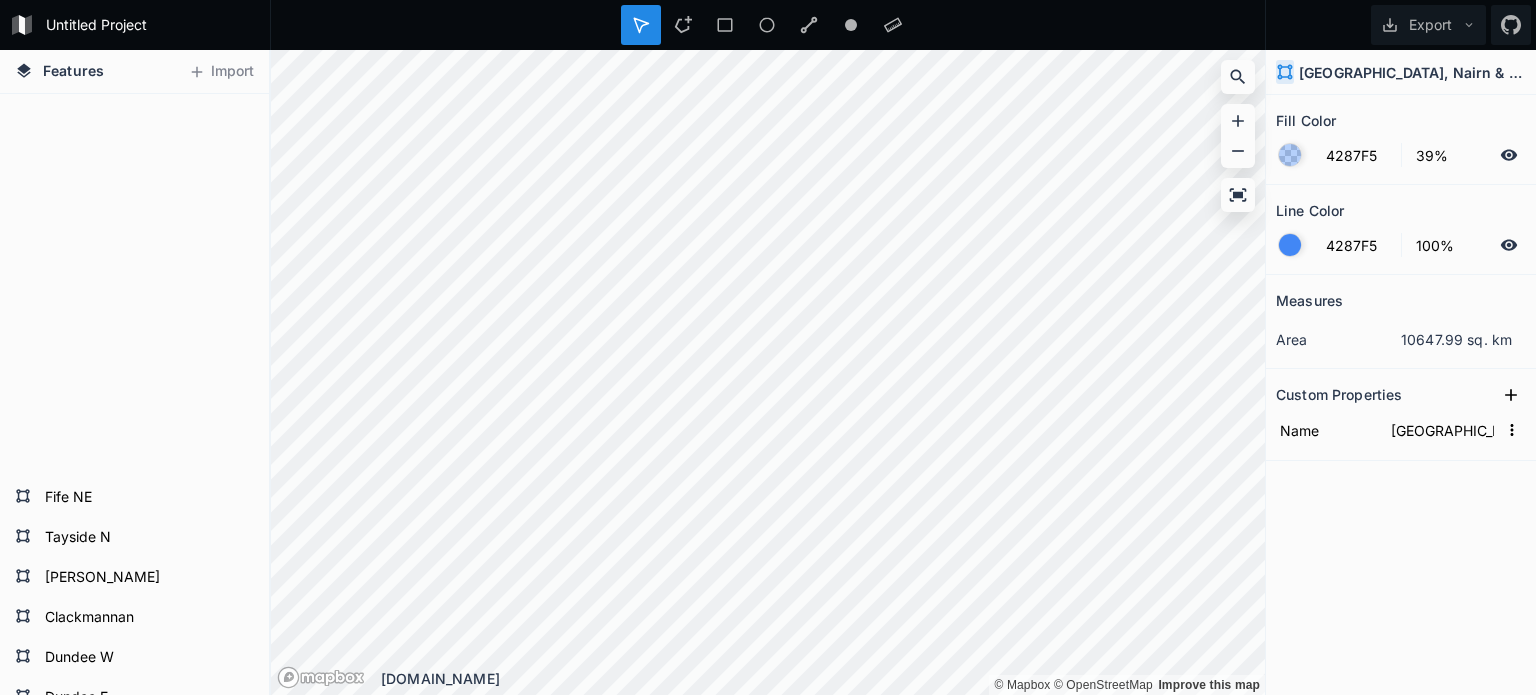scroll, scrollTop: 2578, scrollLeft: 0, axis: vertical 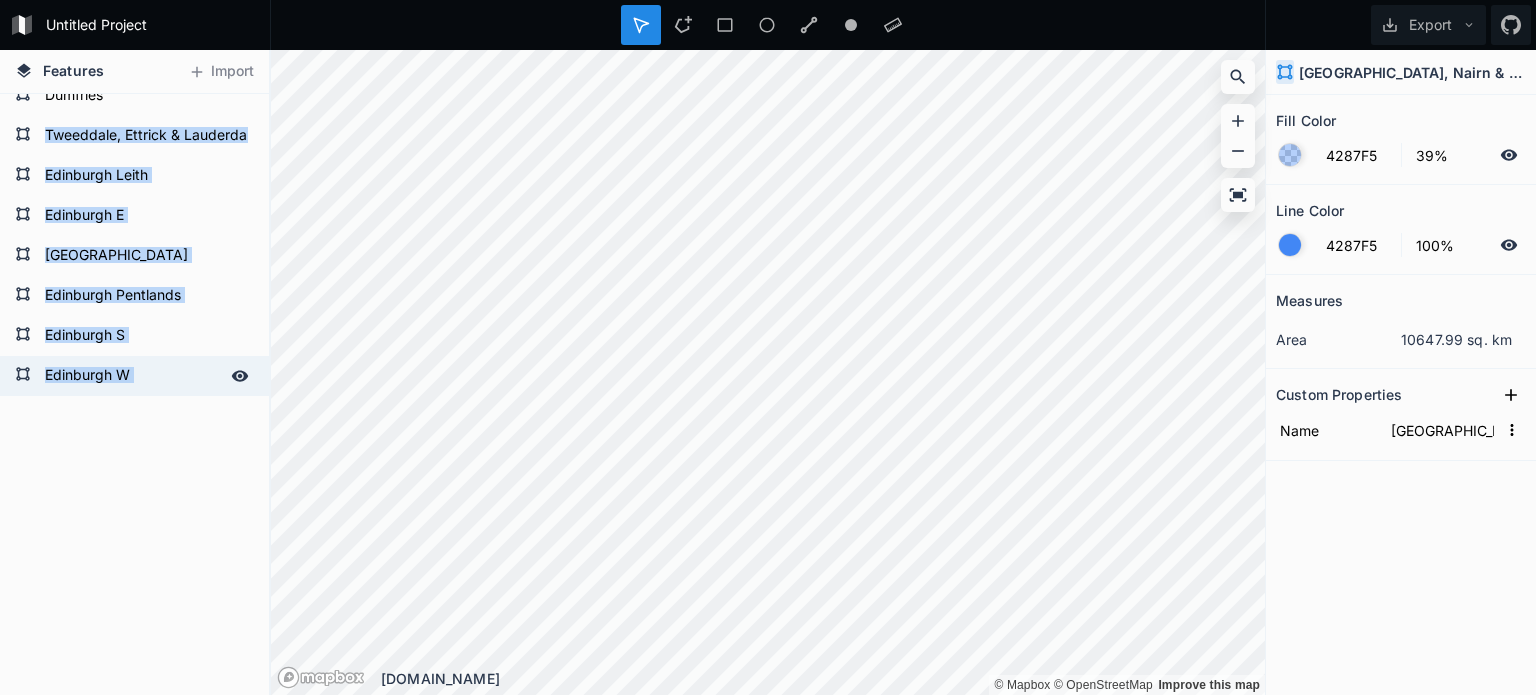 click on "Edinburgh W" at bounding box center [132, 376] 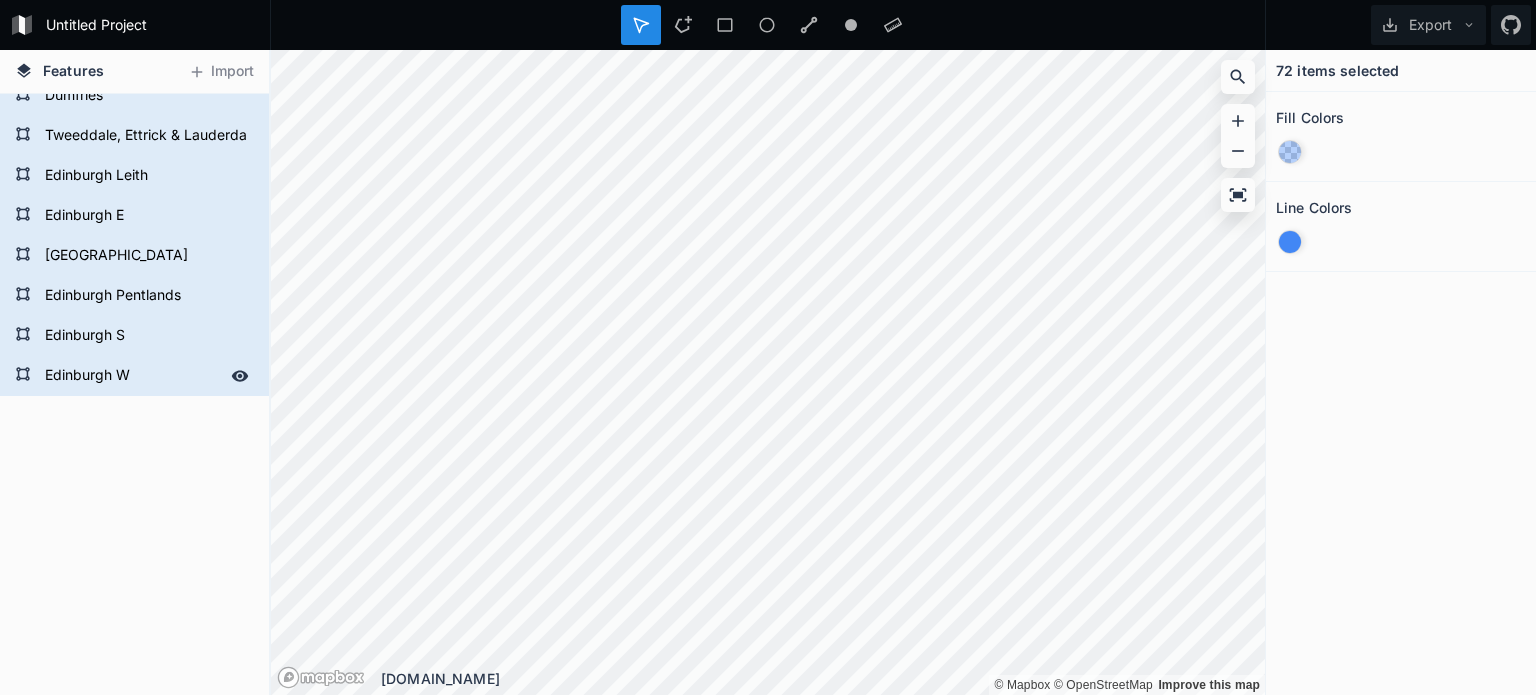 click 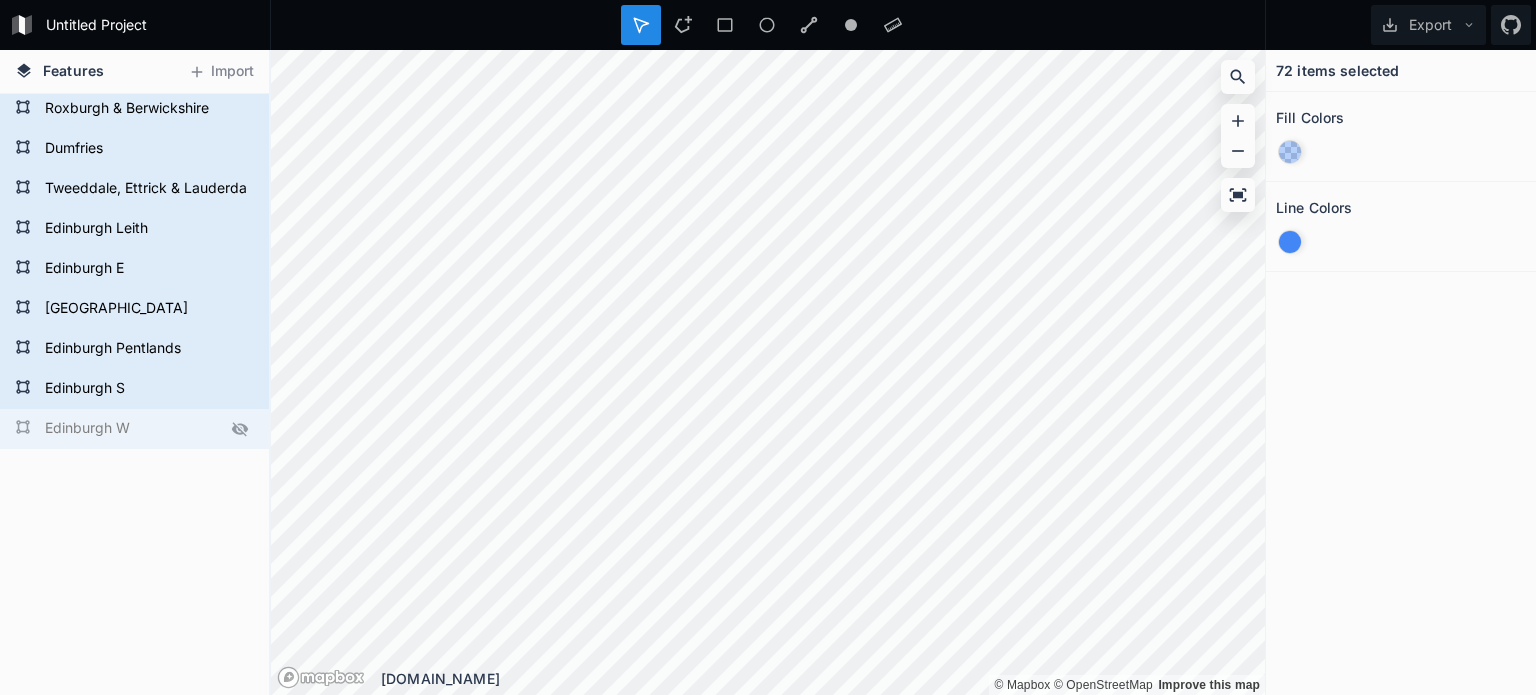 scroll, scrollTop: 2529, scrollLeft: 0, axis: vertical 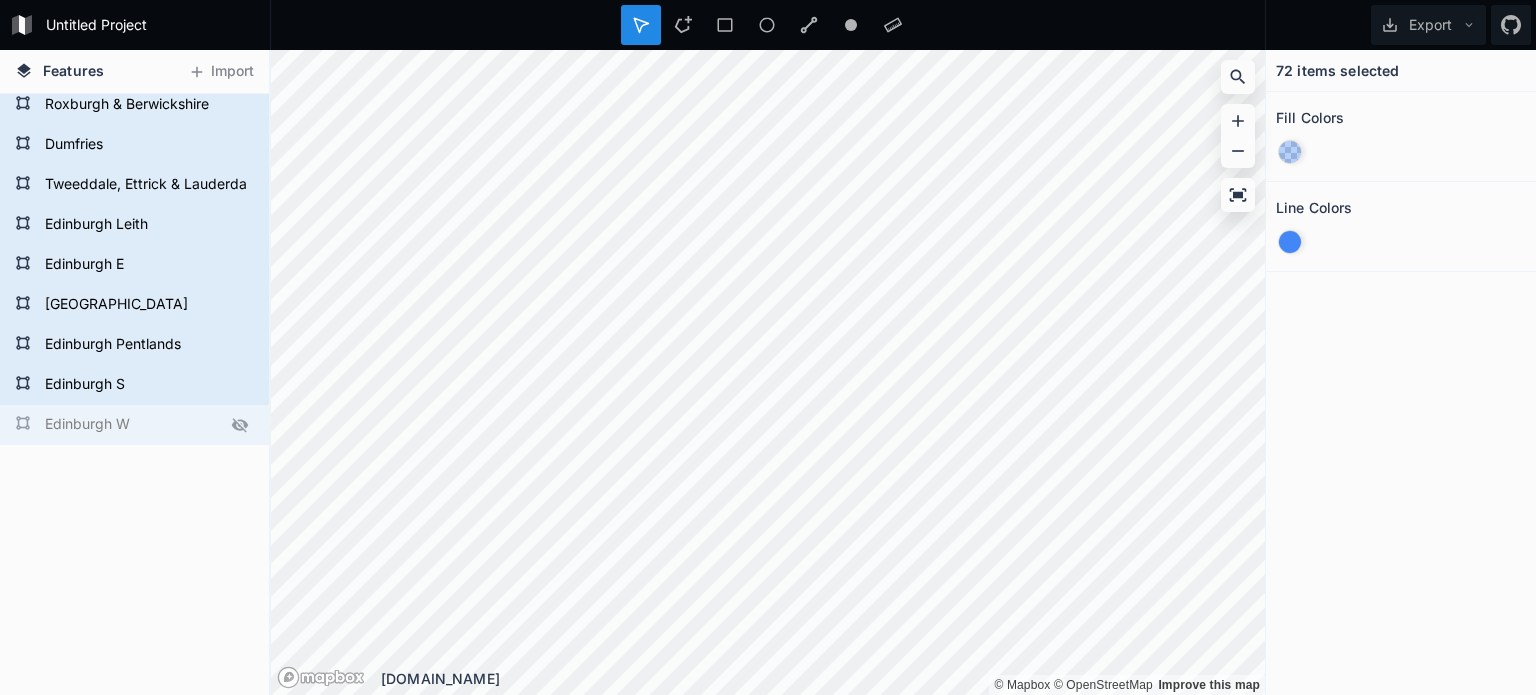 click 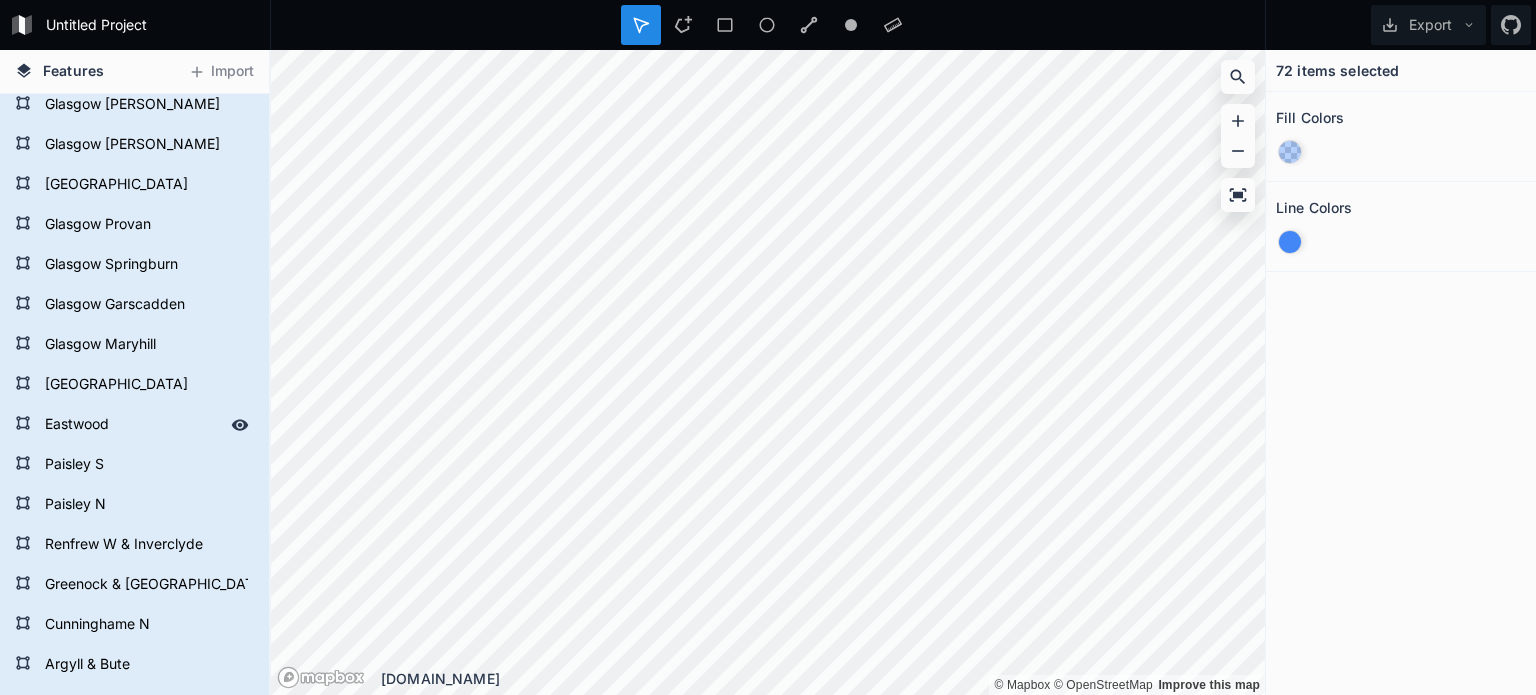 scroll, scrollTop: 600, scrollLeft: 0, axis: vertical 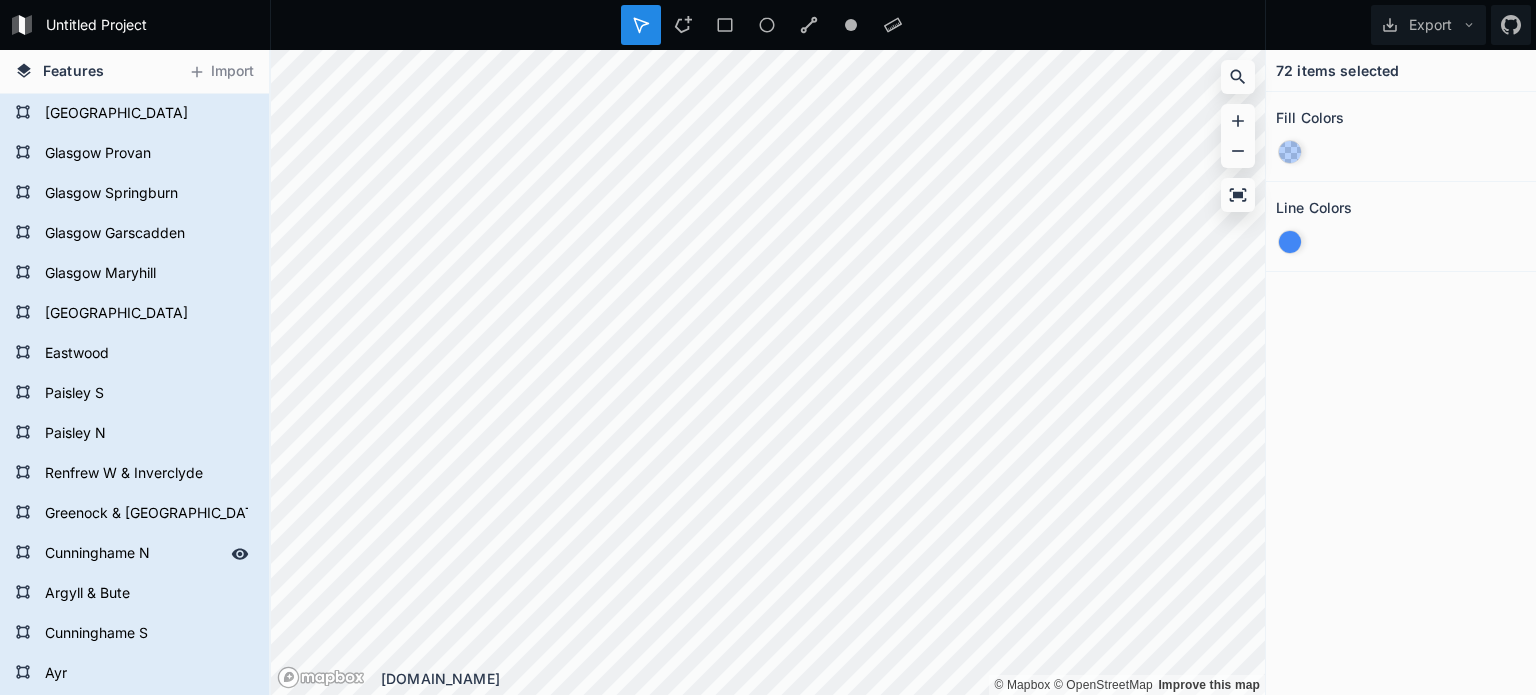 click 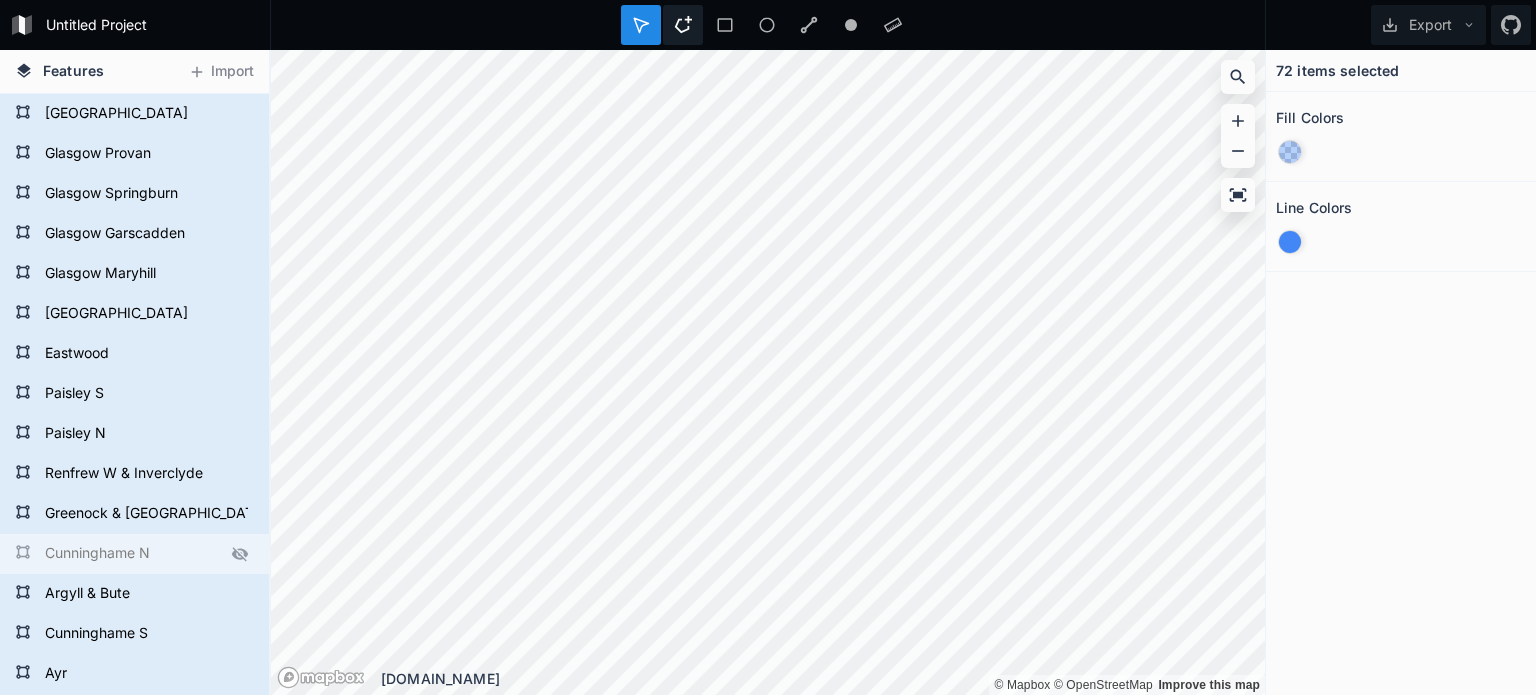 click 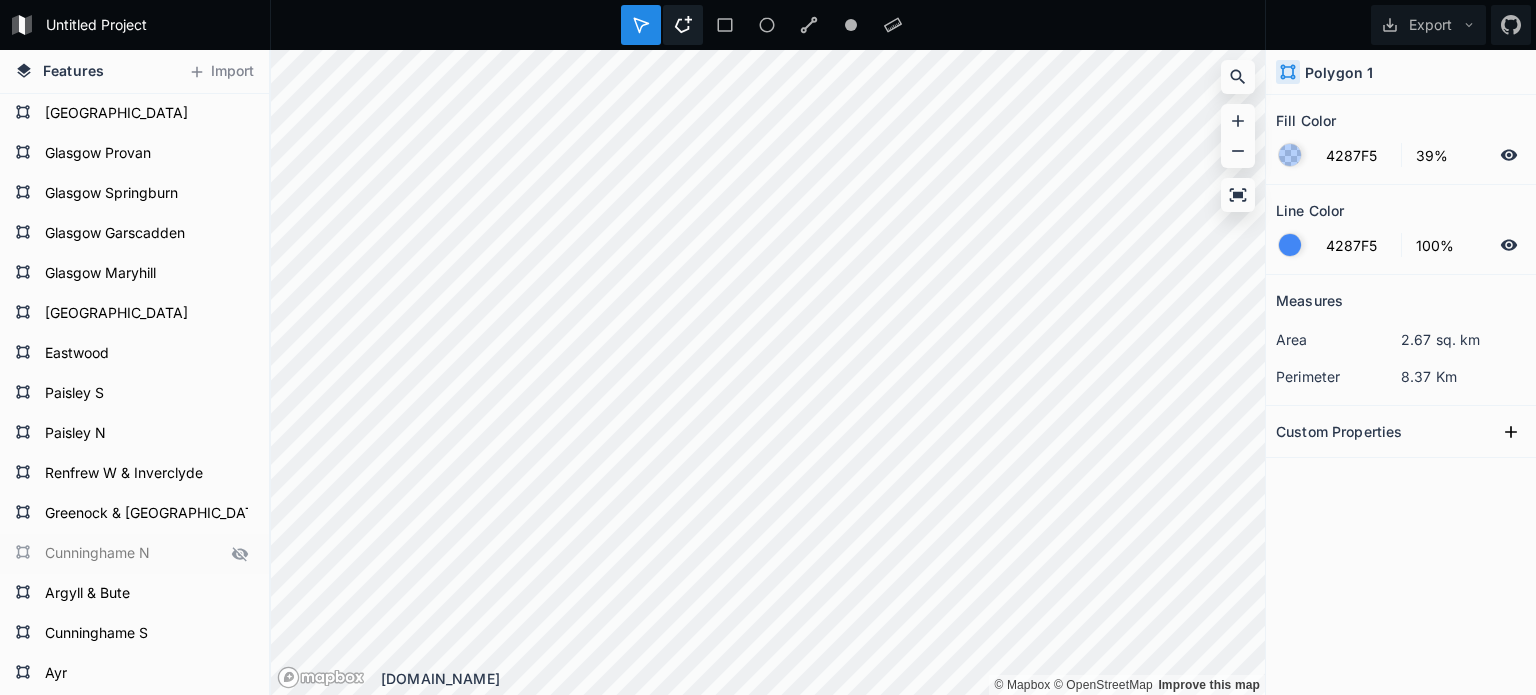 click 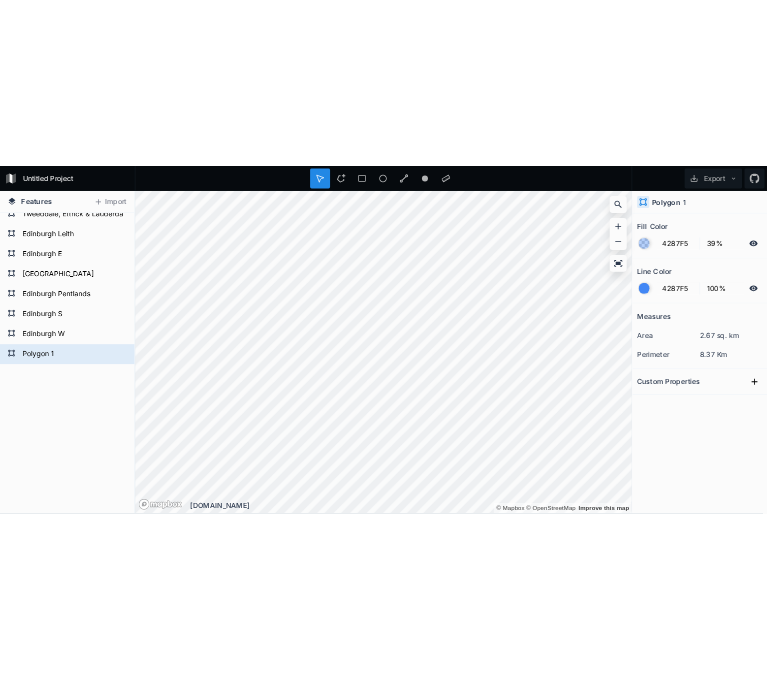 scroll, scrollTop: 2618, scrollLeft: 0, axis: vertical 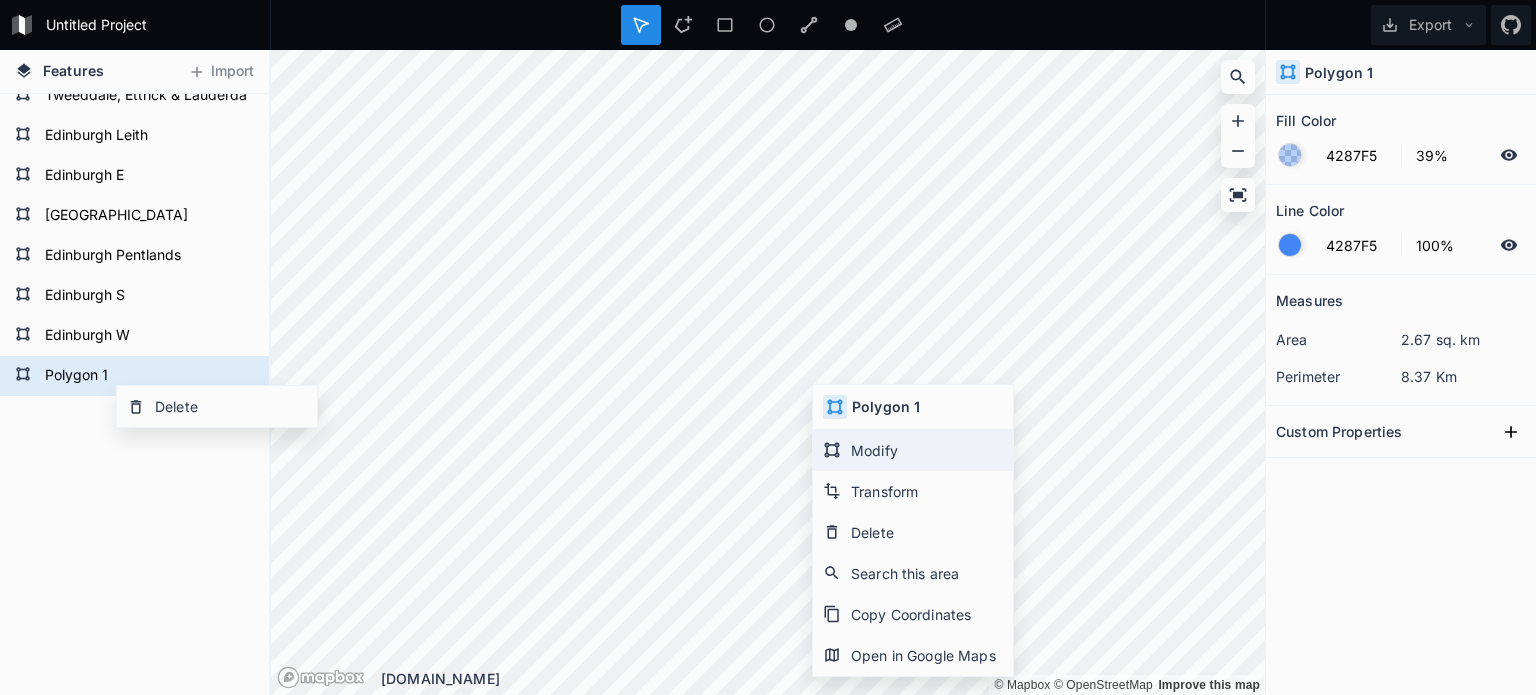 click on "Modify" 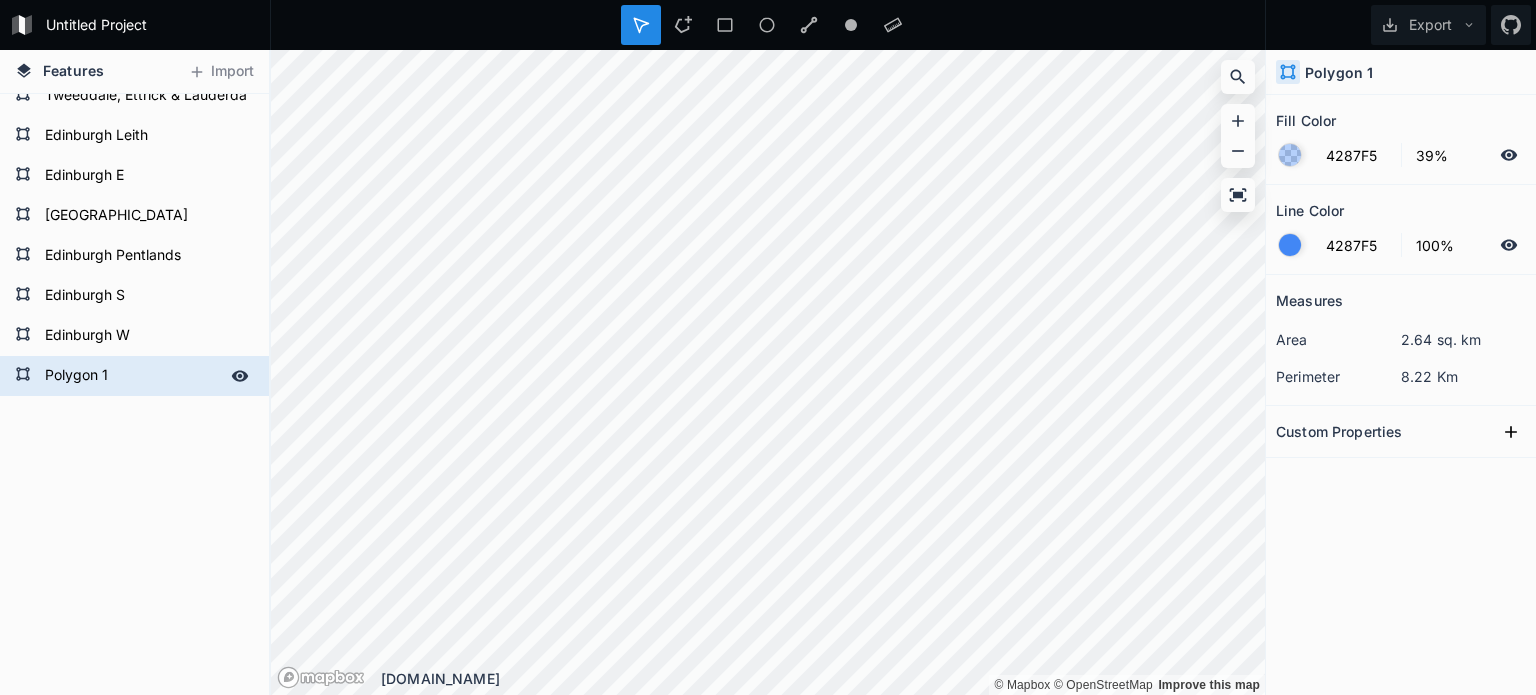 click on "Polygon 1" at bounding box center (132, 376) 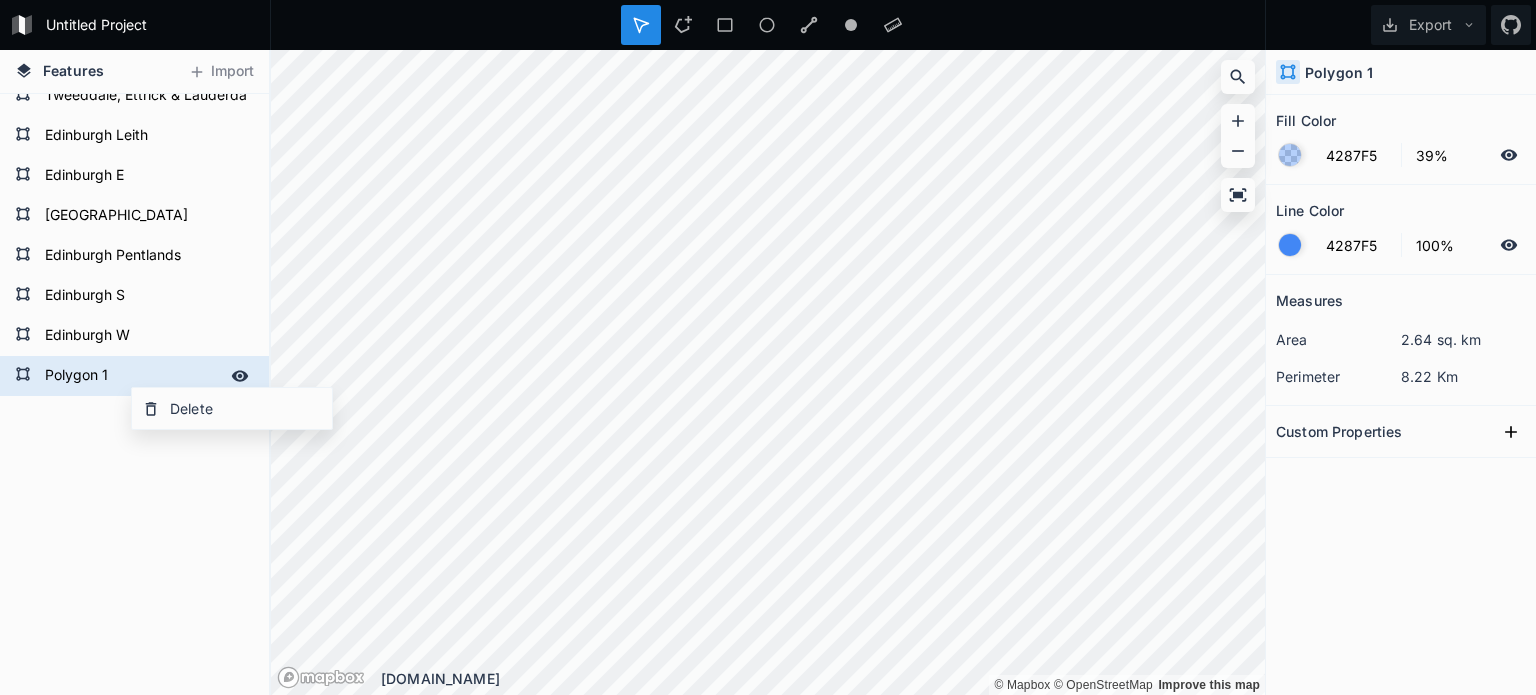 click on "Polygon 1" at bounding box center [132, 376] 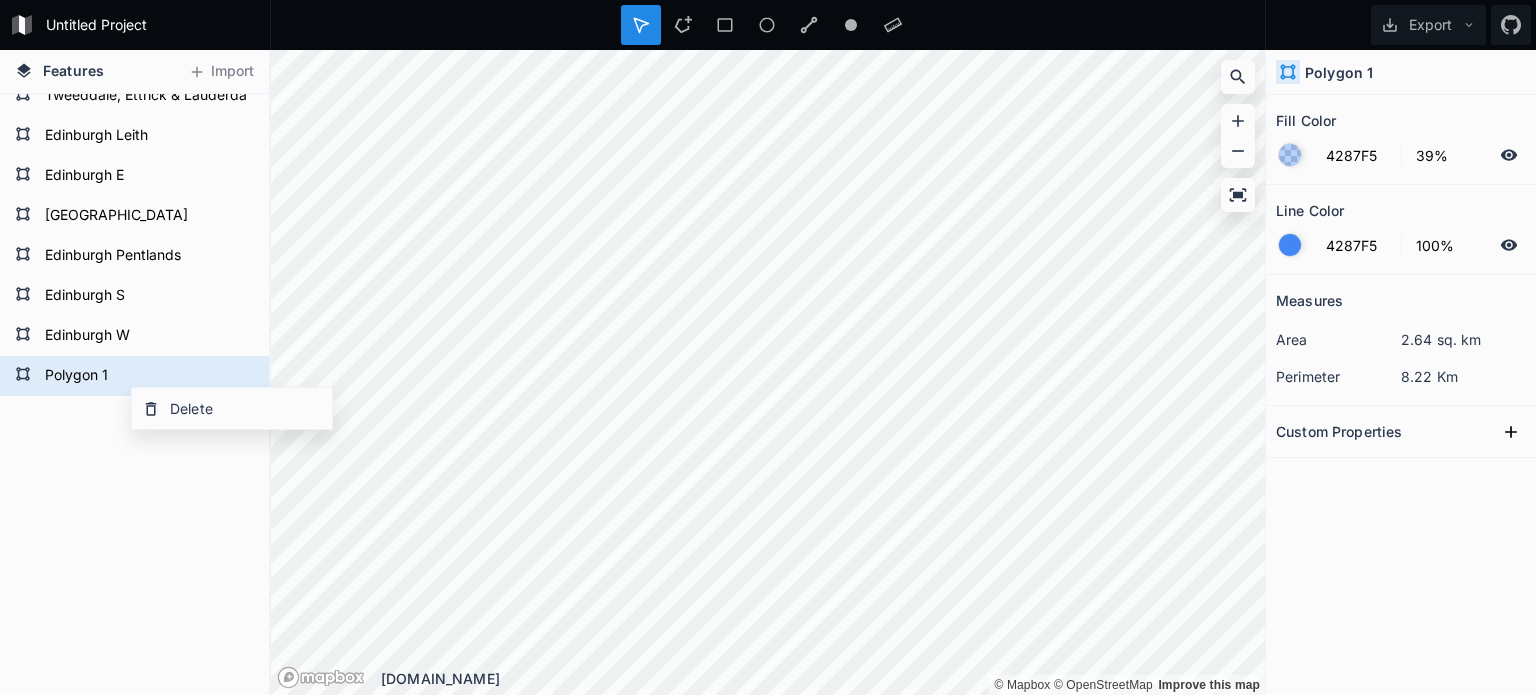 click on "Polygon 1" at bounding box center (1339, 72) 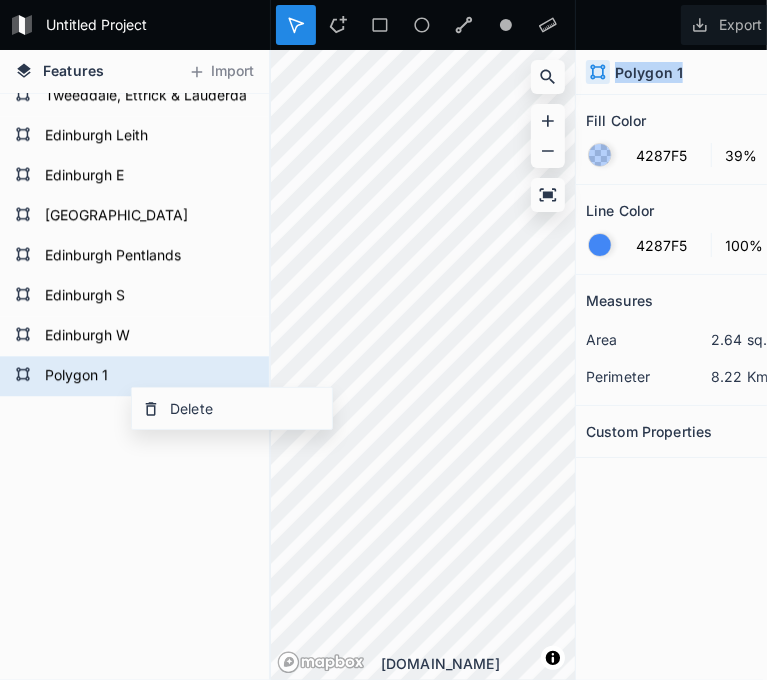 click on "Polygon 1" at bounding box center (649, 72) 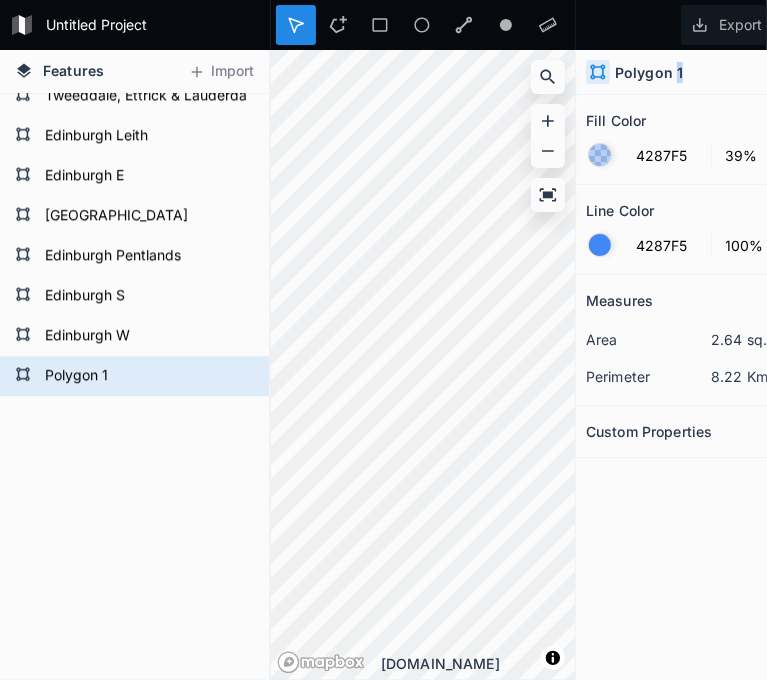 click on "Polygon 1" at bounding box center [649, 72] 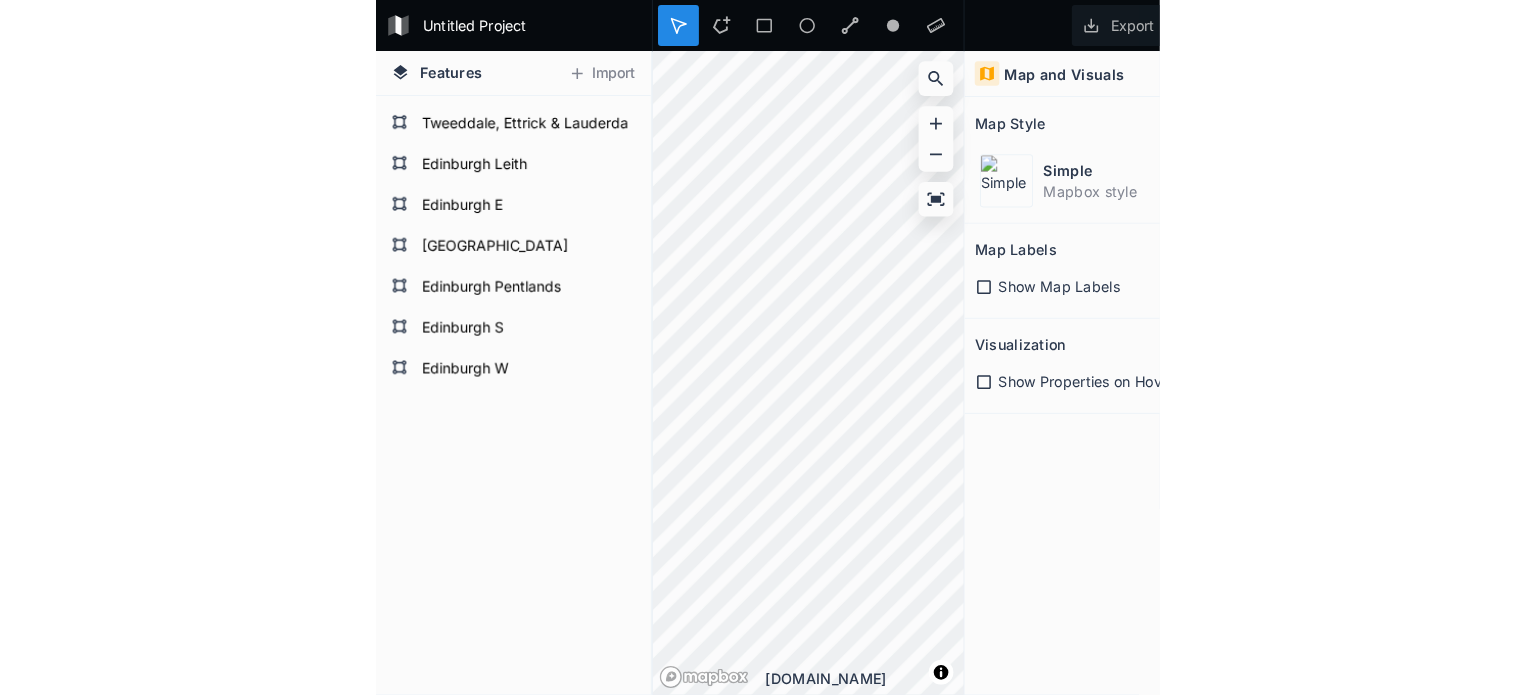 scroll, scrollTop: 2578, scrollLeft: 0, axis: vertical 